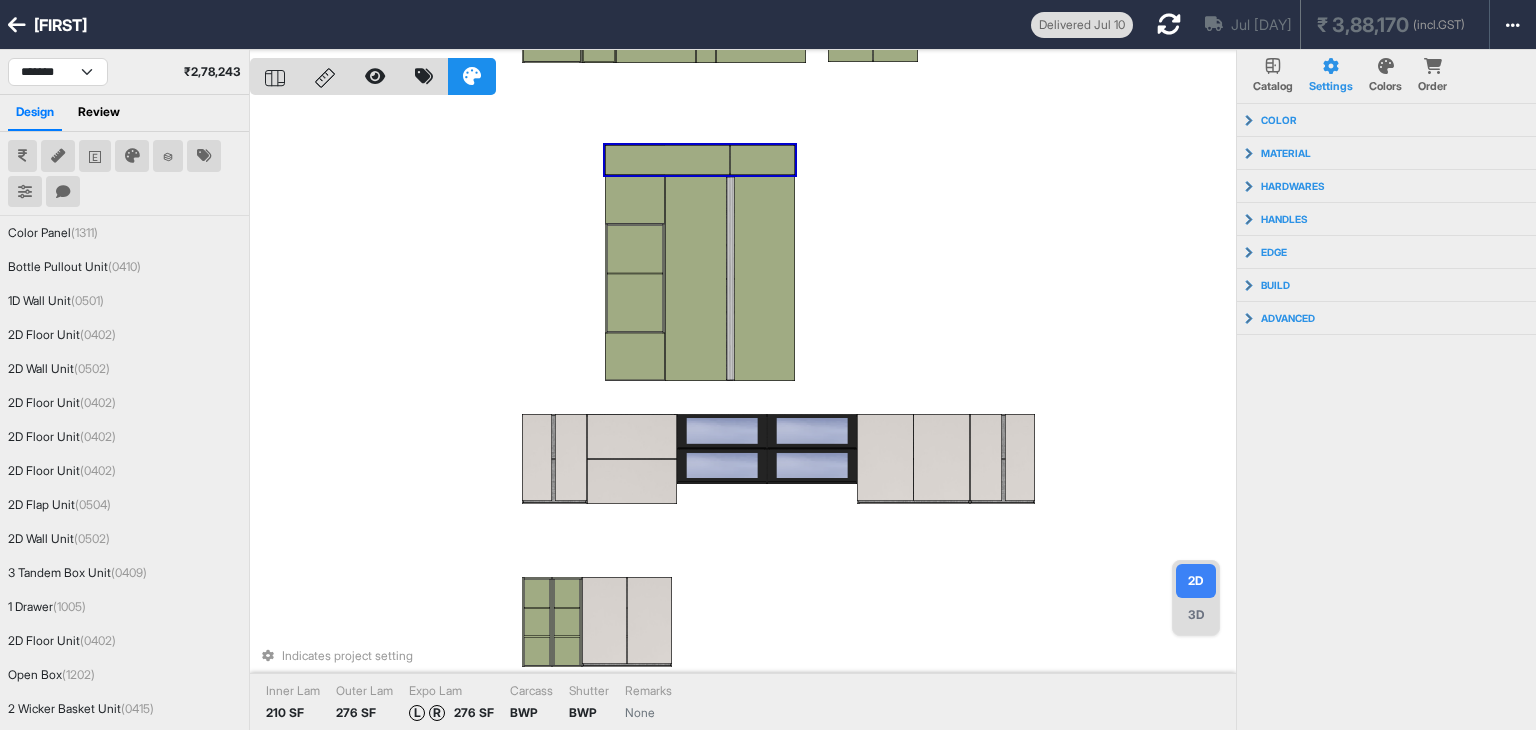 scroll, scrollTop: 0, scrollLeft: 0, axis: both 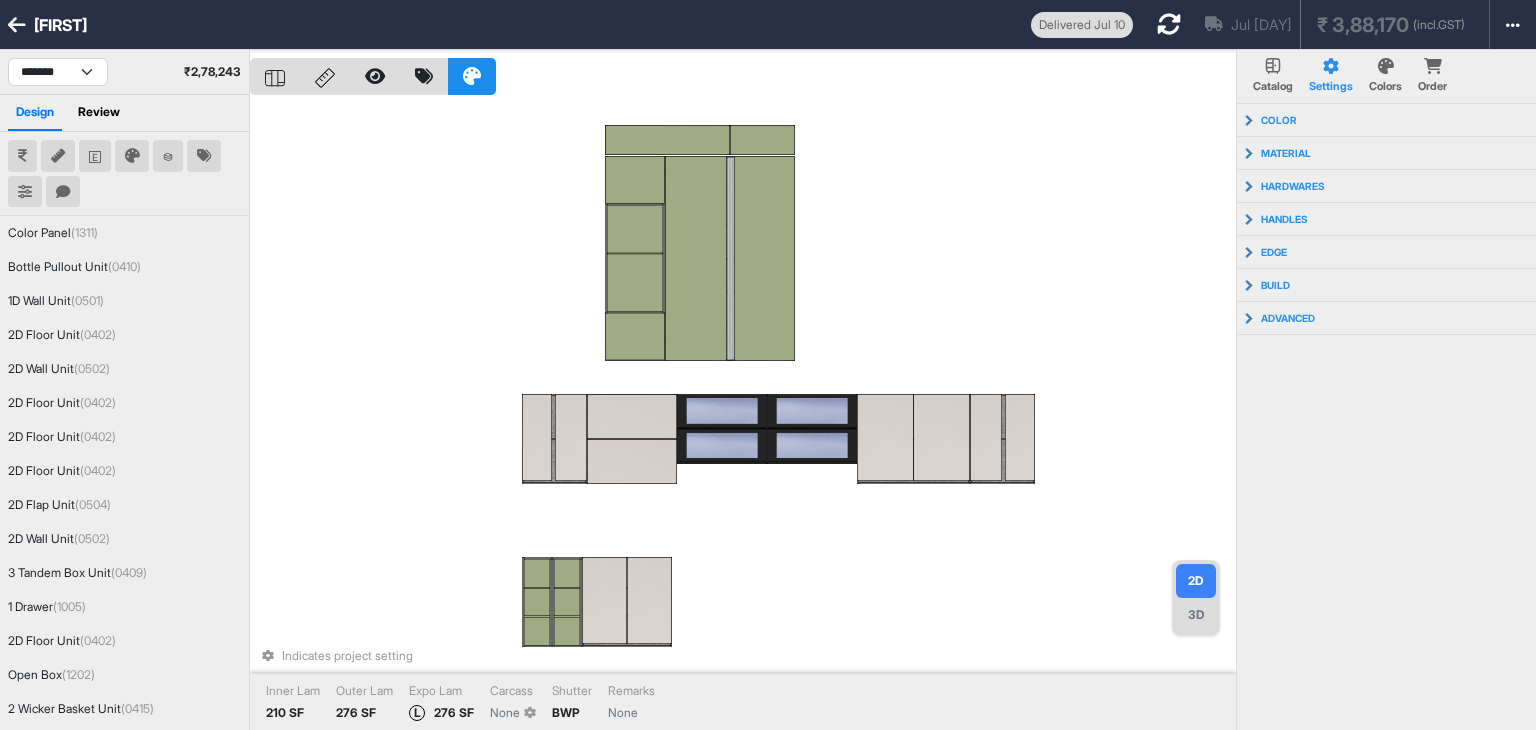 click at bounding box center [17, 25] 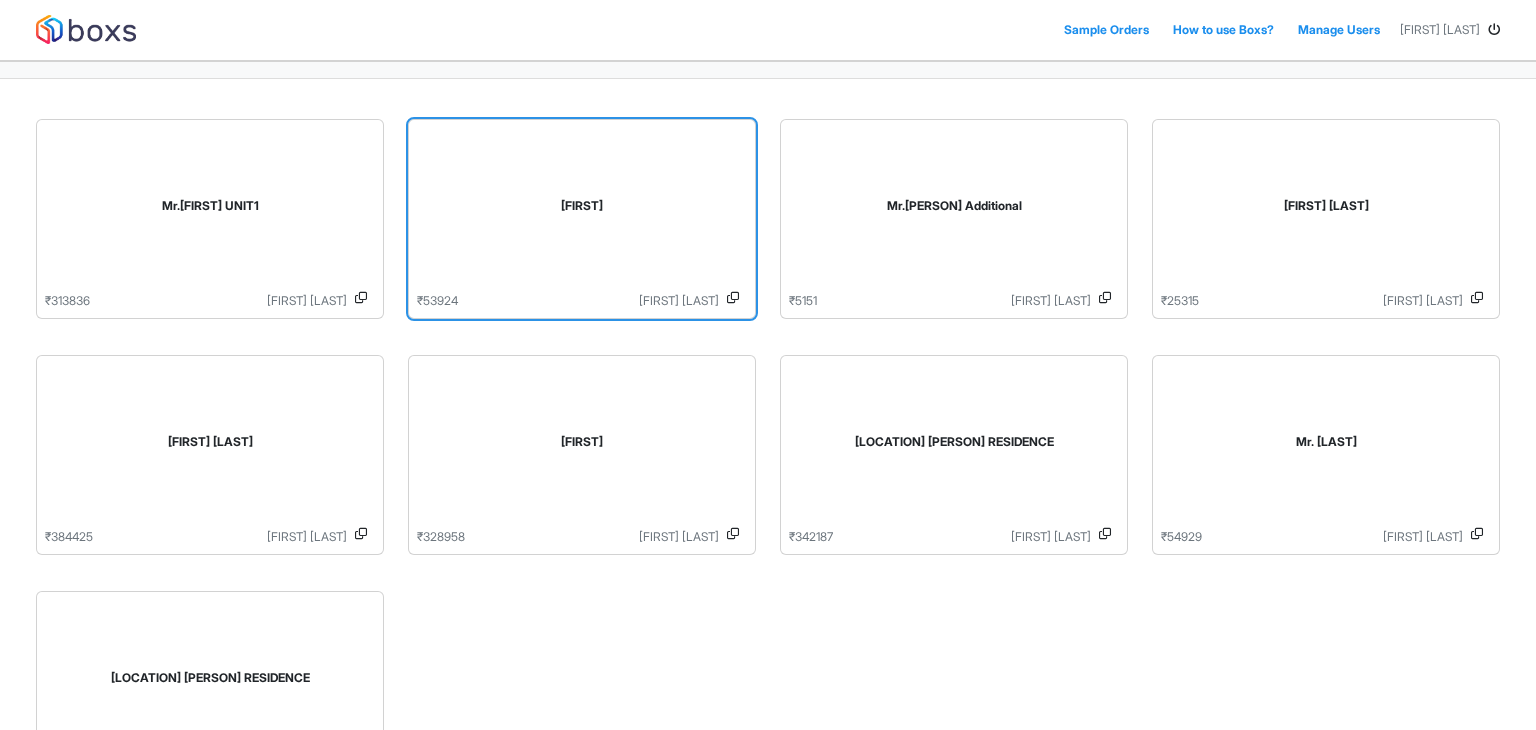 scroll, scrollTop: 124, scrollLeft: 0, axis: vertical 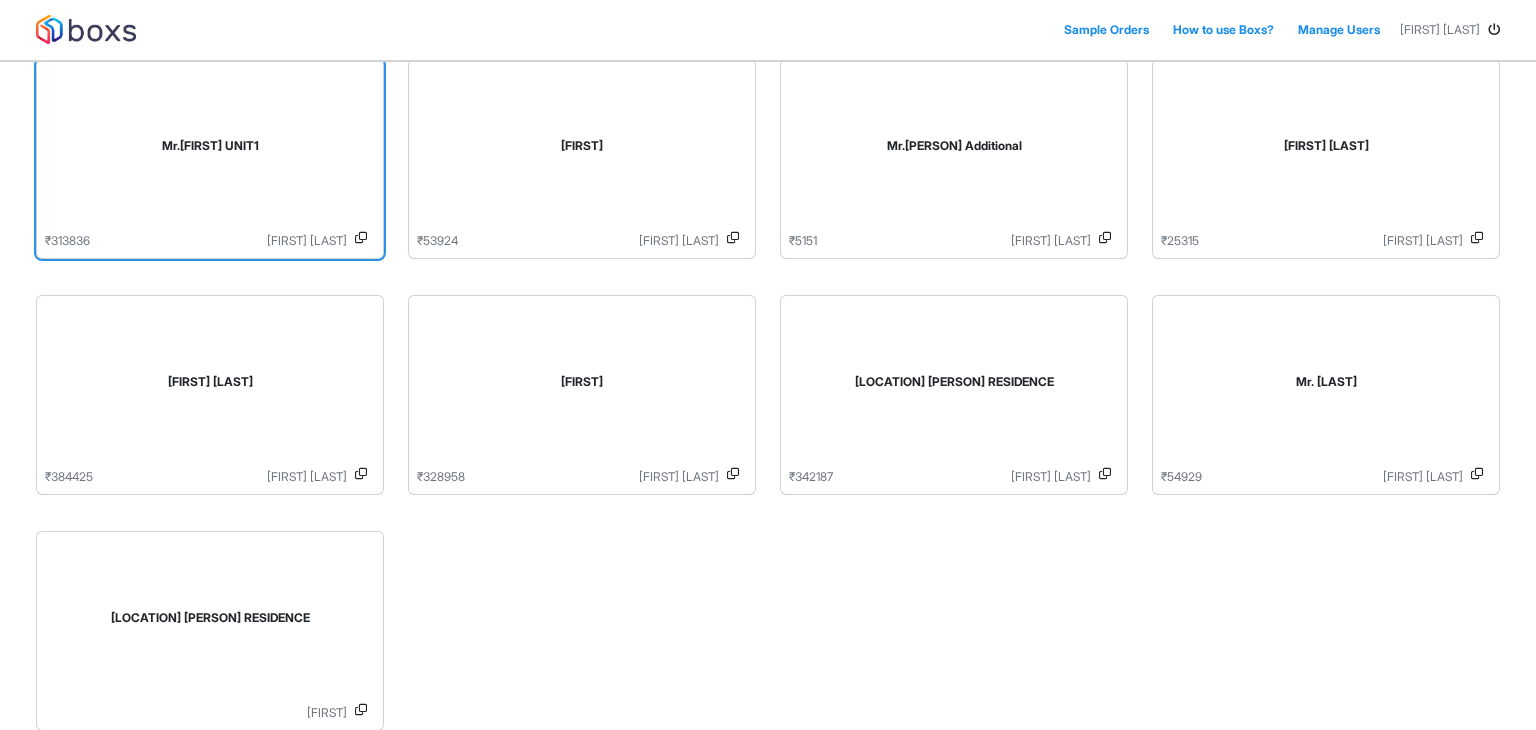 click on "Mr.[FIRST] UNIT1" at bounding box center (210, 150) 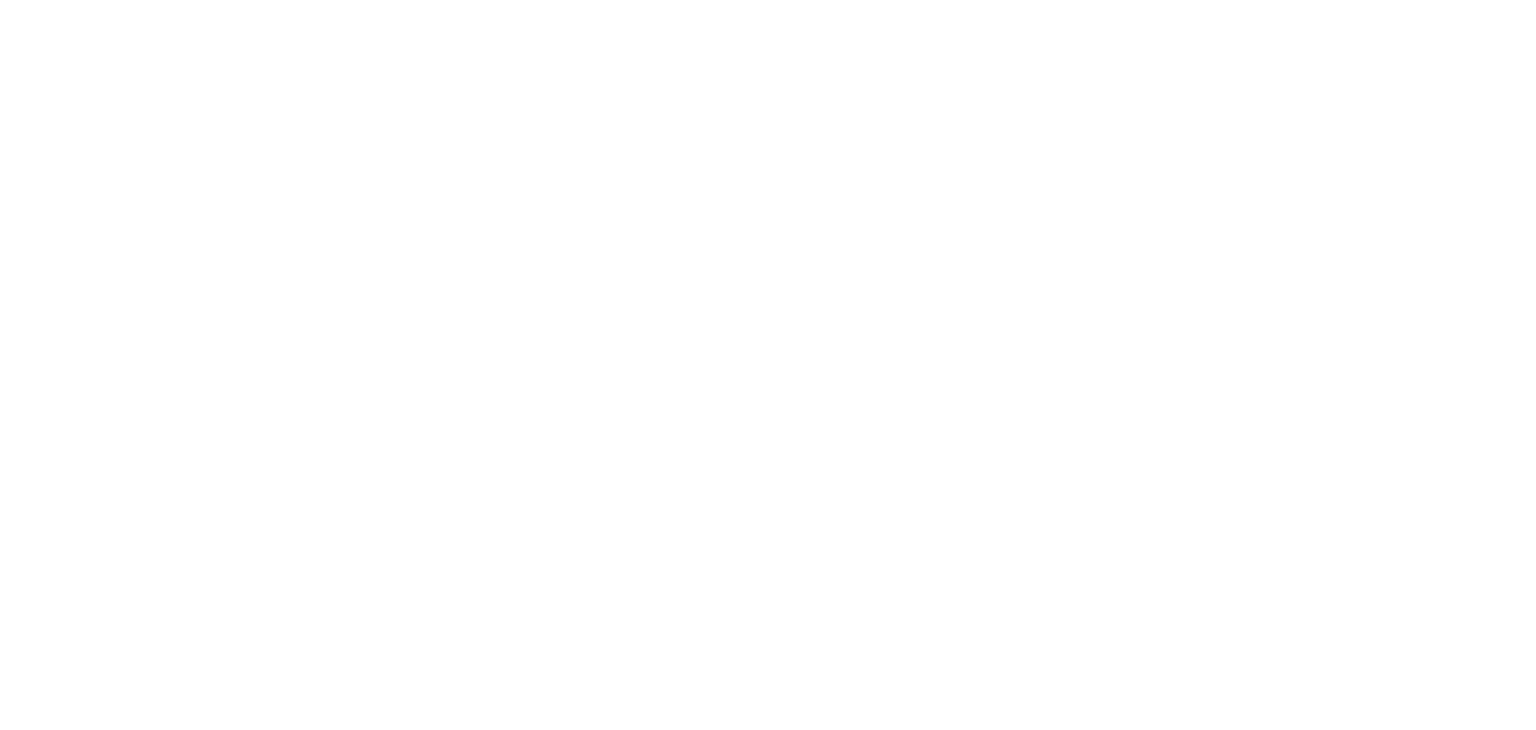 scroll, scrollTop: 0, scrollLeft: 0, axis: both 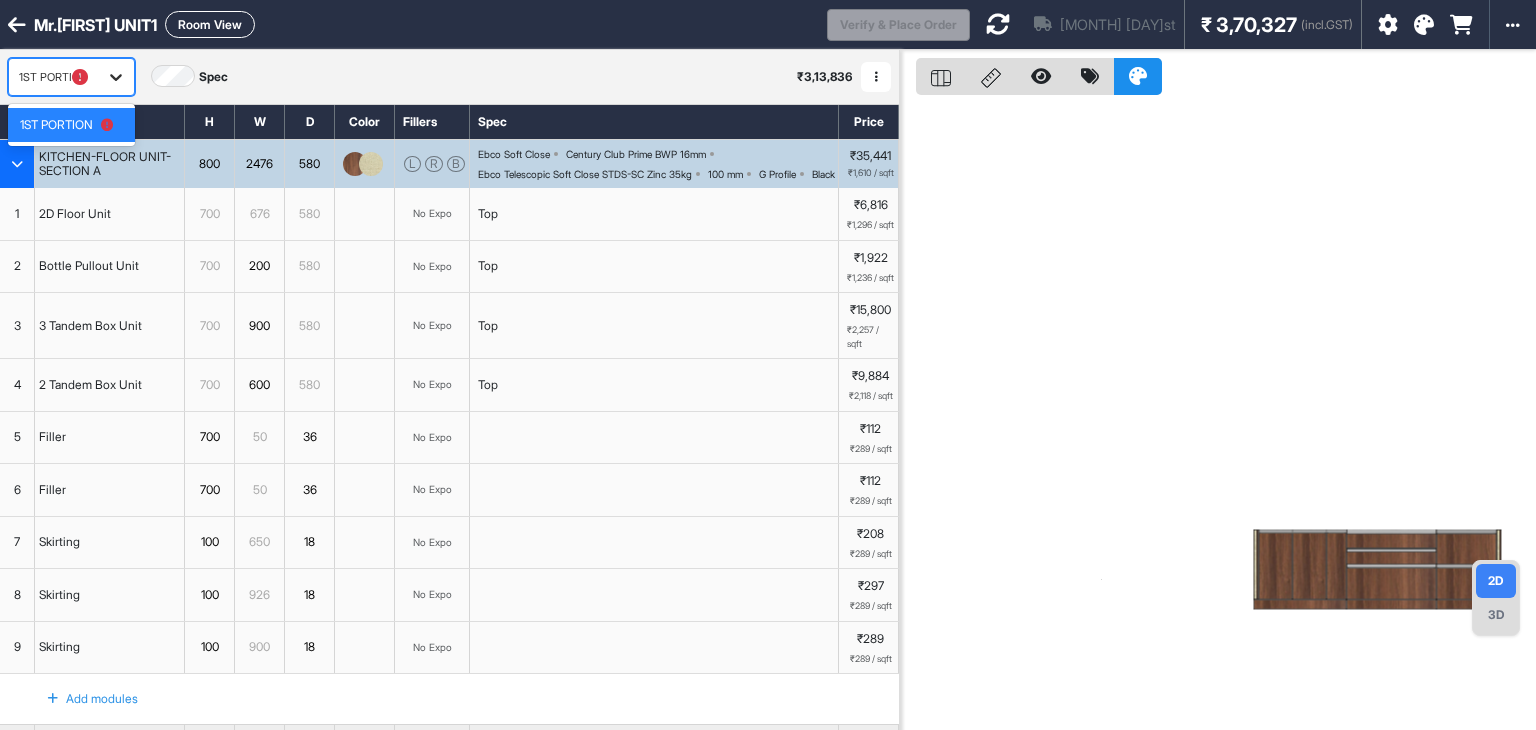 click at bounding box center (116, 77) 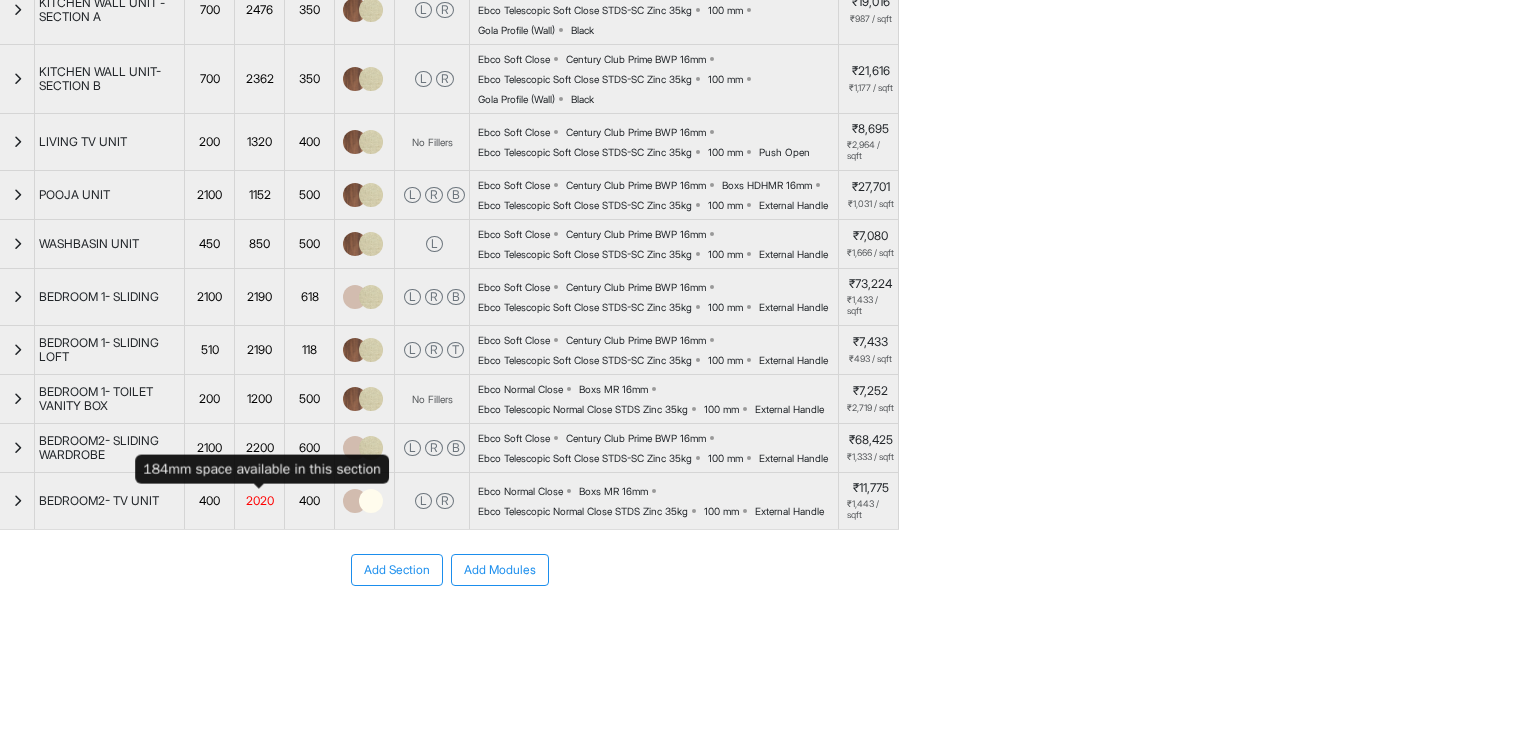 click on "2020" at bounding box center [259, 501] 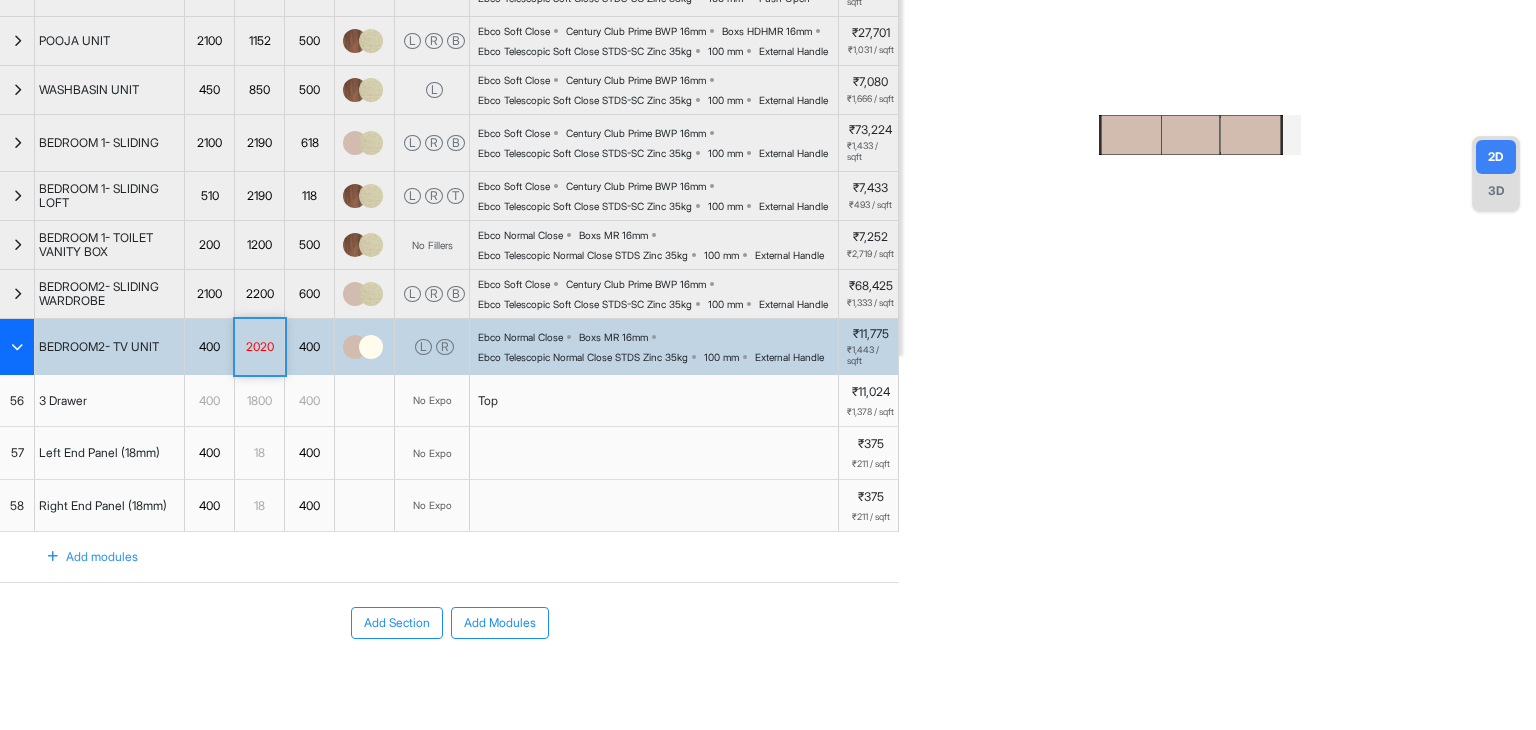 click on "1800" at bounding box center [259, 401] 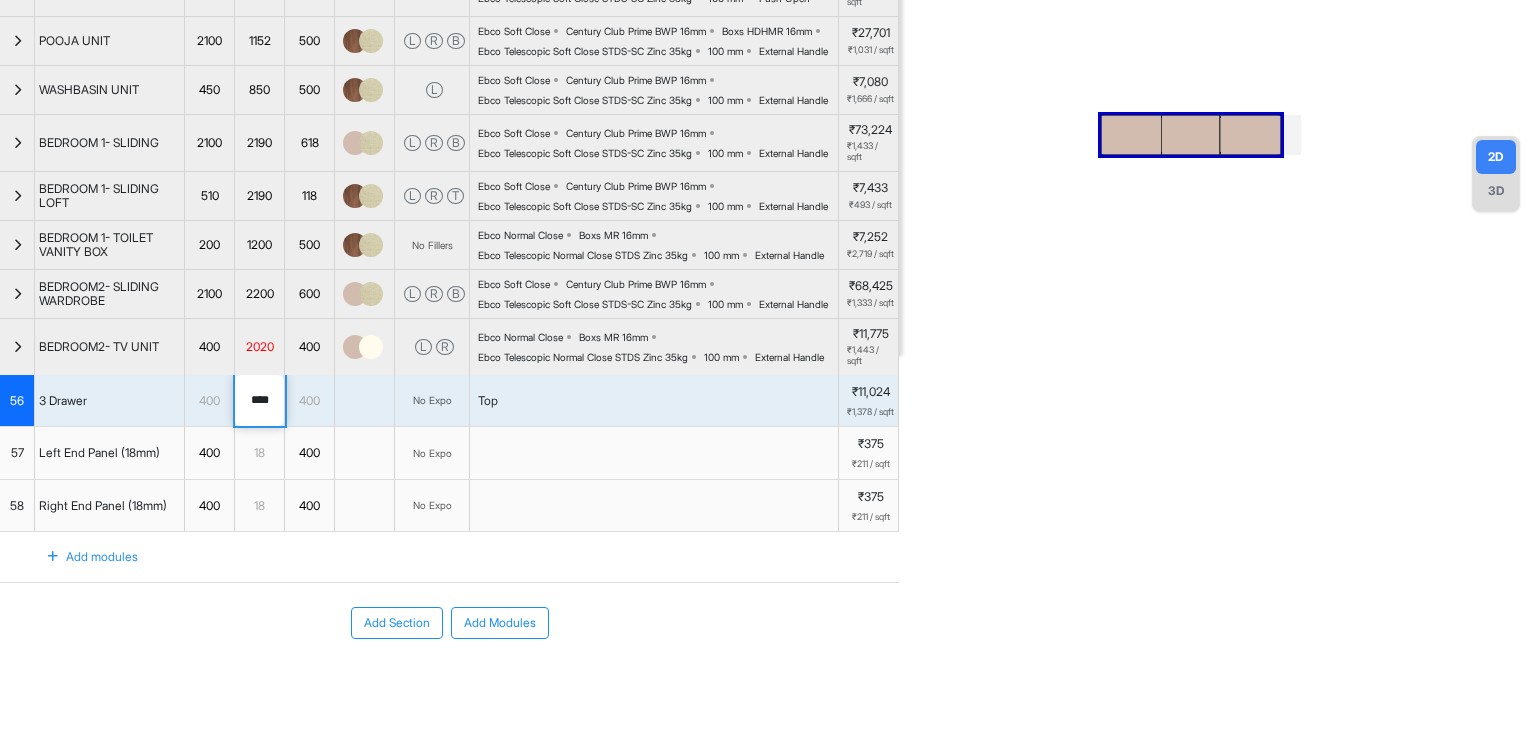 click on "2020" at bounding box center (259, 347) 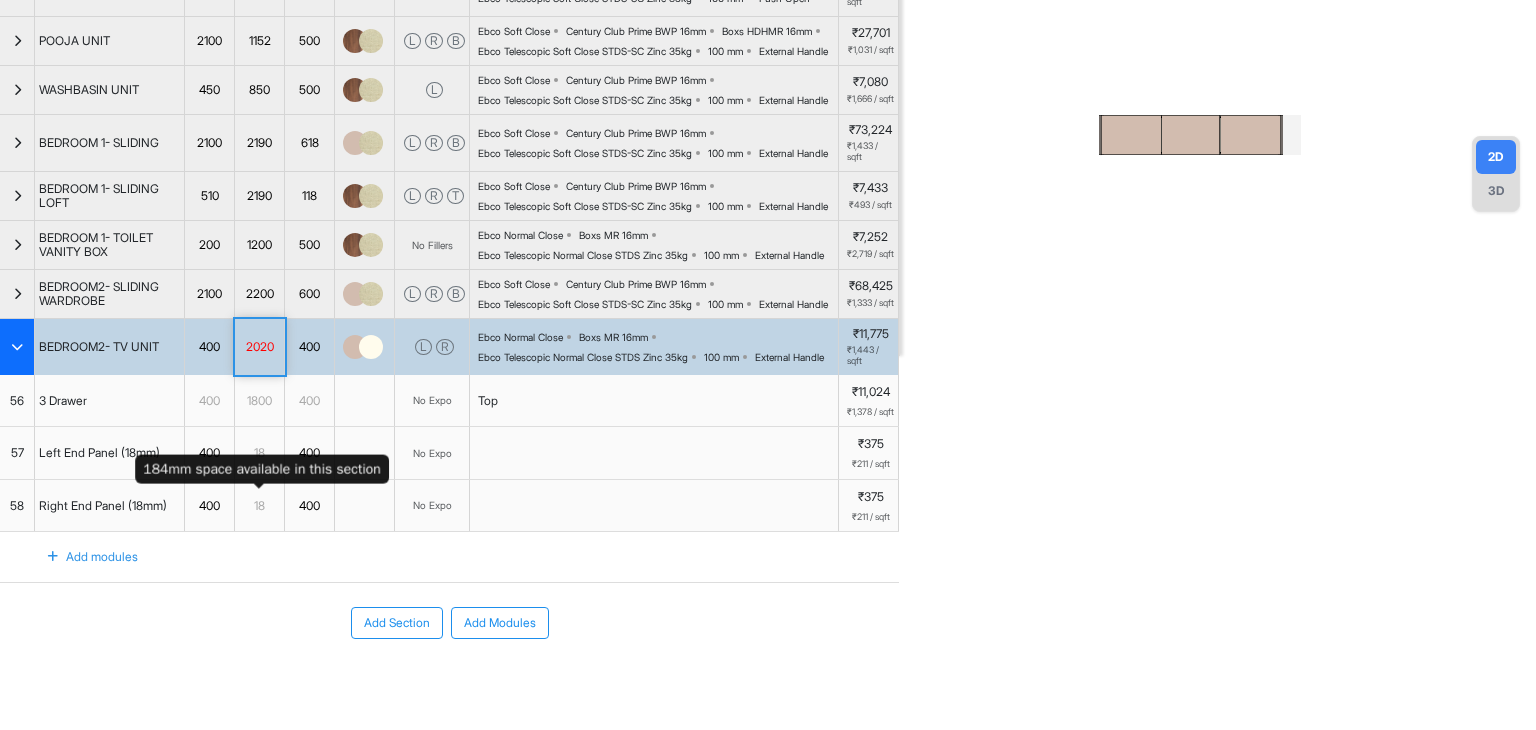 click on "2020" at bounding box center (259, 347) 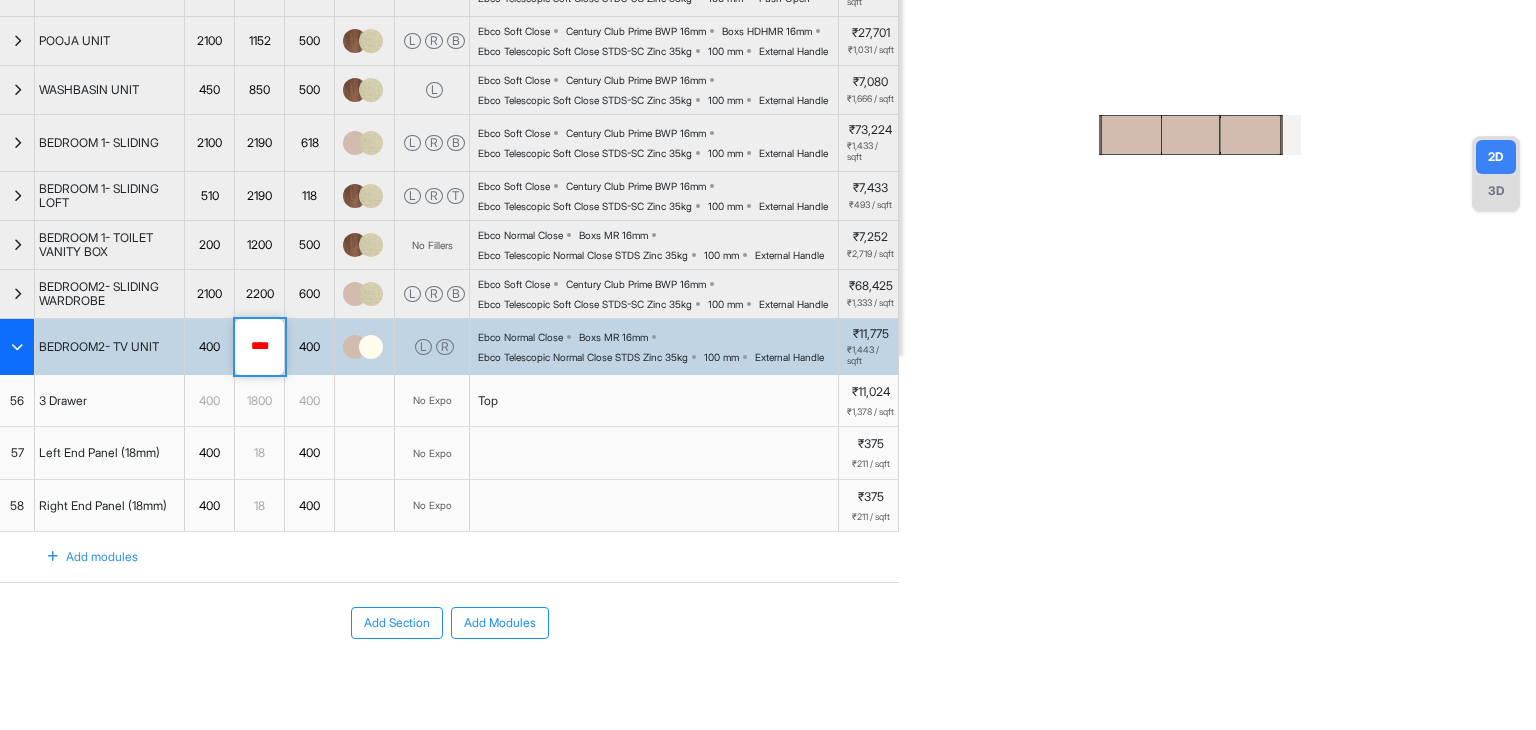 drag, startPoint x: 274, startPoint y: 493, endPoint x: 185, endPoint y: 484, distance: 89.453896 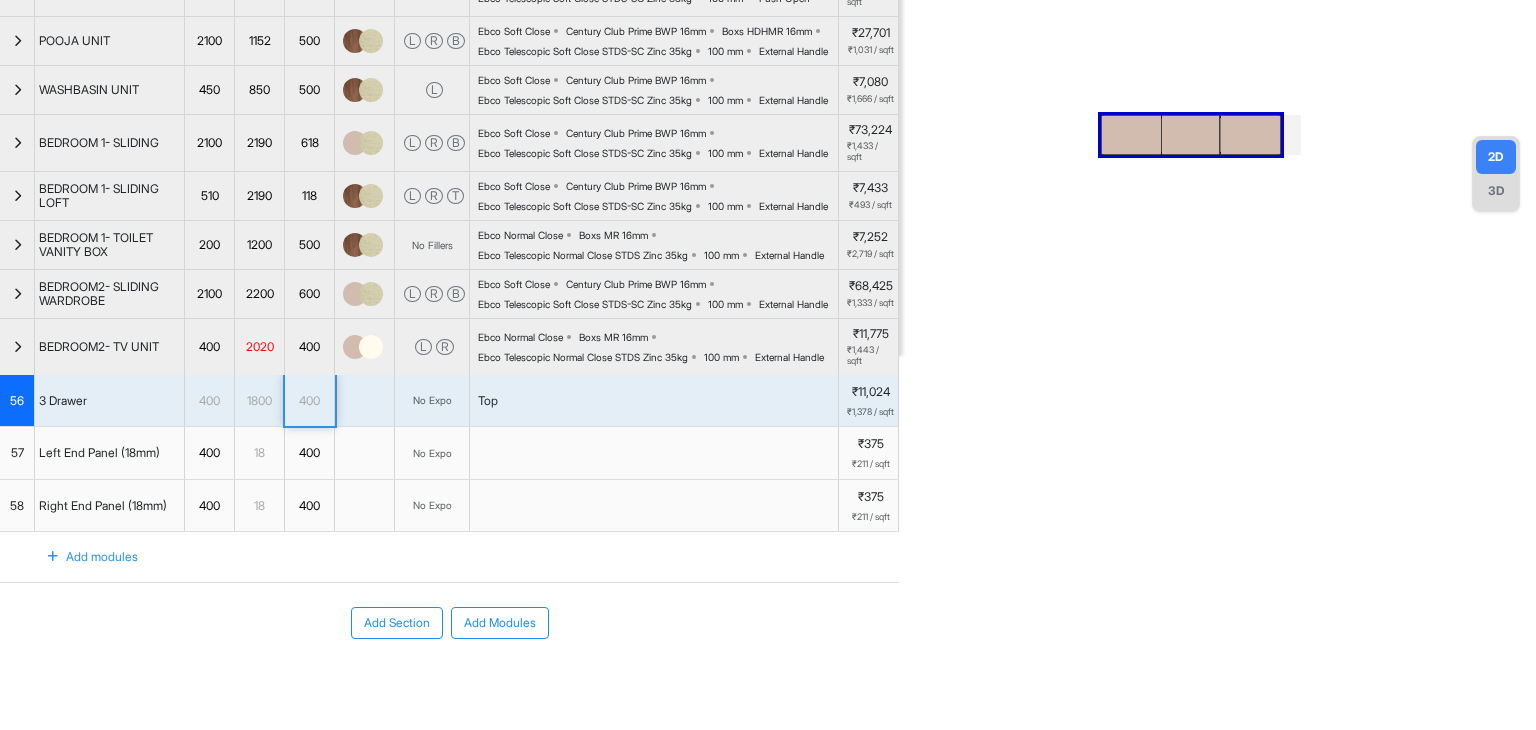 click on "2020" at bounding box center [259, 347] 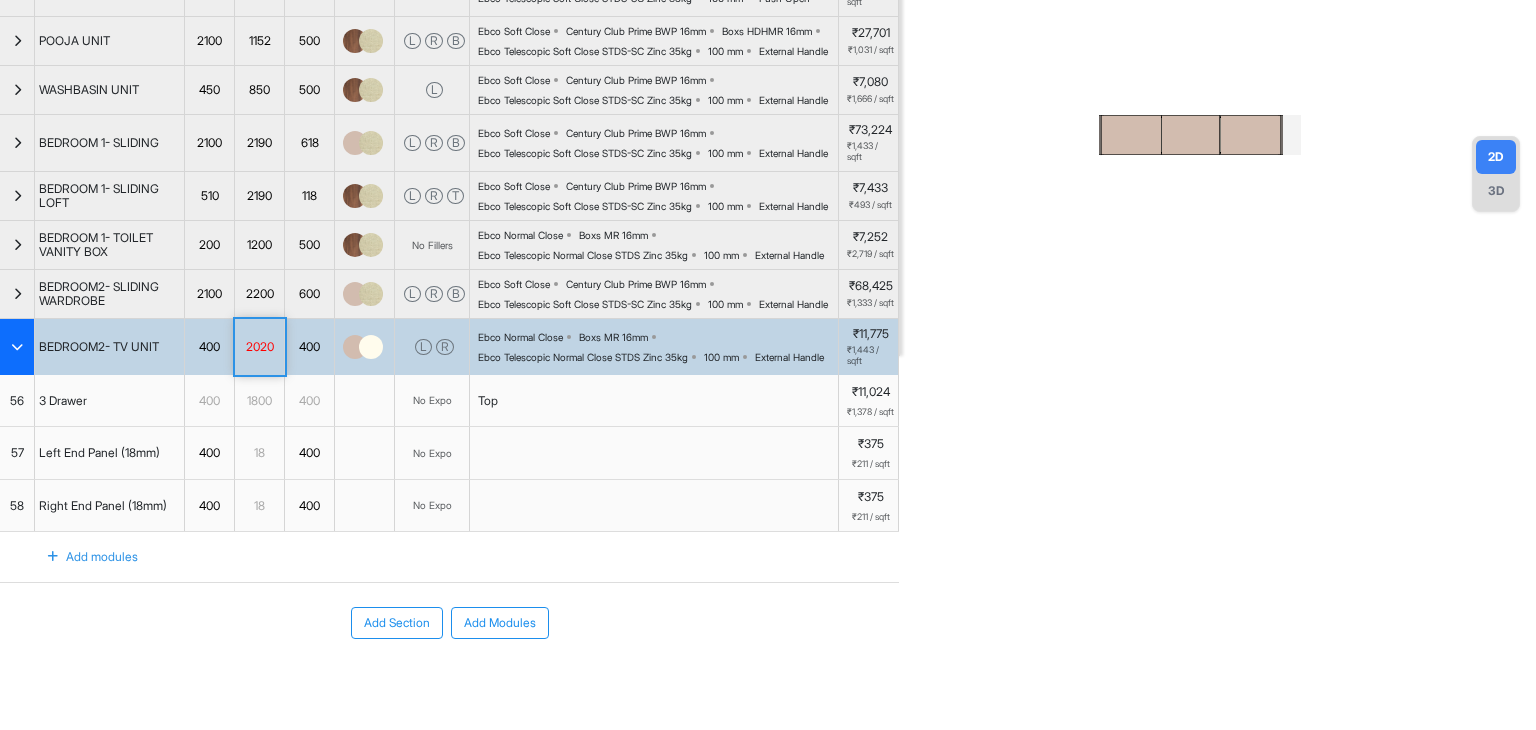 click on "2020" at bounding box center (259, 347) 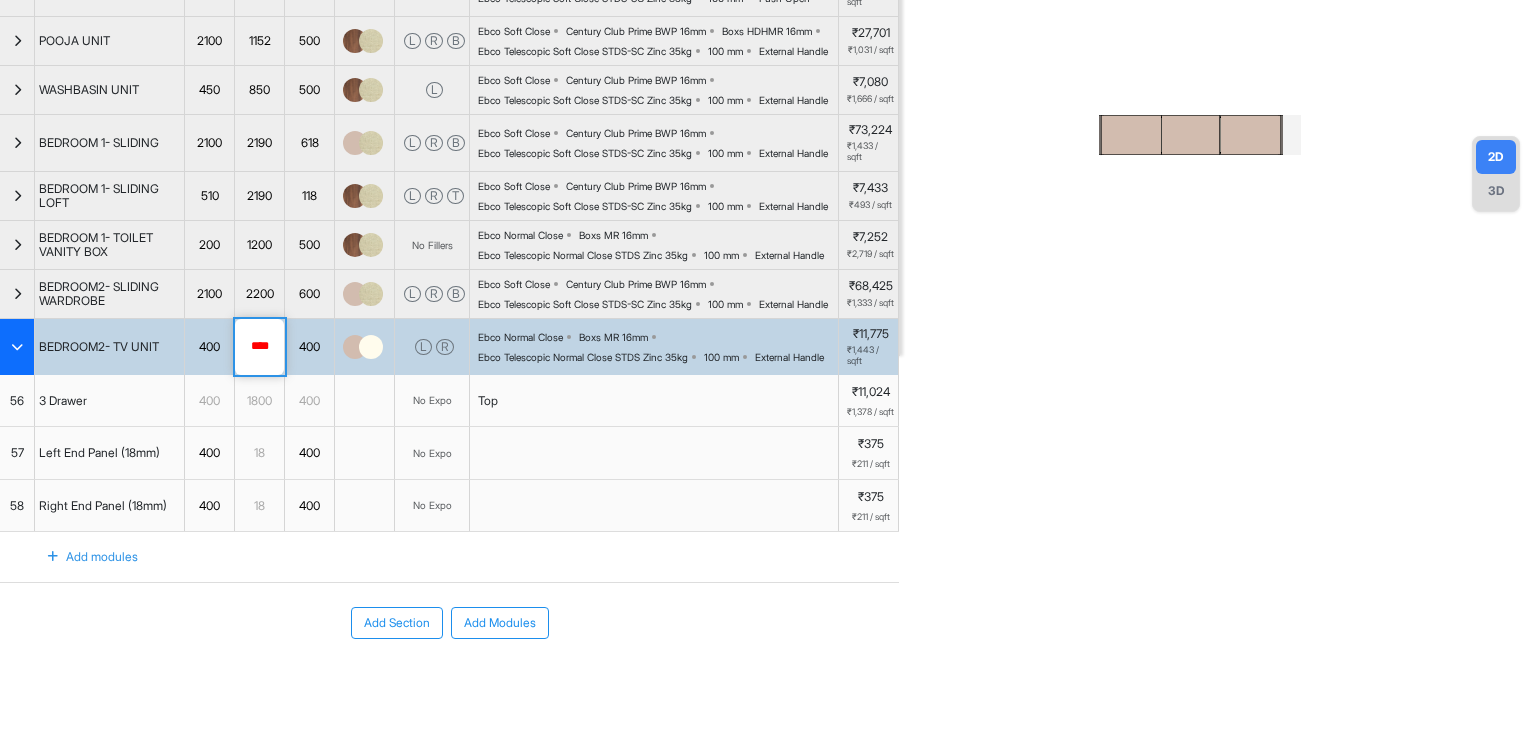 drag, startPoint x: 273, startPoint y: 491, endPoint x: 232, endPoint y: 491, distance: 41 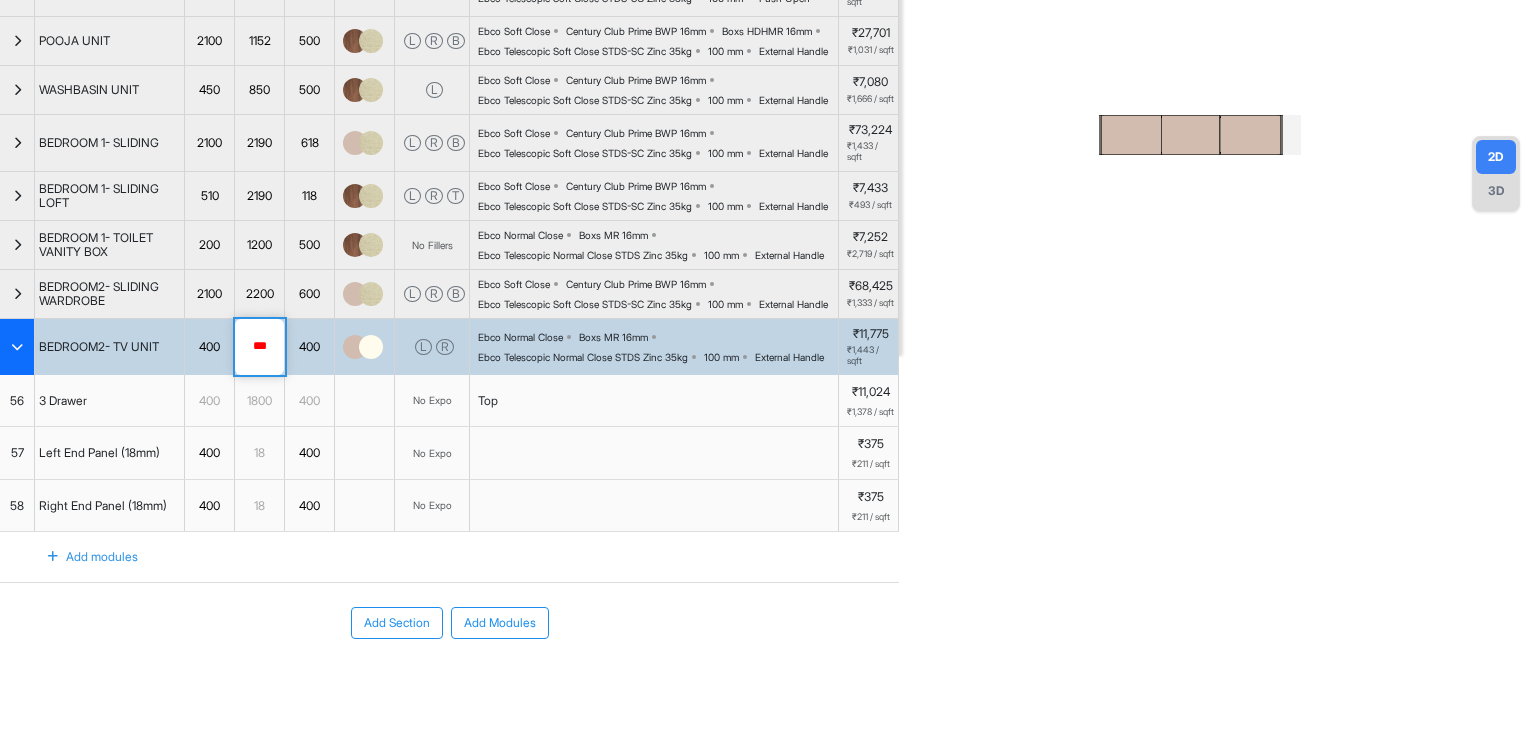 type on "****" 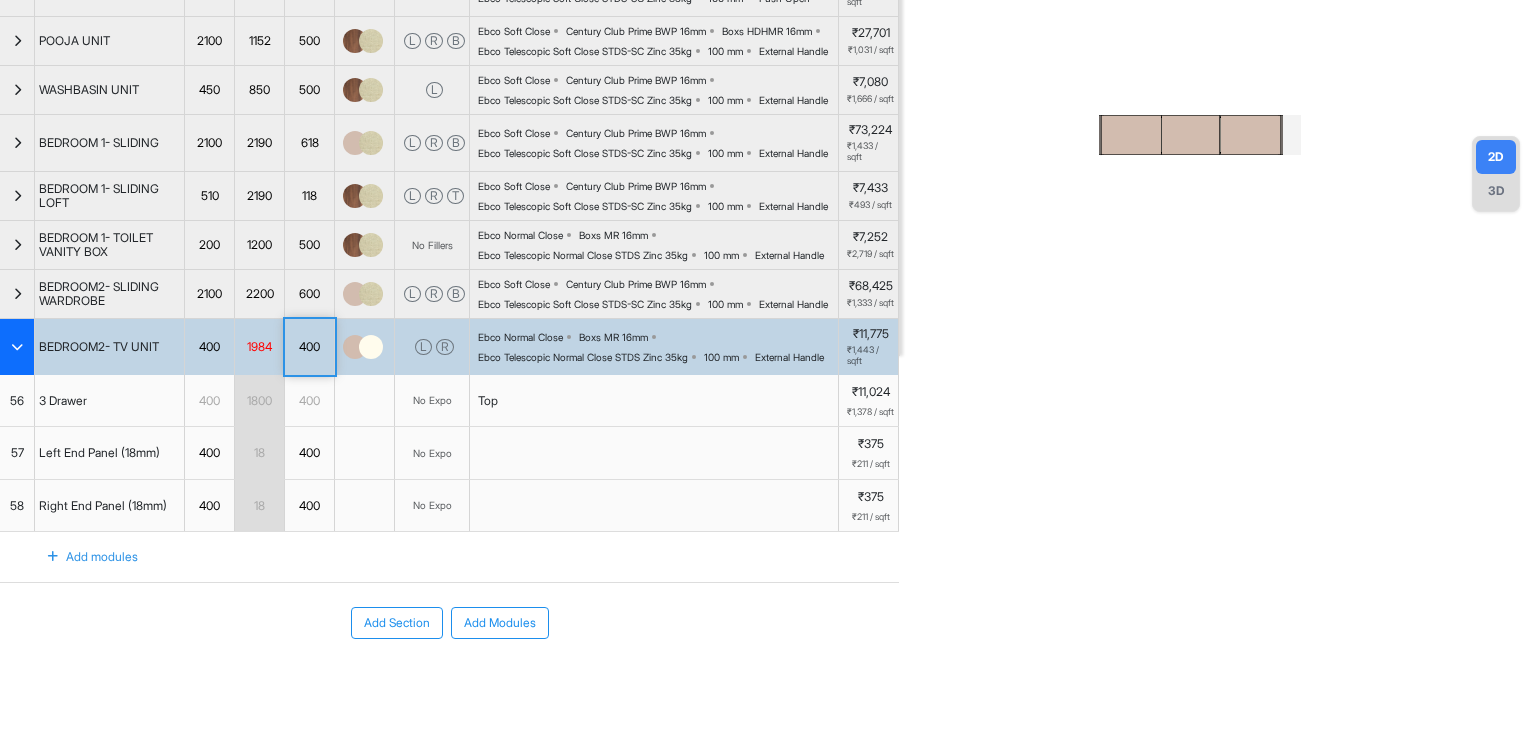 click on "No Expo" at bounding box center [432, 401] 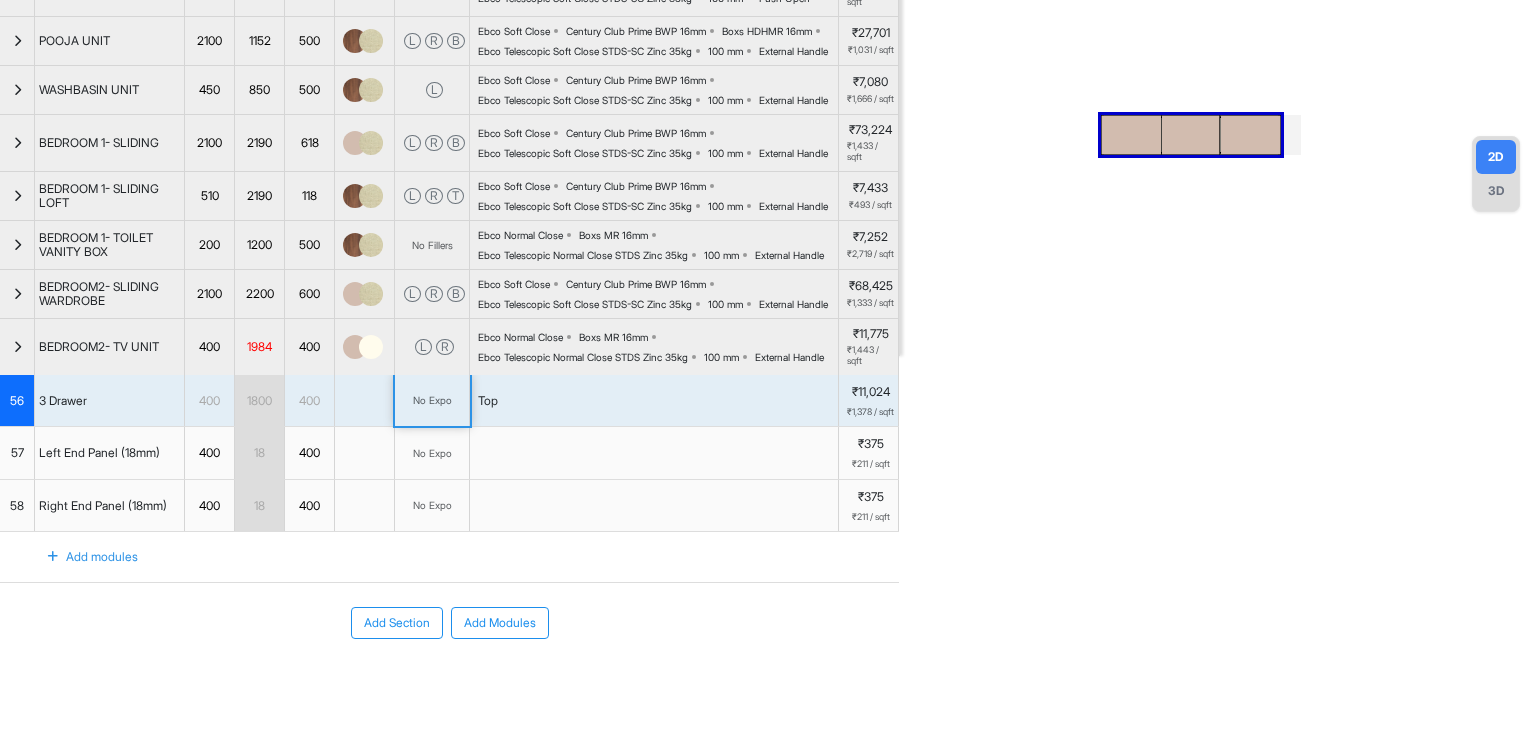 click on "1984" at bounding box center (259, 347) 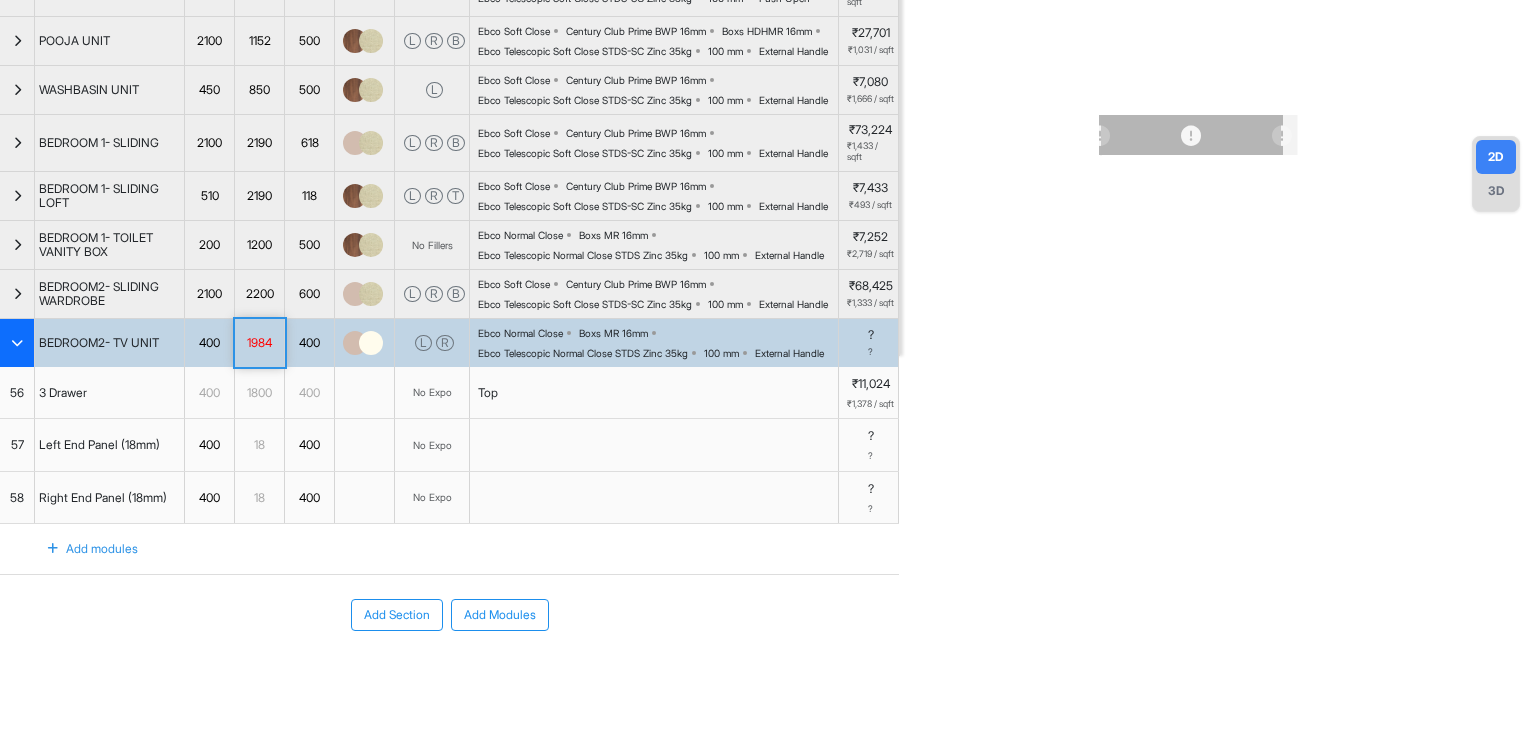 click on "1800" at bounding box center (259, 393) 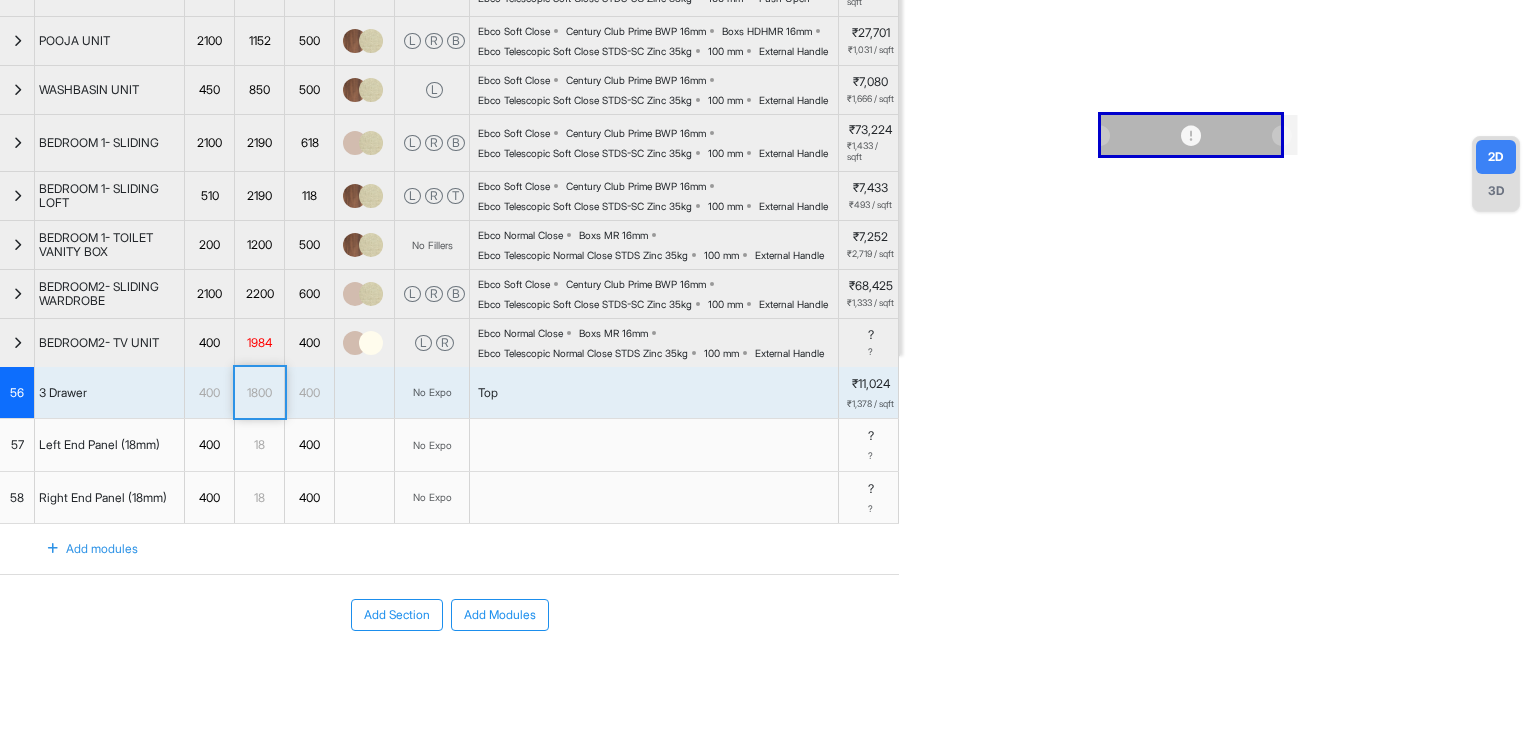 click on "1800" at bounding box center (259, 393) 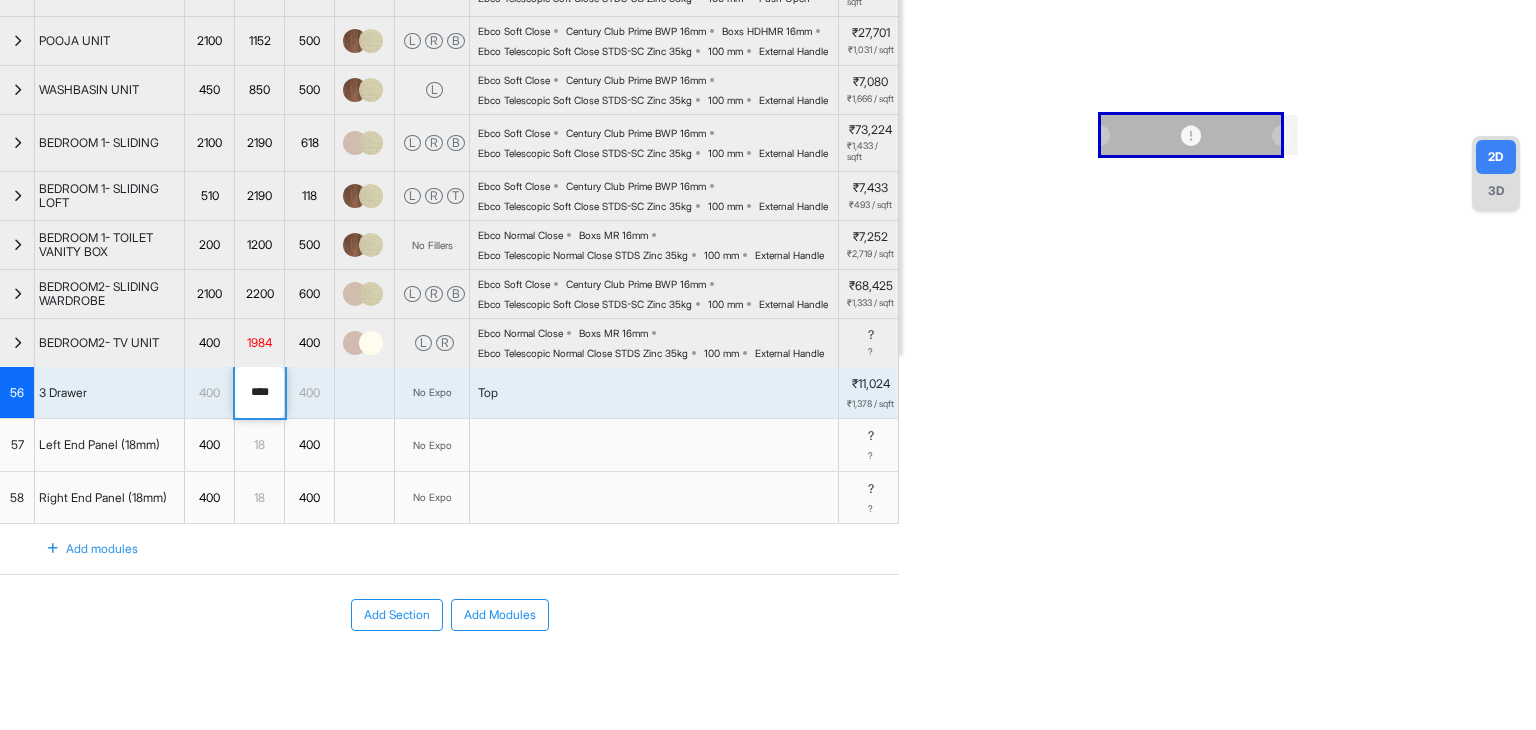 click on "1984" at bounding box center [260, 343] 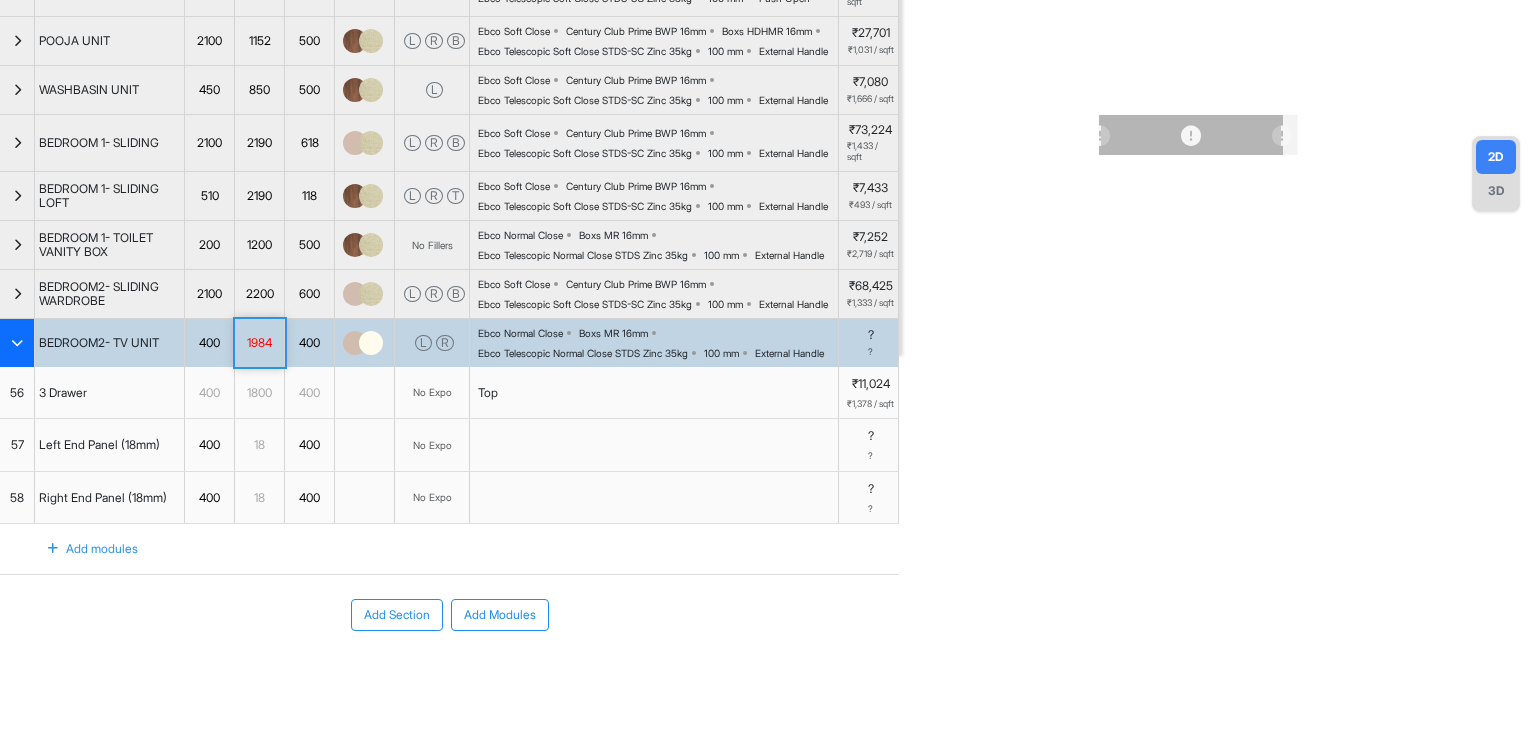 click on "1984" at bounding box center [259, 343] 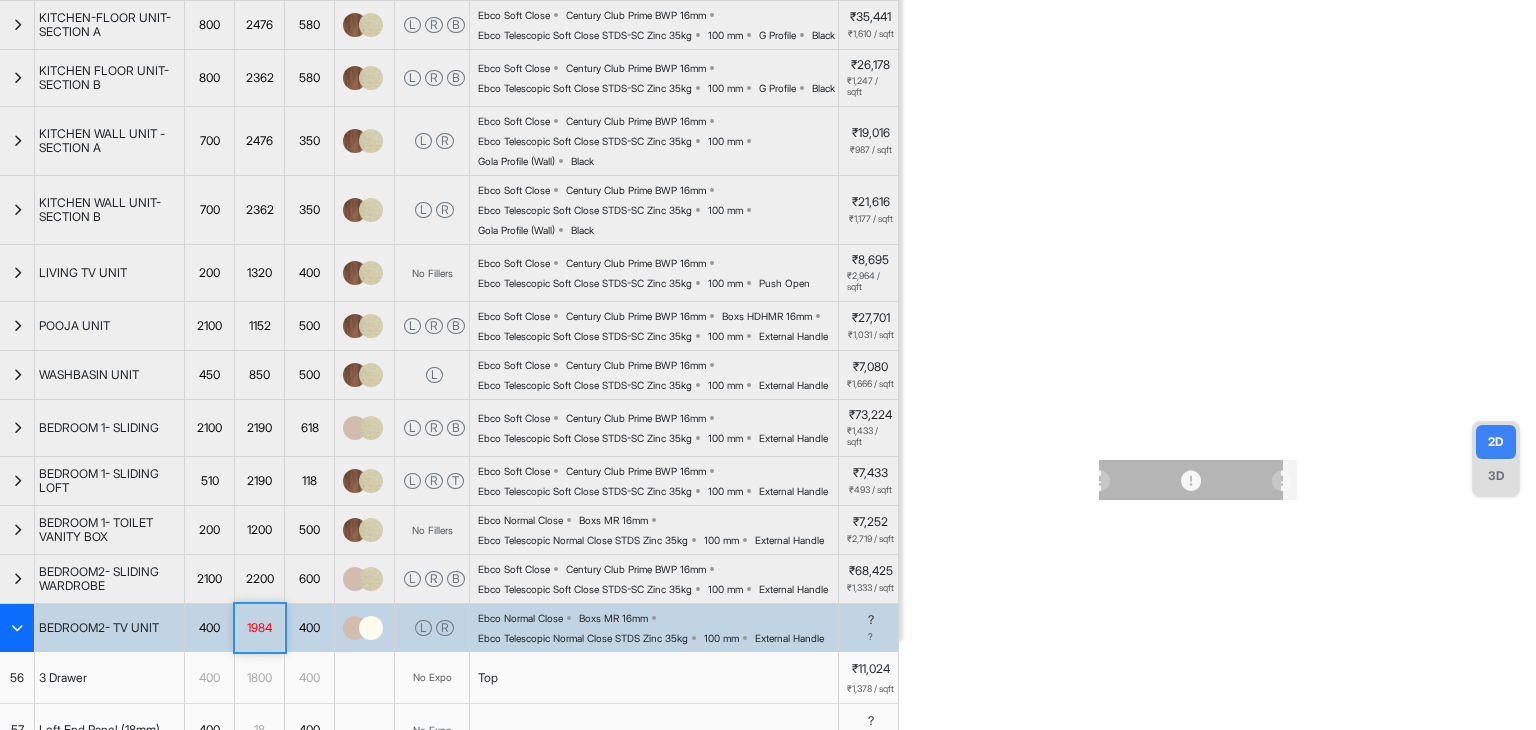 scroll, scrollTop: 0, scrollLeft: 0, axis: both 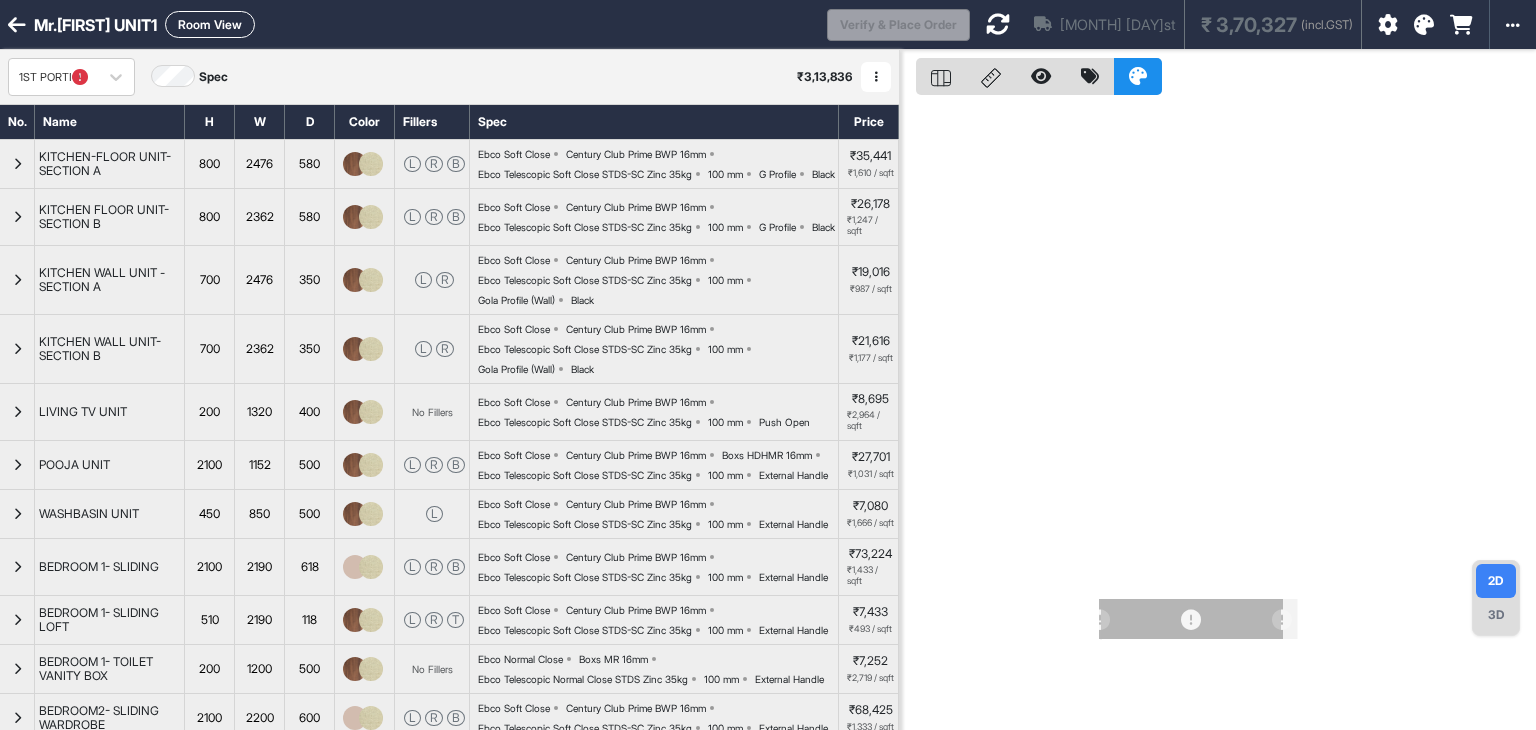click at bounding box center (998, 24) 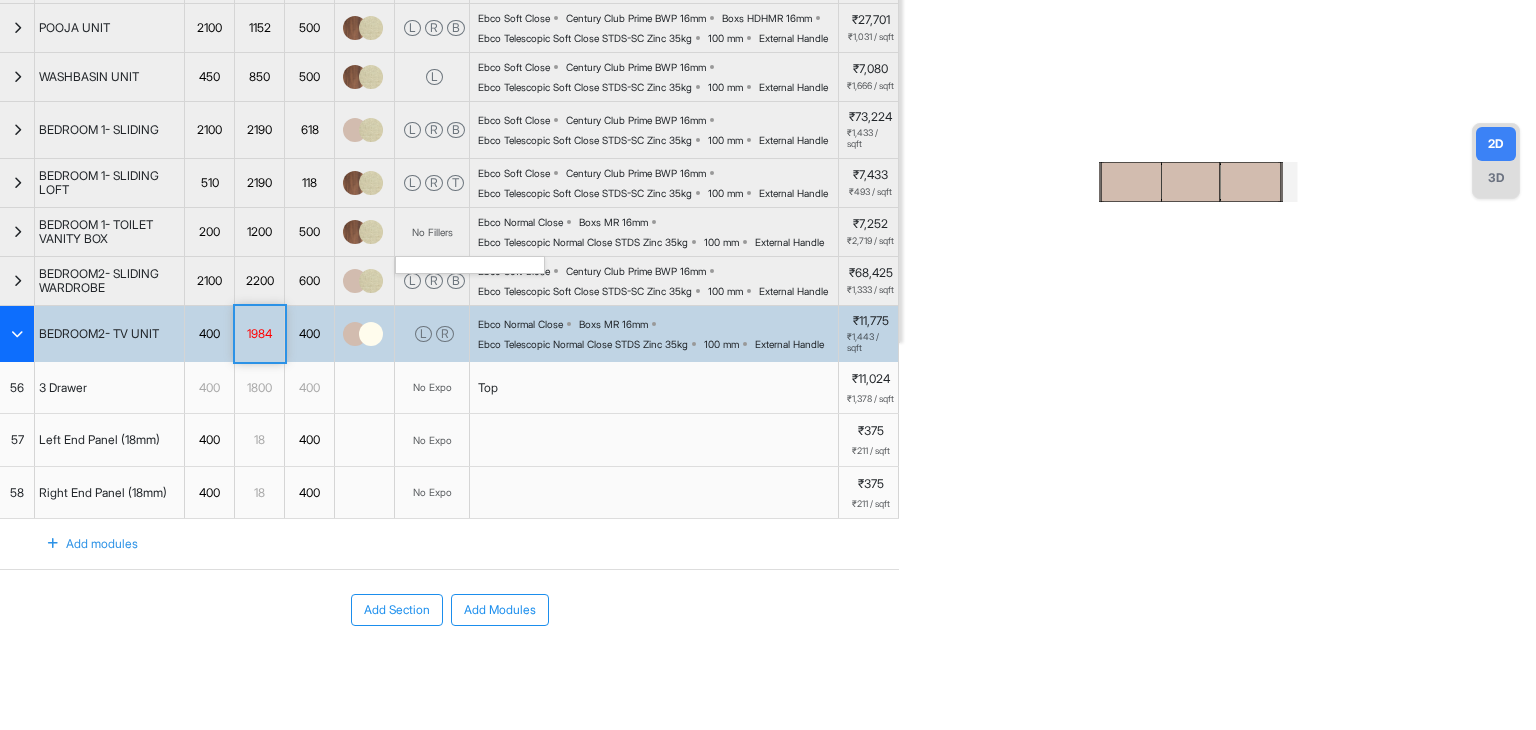 scroll, scrollTop: 544, scrollLeft: 0, axis: vertical 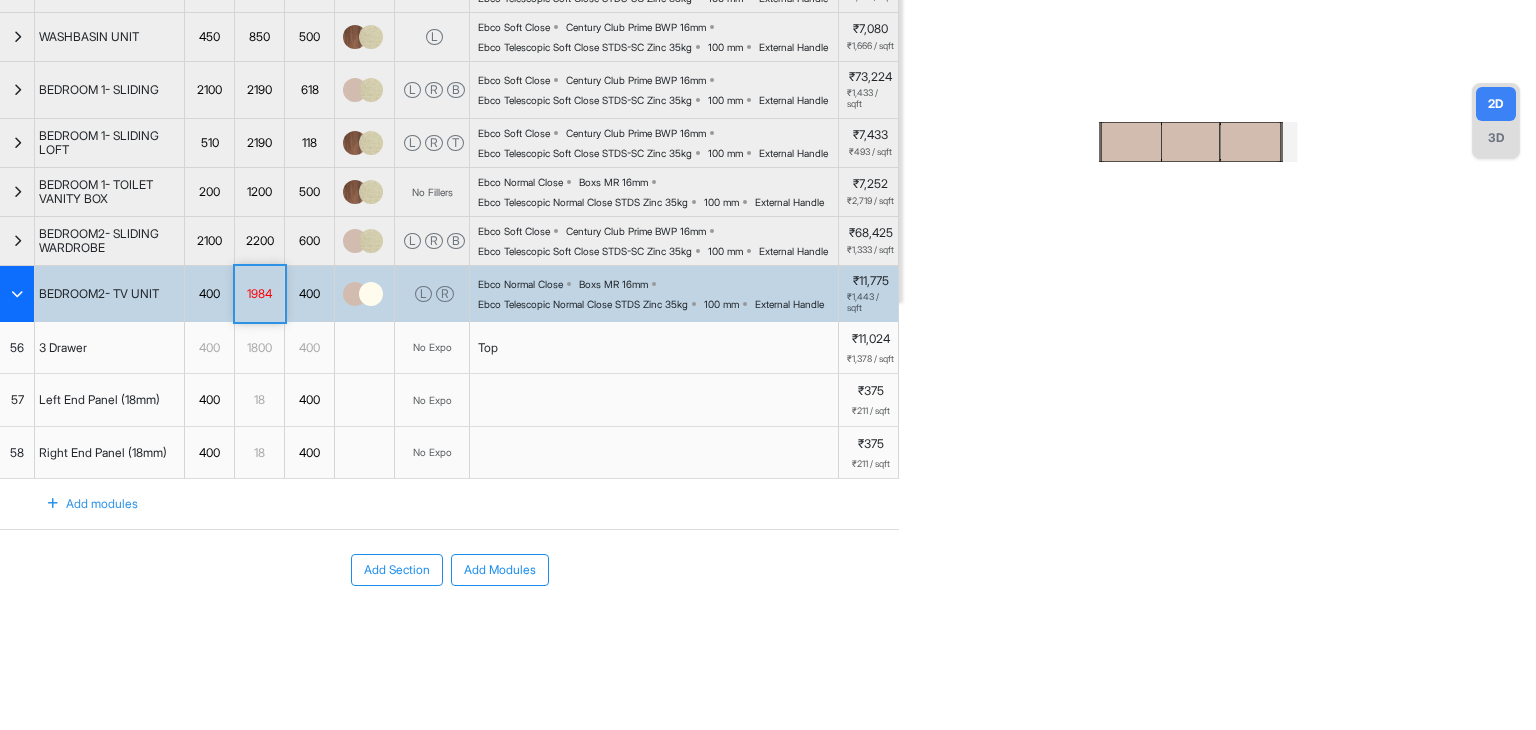 click on "1800" at bounding box center [259, 348] 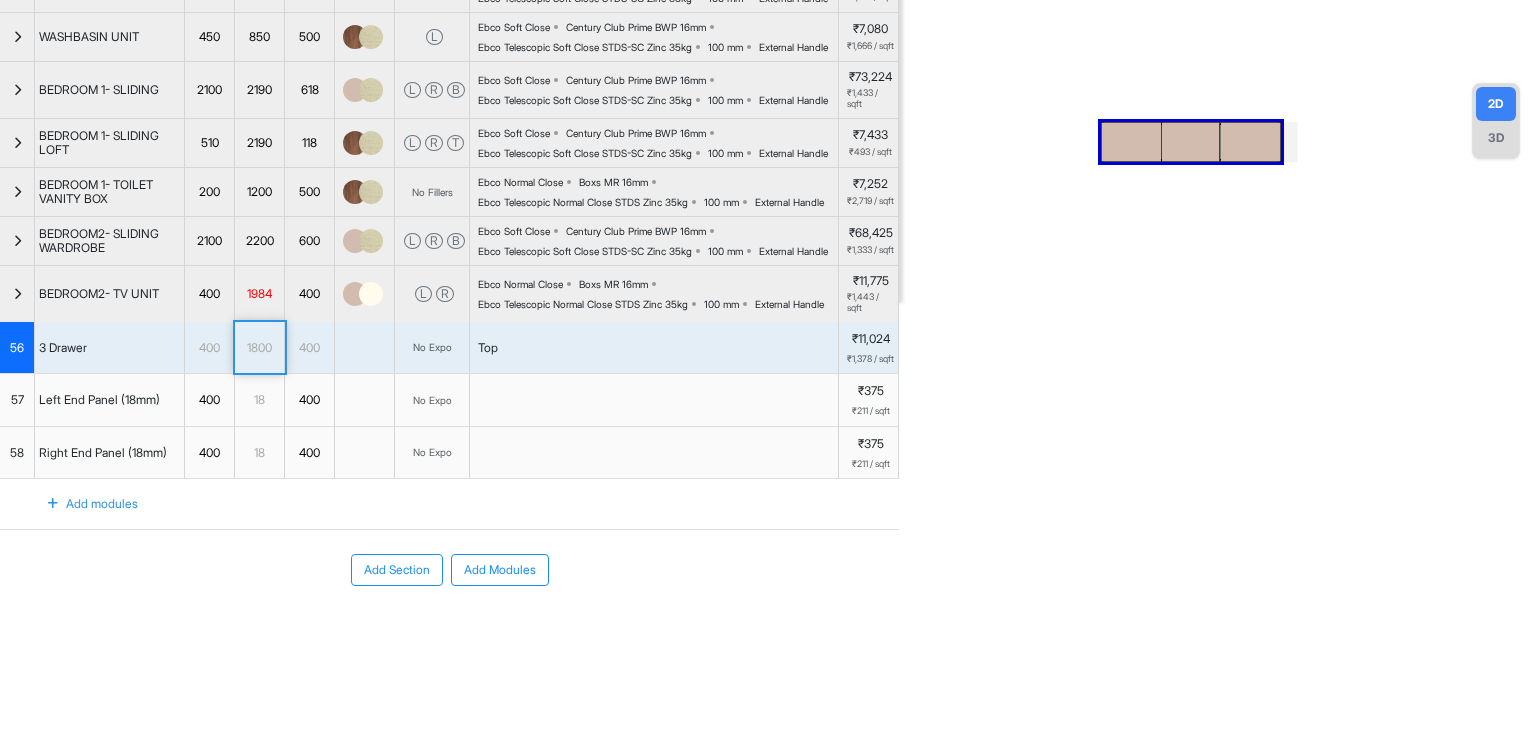 click on "1800" at bounding box center (259, 348) 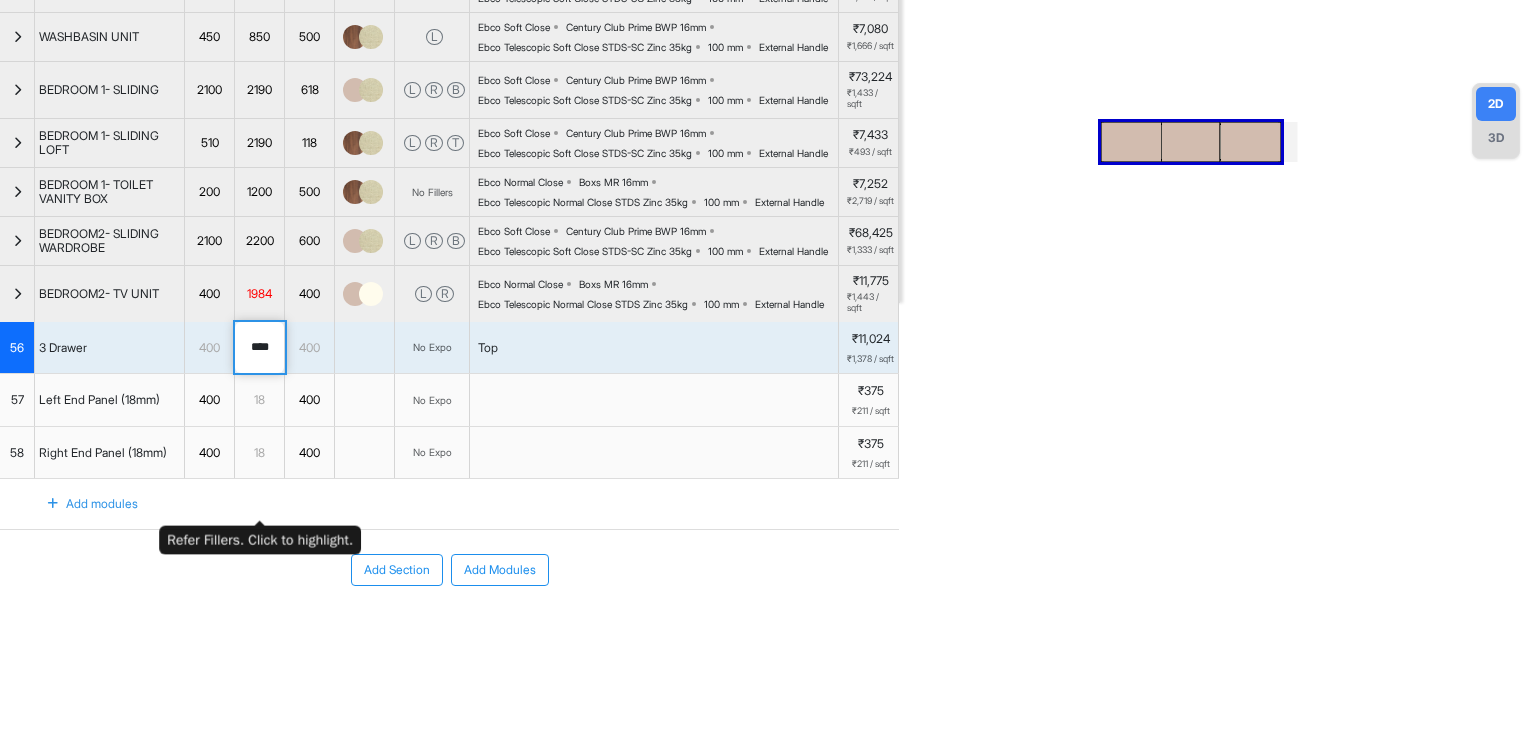 click on "18" at bounding box center (259, 400) 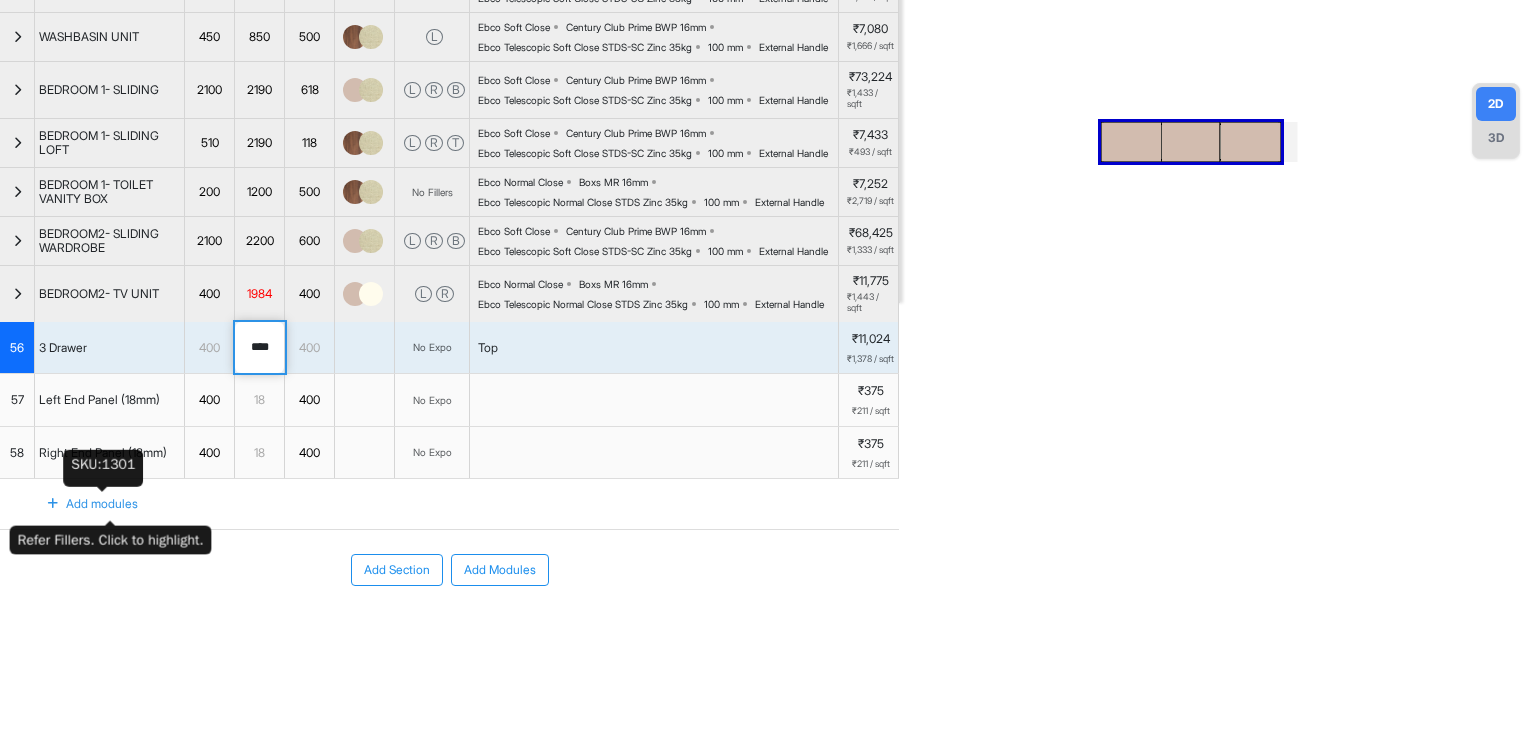 click on "Left End Panel (18mm)" at bounding box center (99, 400) 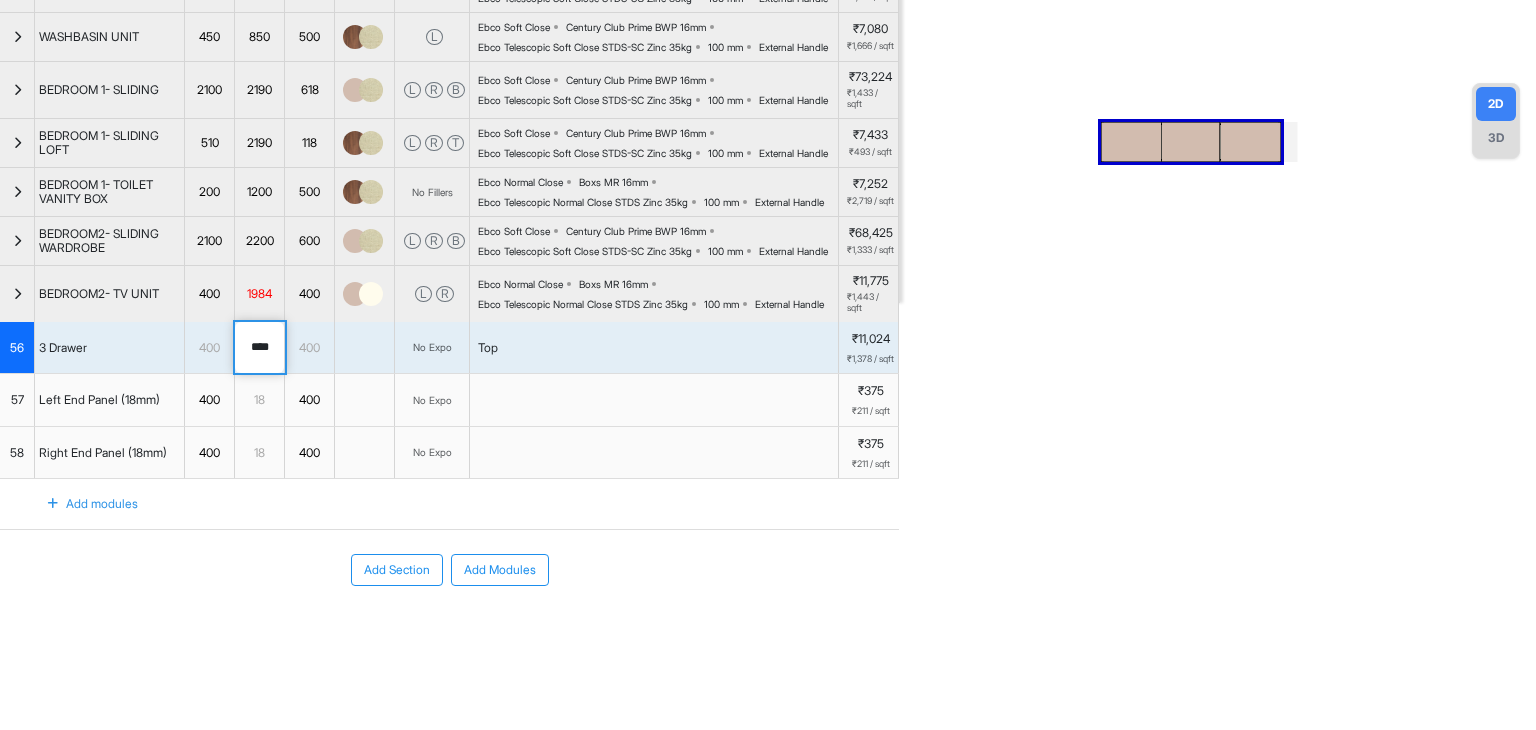 click on "57" at bounding box center (17, 400) 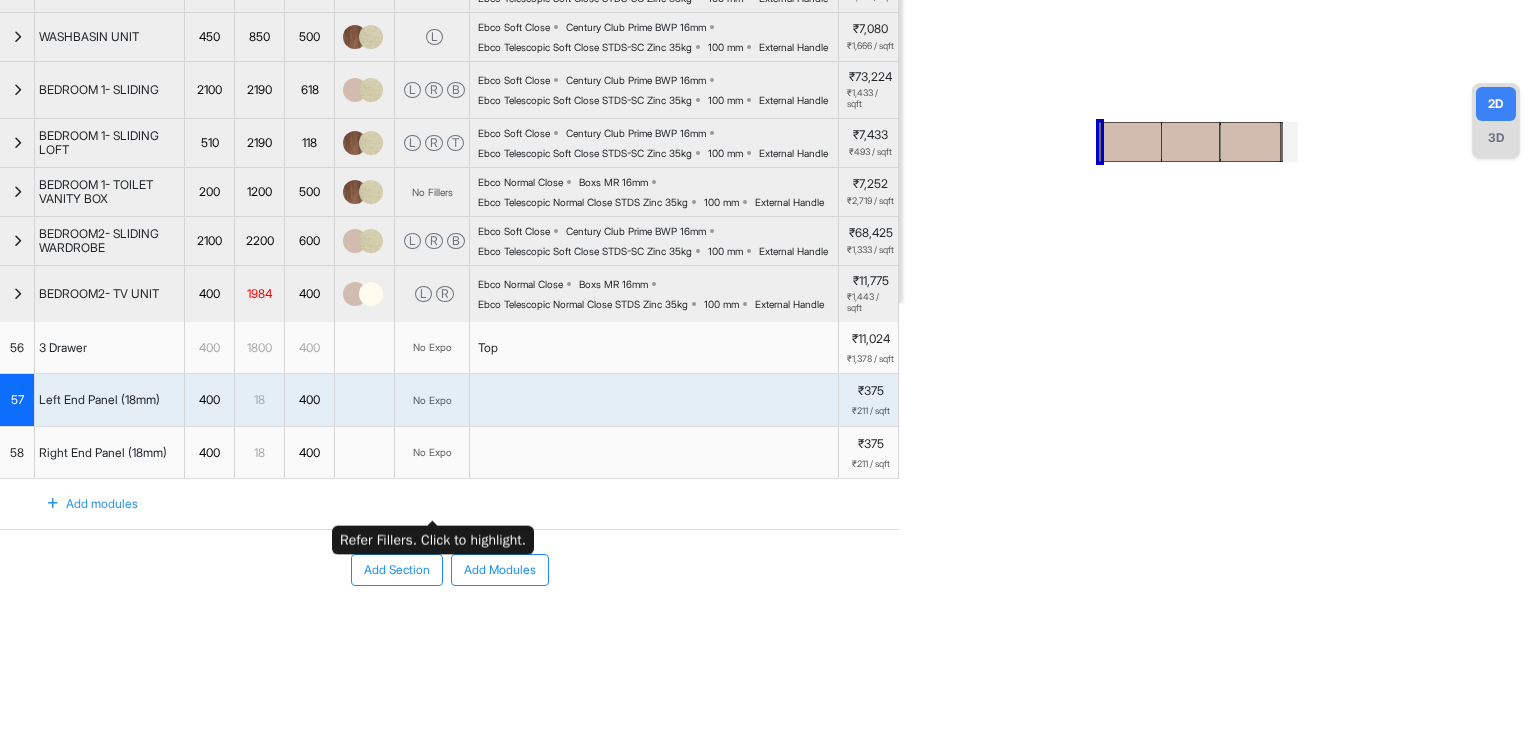 click on "No Expo" at bounding box center (432, 400) 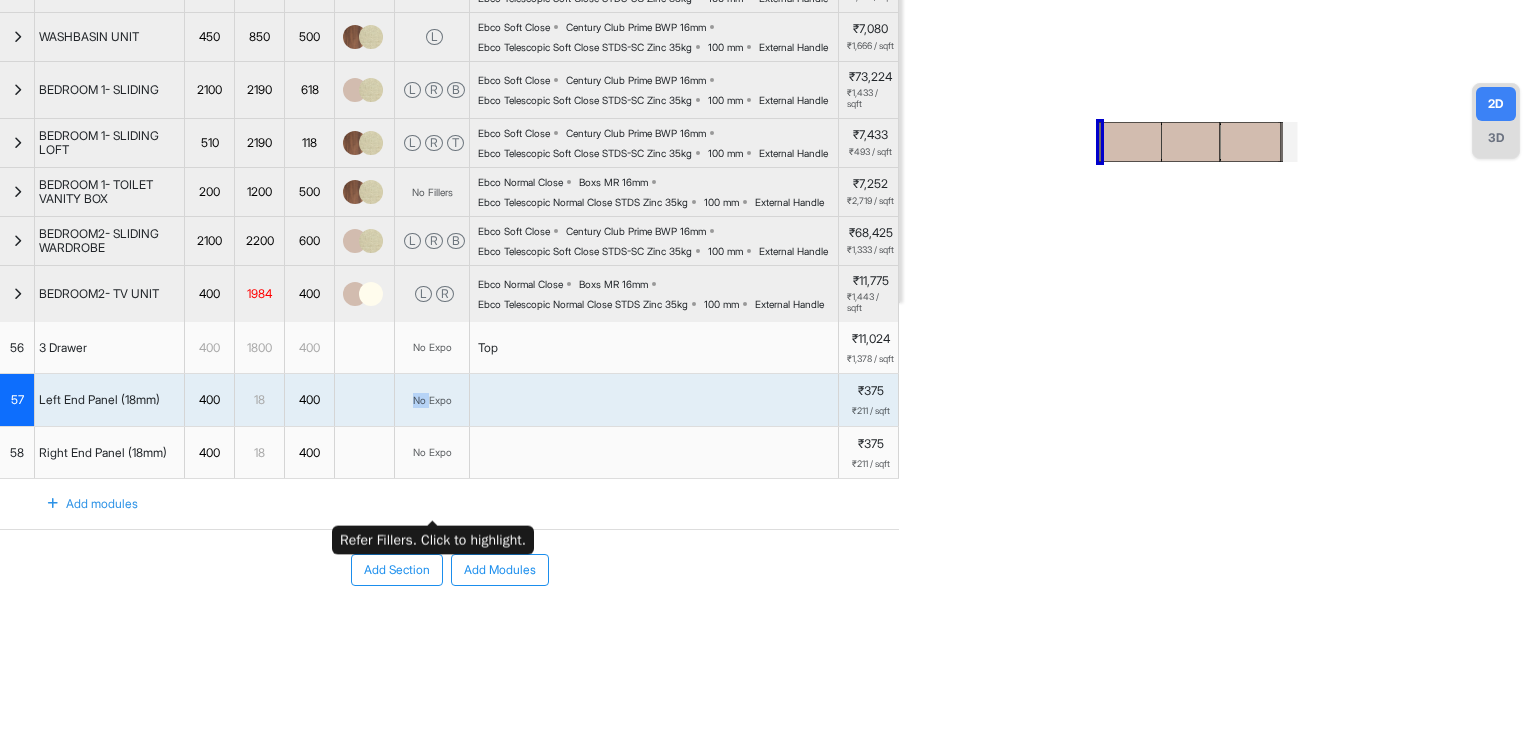 click on "No Expo" at bounding box center (432, 400) 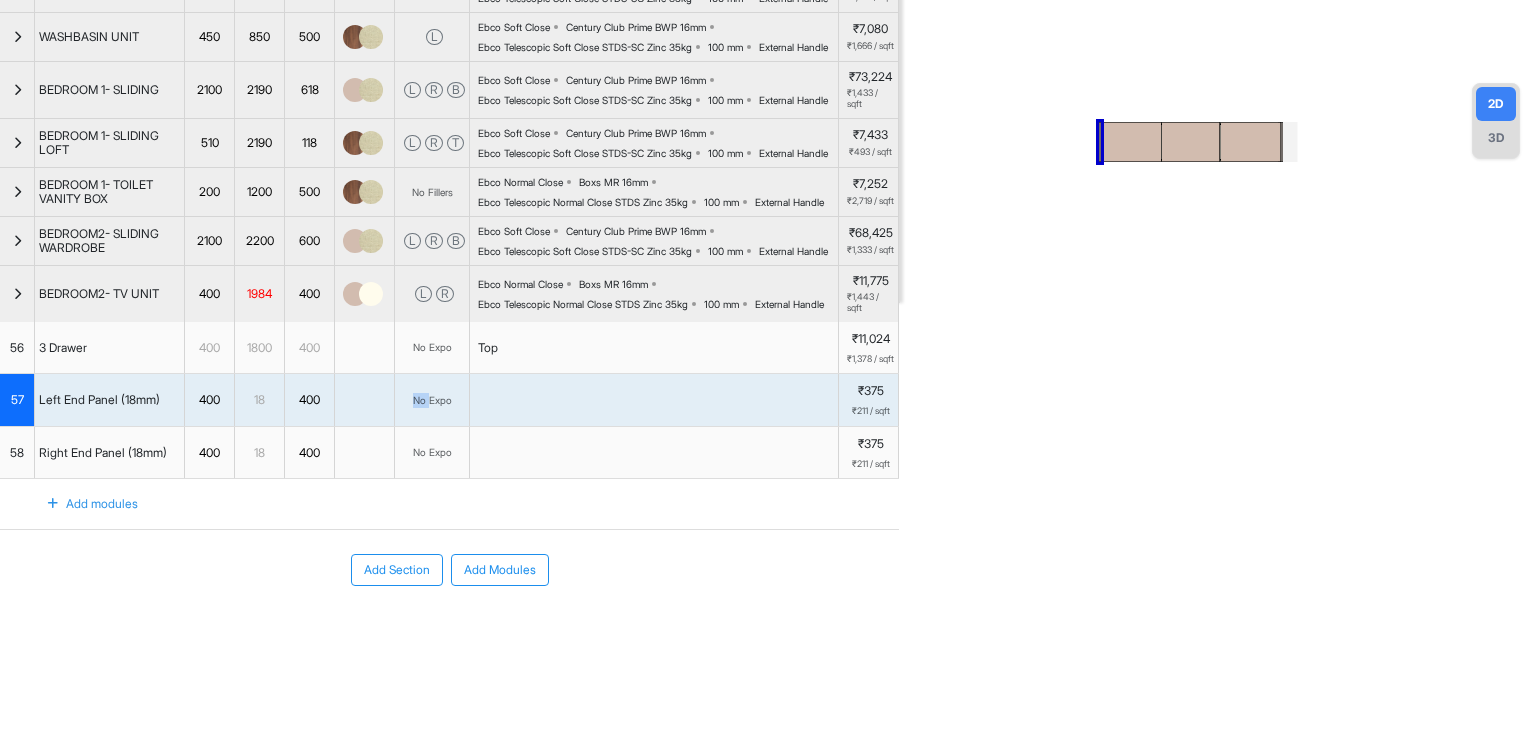 click on "BEDROOM2- TV UNIT" at bounding box center [99, 294] 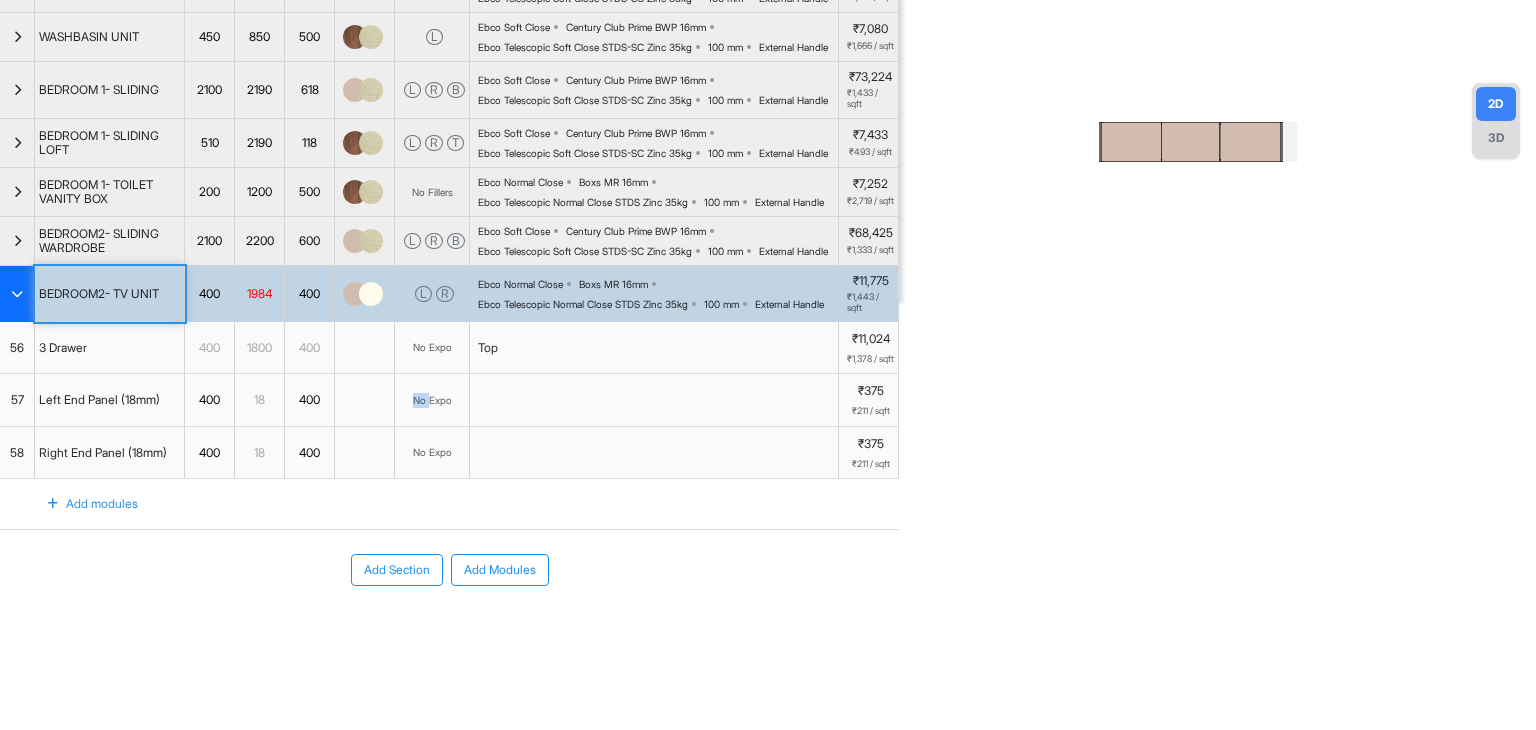 click at bounding box center [17, 294] 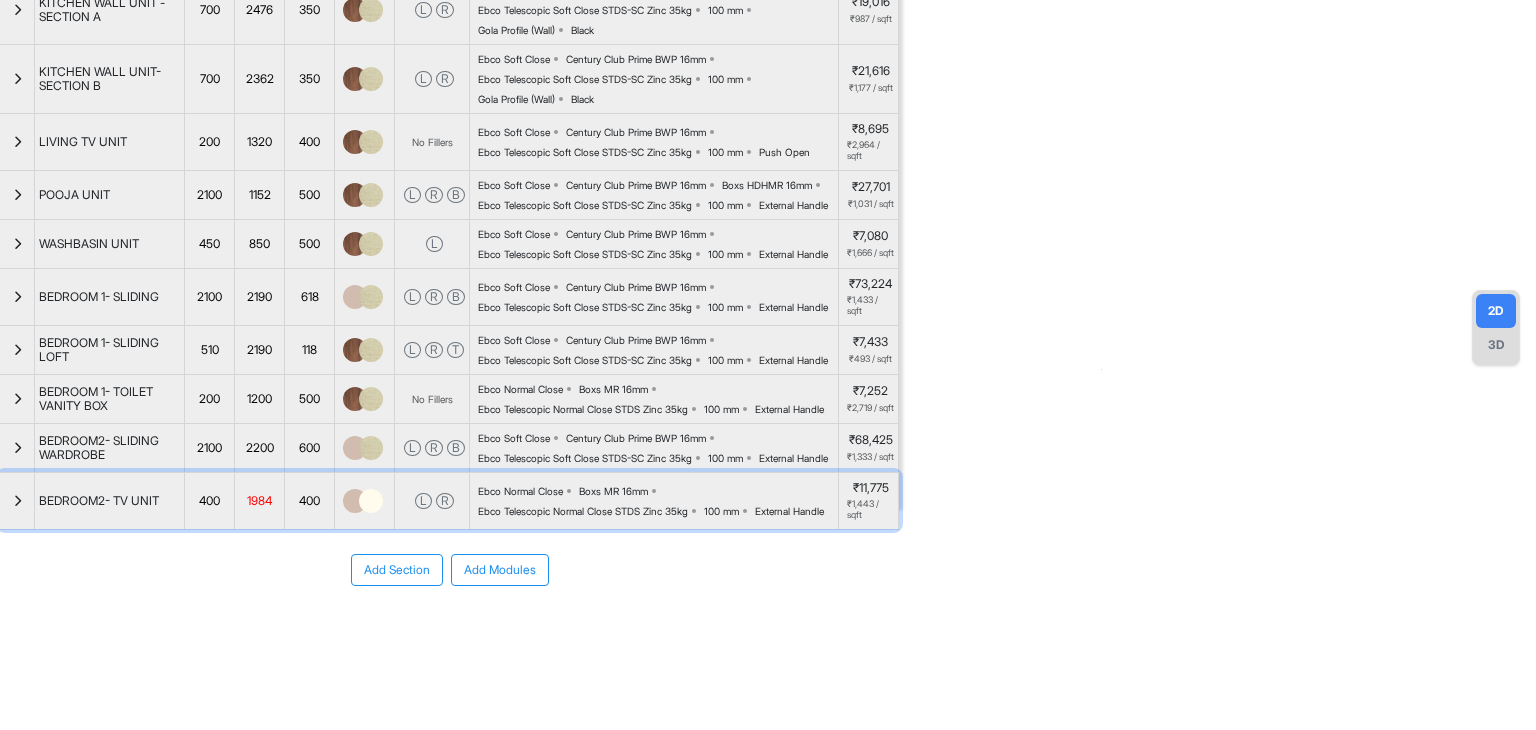 click at bounding box center [17, 501] 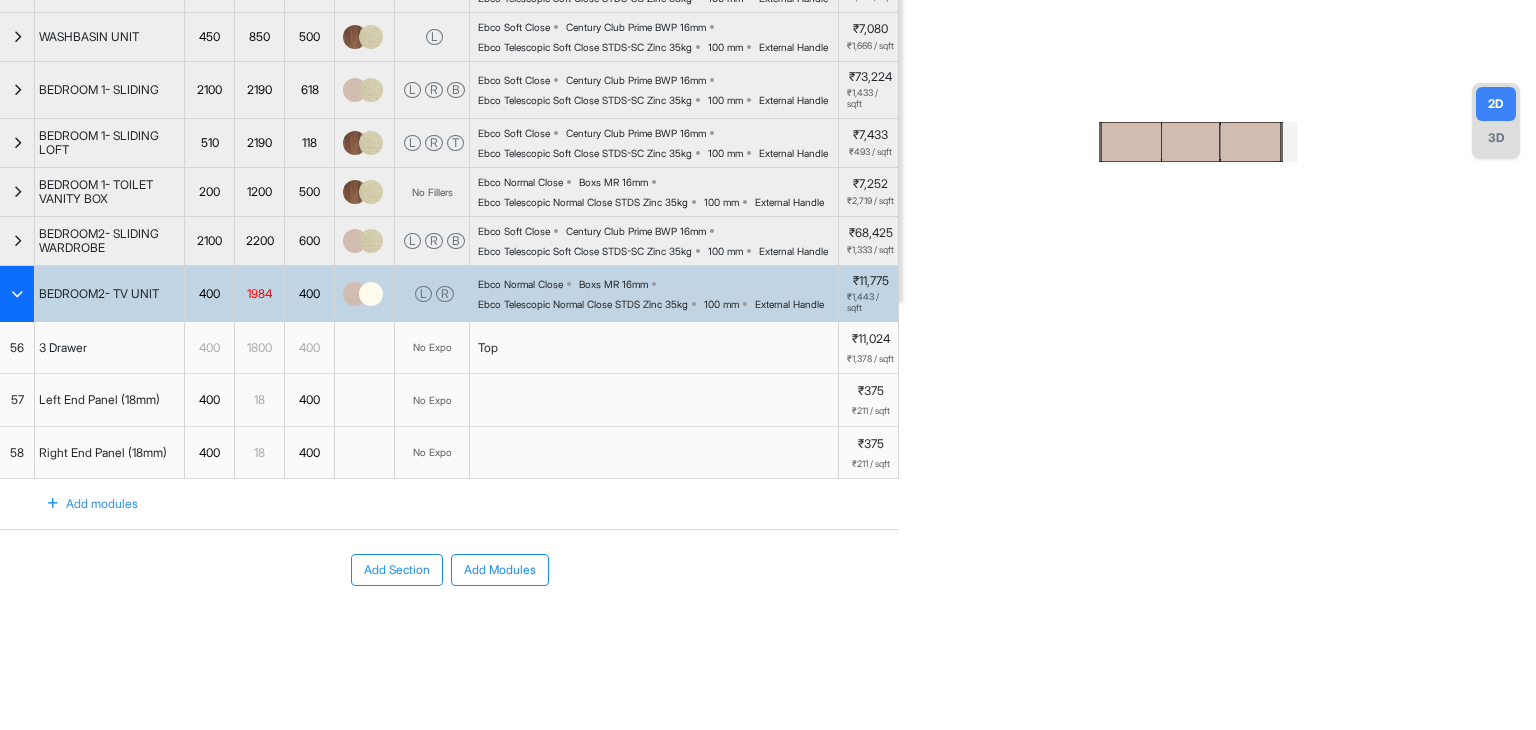 click at bounding box center [17, 294] 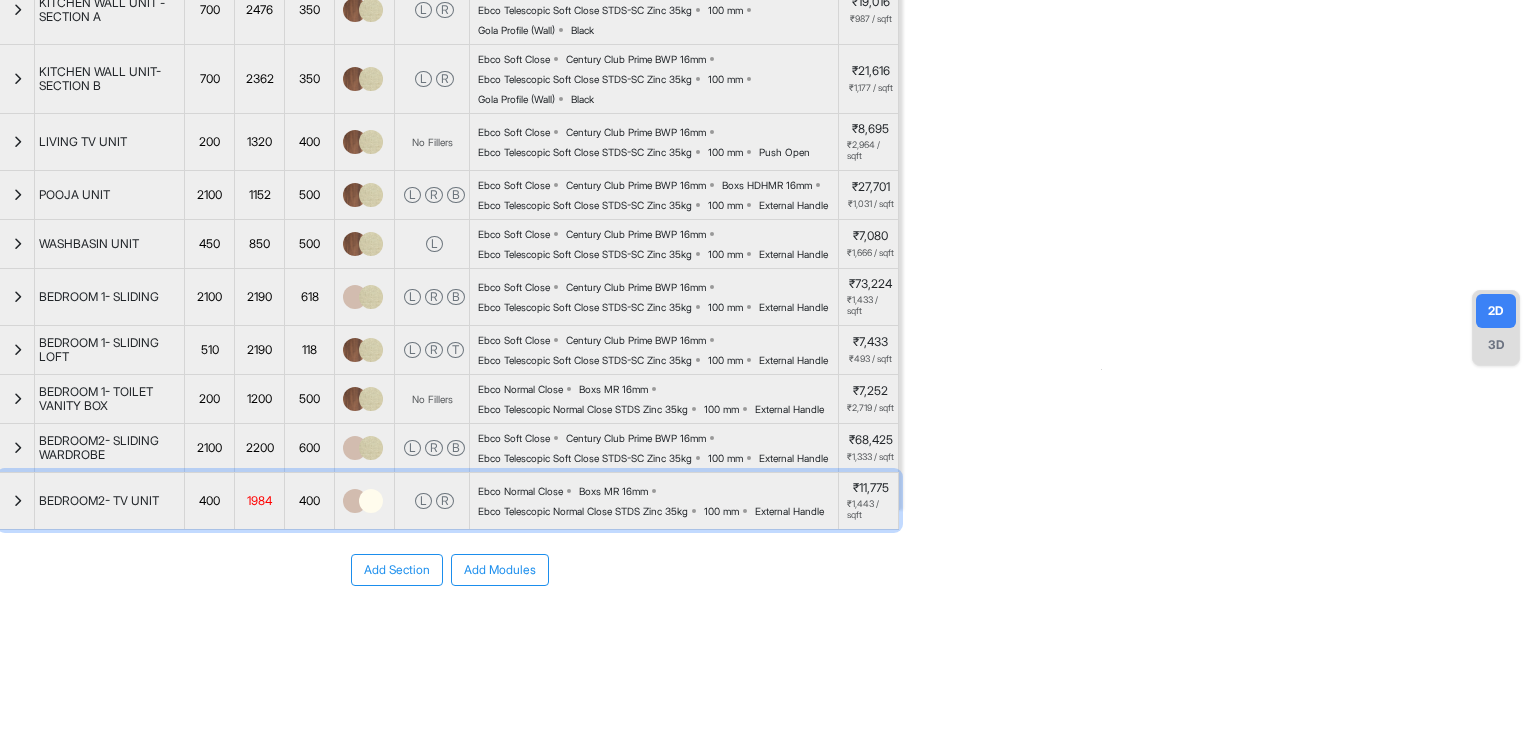 click at bounding box center (17, 501) 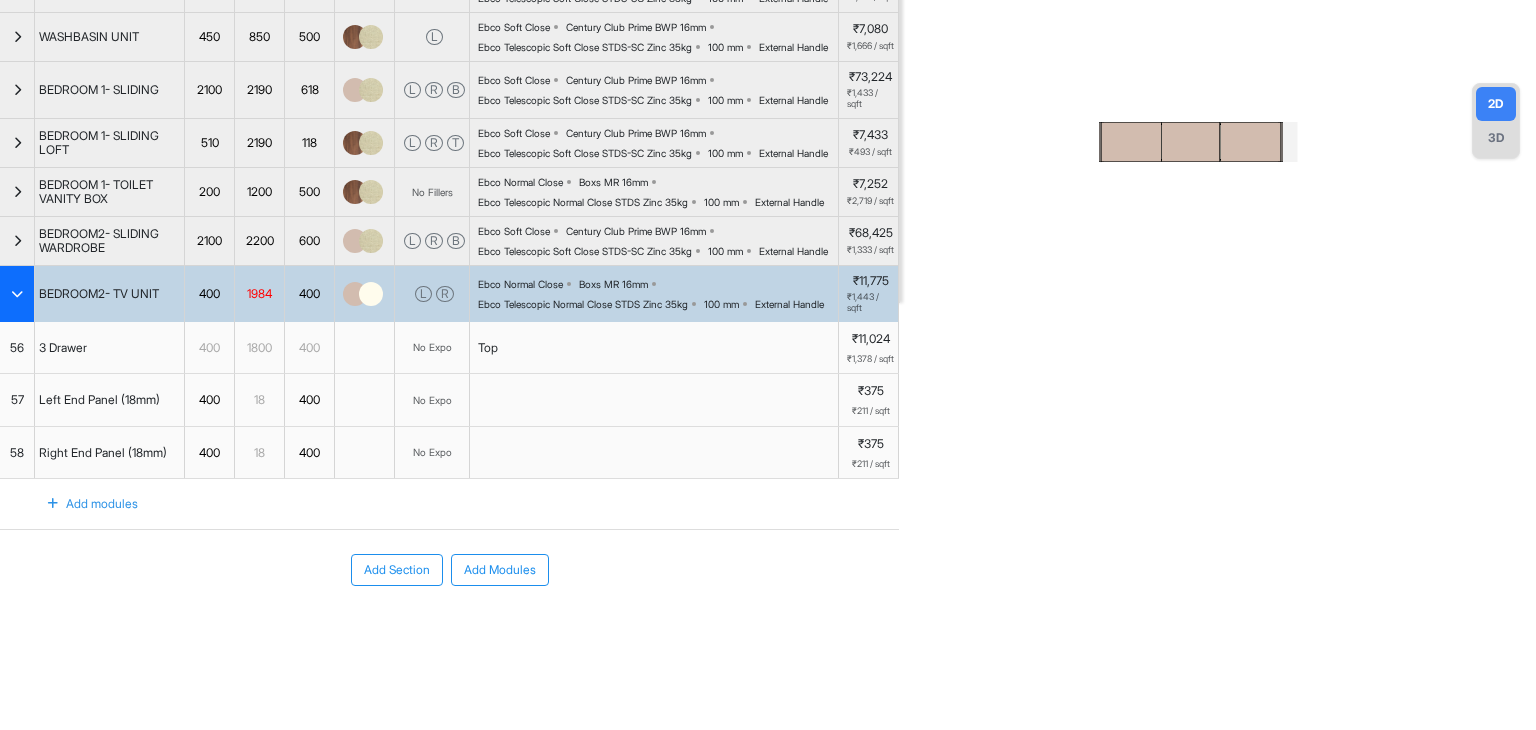 click on "58" at bounding box center [17, 453] 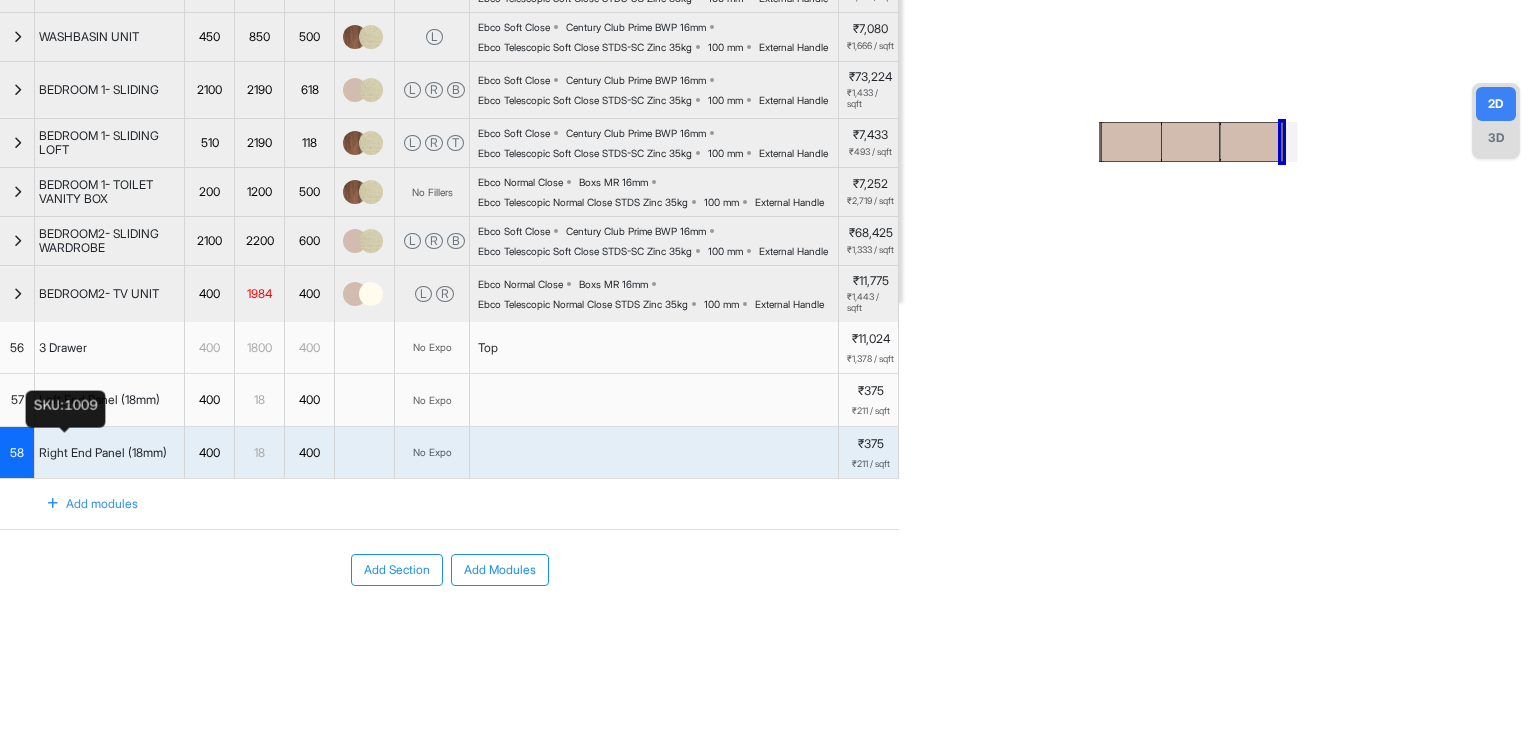 click on "3 Drawer" at bounding box center [63, 348] 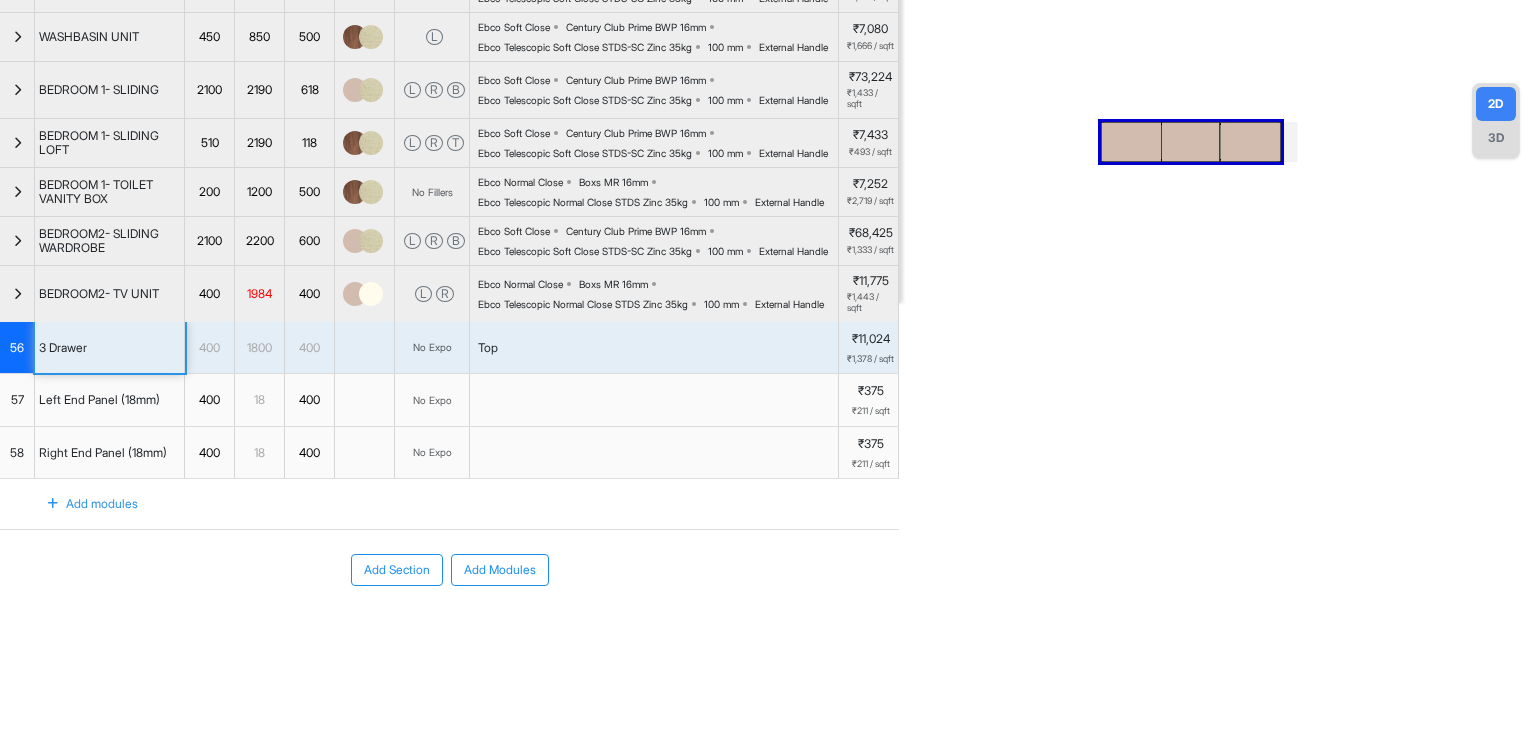 click at bounding box center (17, 294) 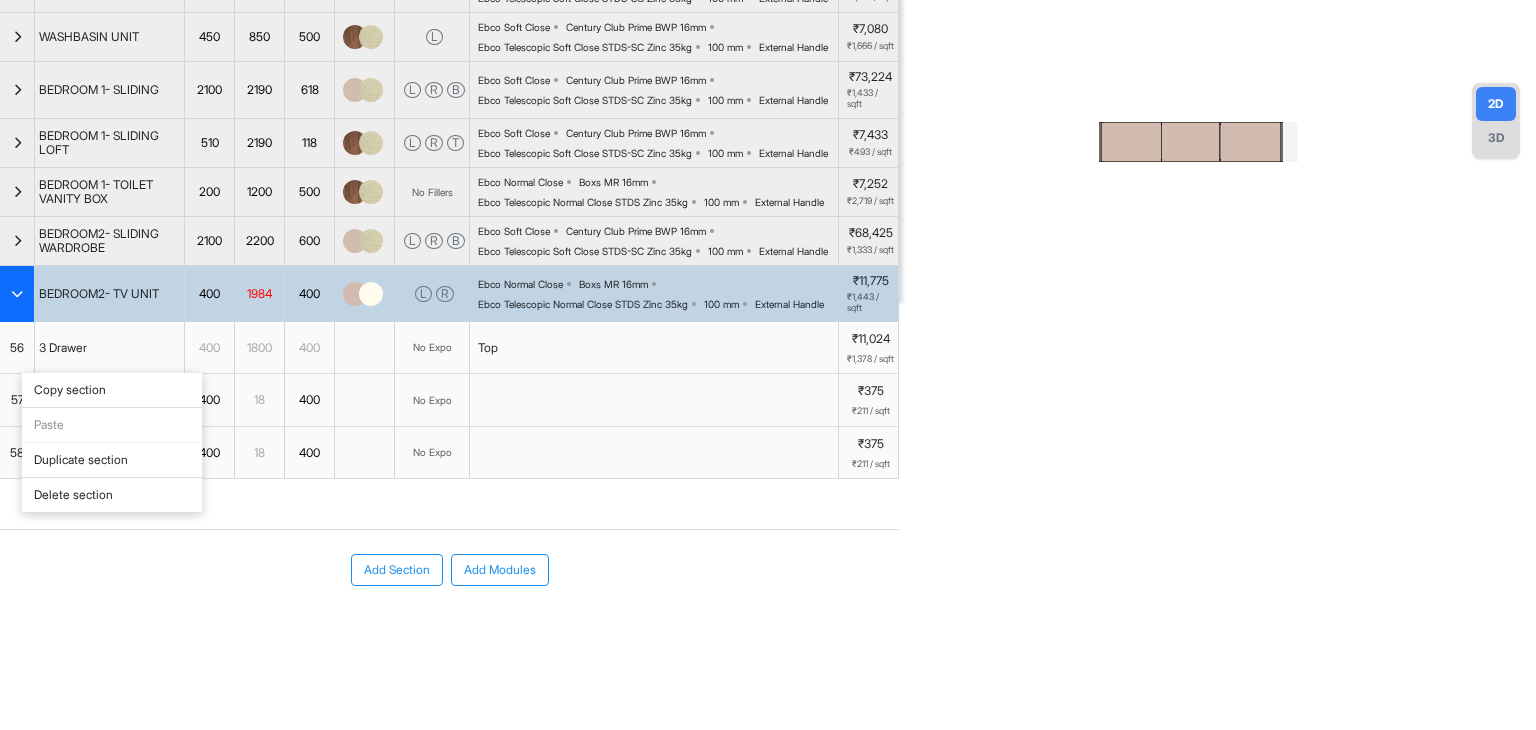 click on "Delete section" at bounding box center [112, 495] 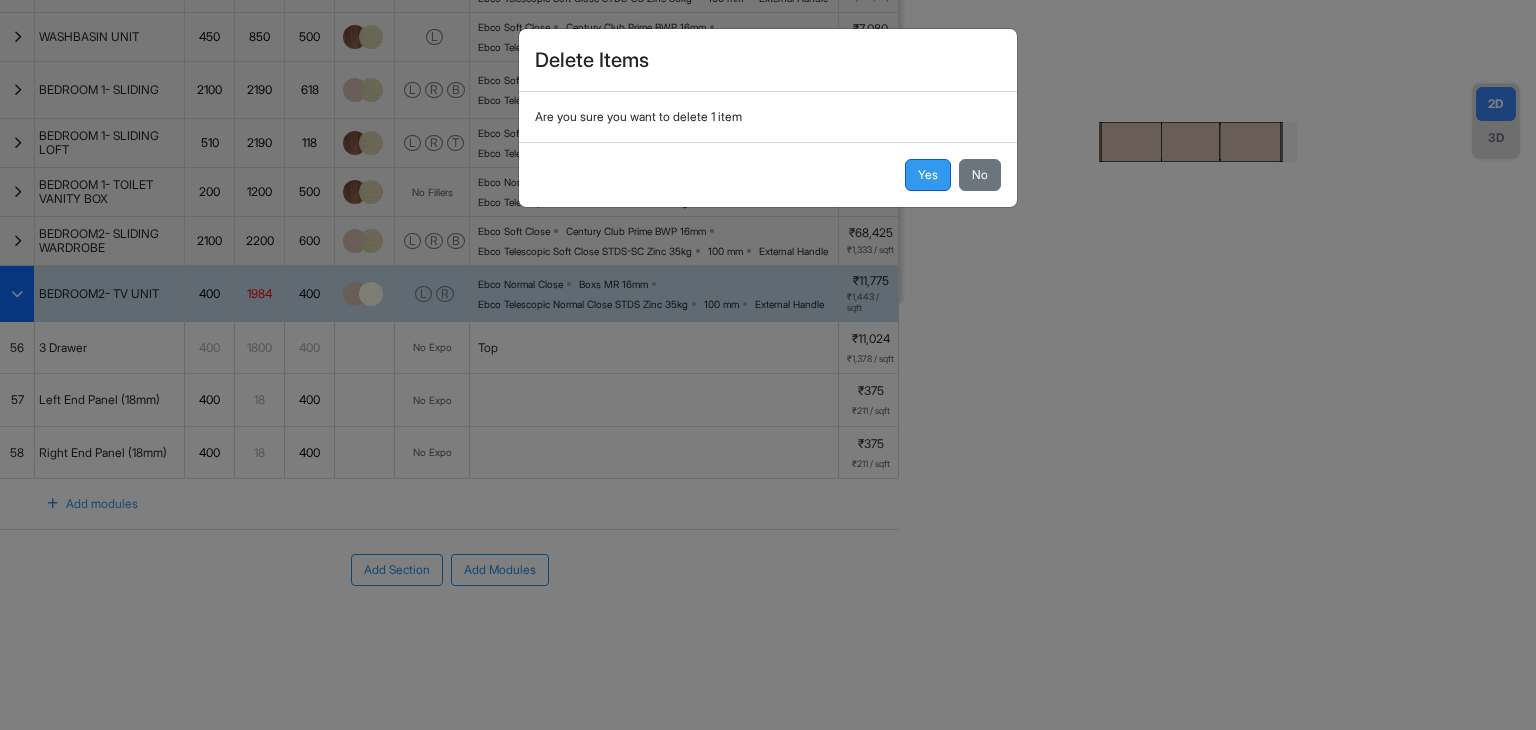 click on "Yes" at bounding box center [928, 175] 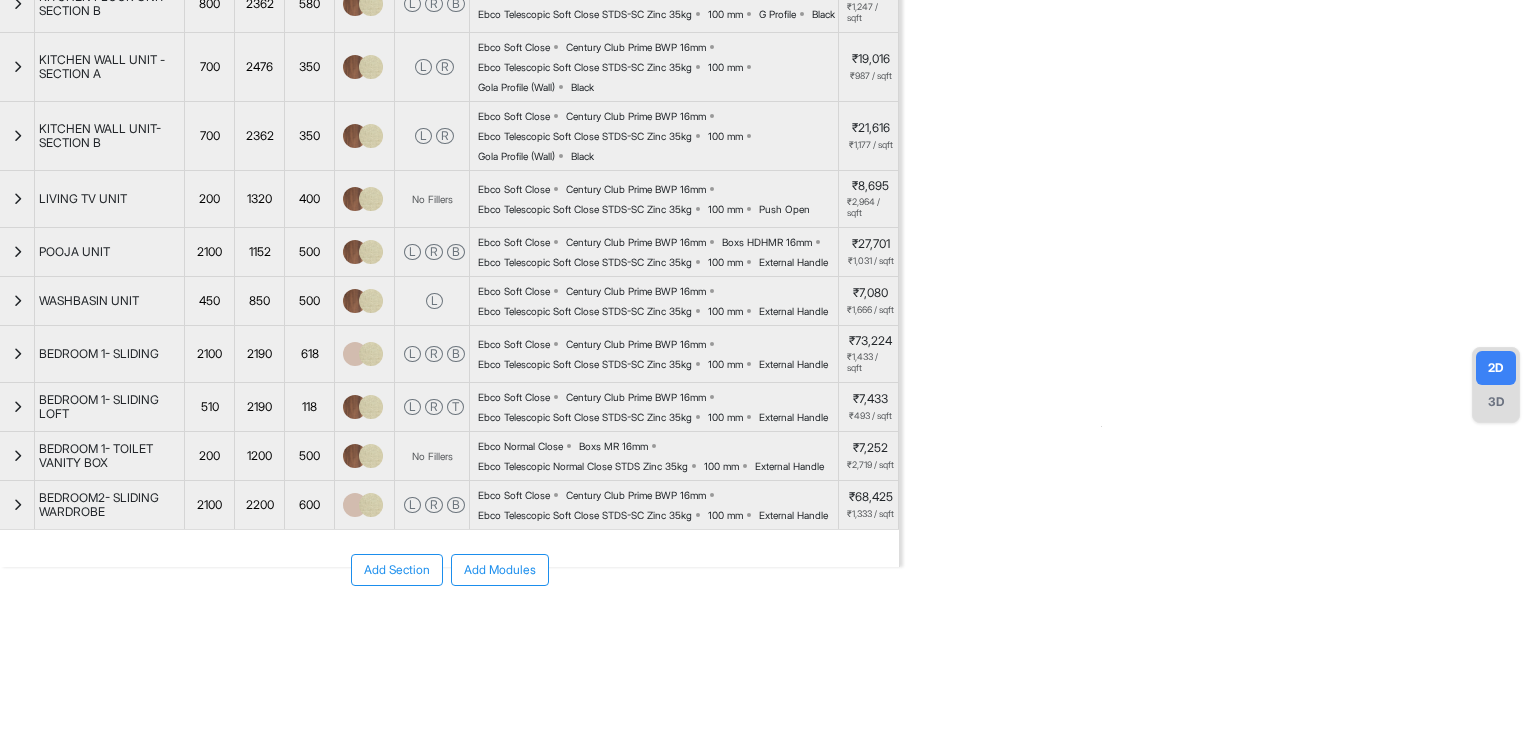 scroll, scrollTop: 355, scrollLeft: 0, axis: vertical 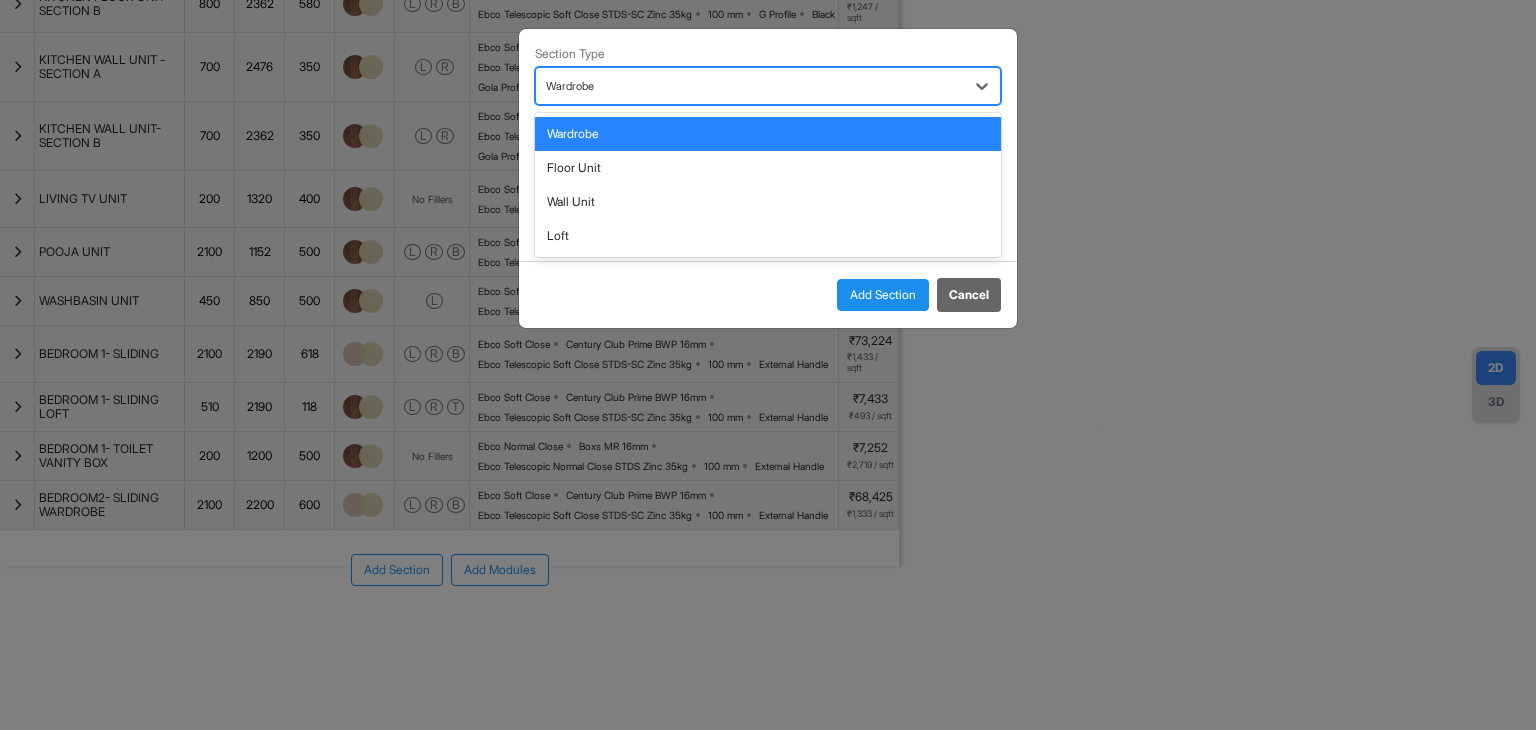 click on "Wardrobe" at bounding box center [750, 86] 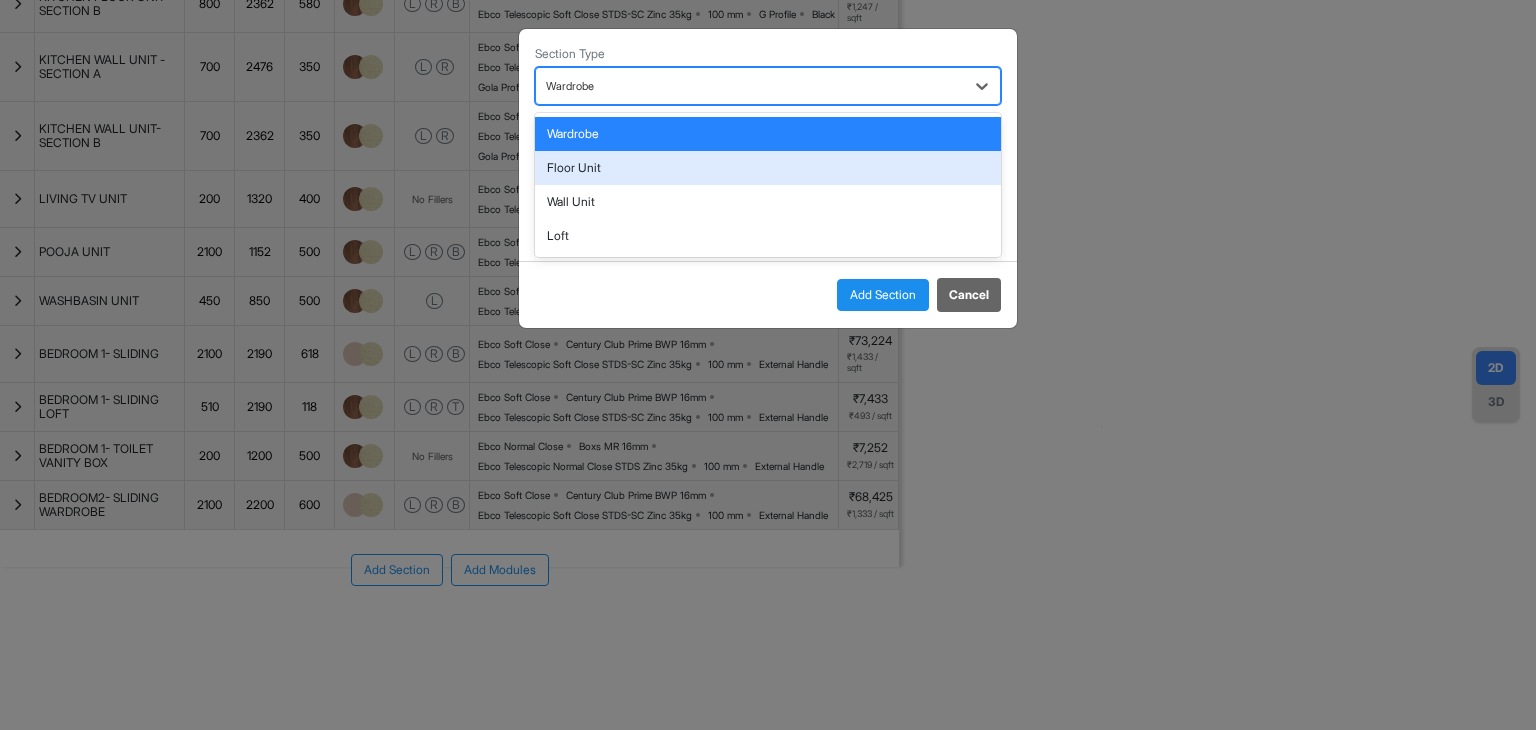 click on "Floor Unit" at bounding box center [768, 168] 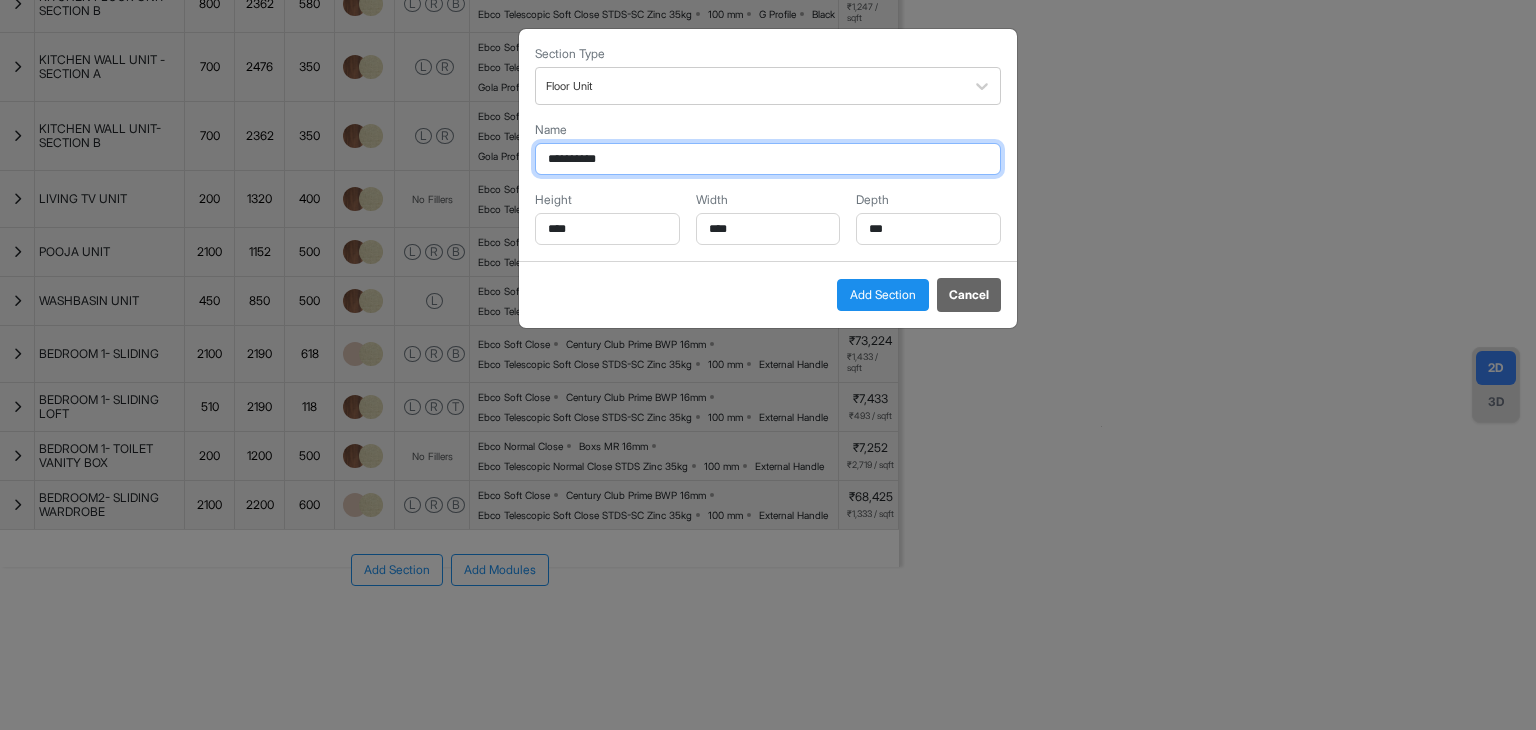 drag, startPoint x: 664, startPoint y: 152, endPoint x: 414, endPoint y: 121, distance: 251.91467 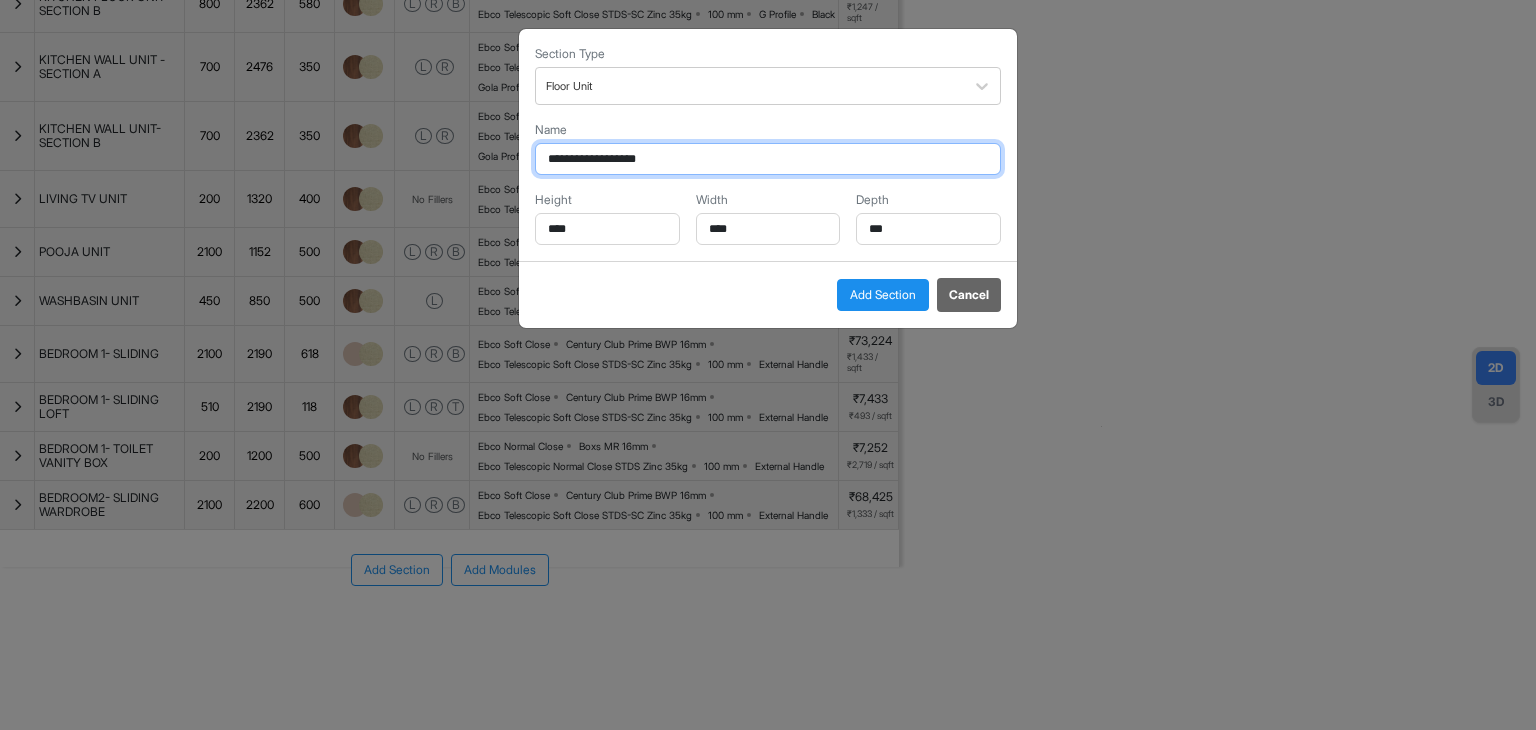 type on "**********" 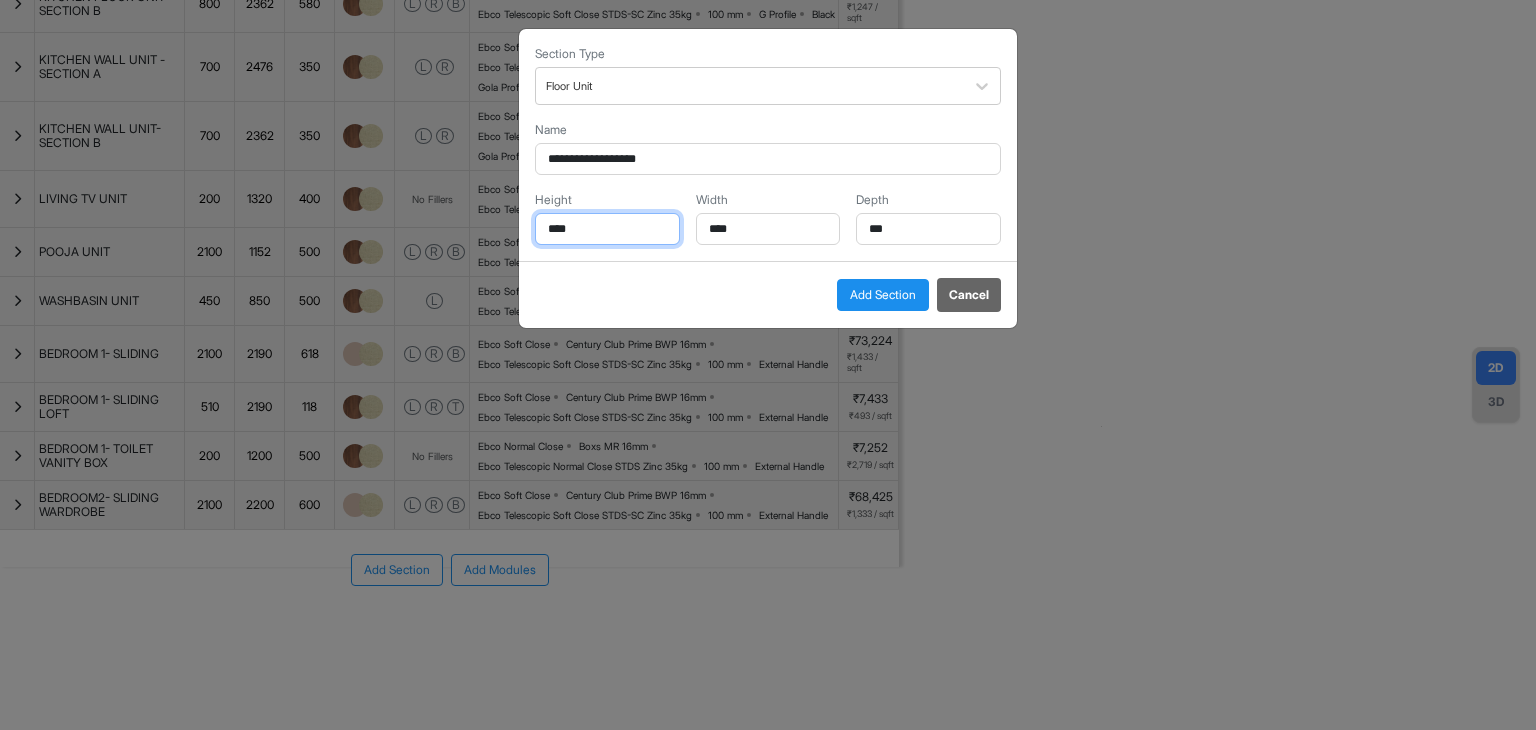 click on "**********" at bounding box center (768, 365) 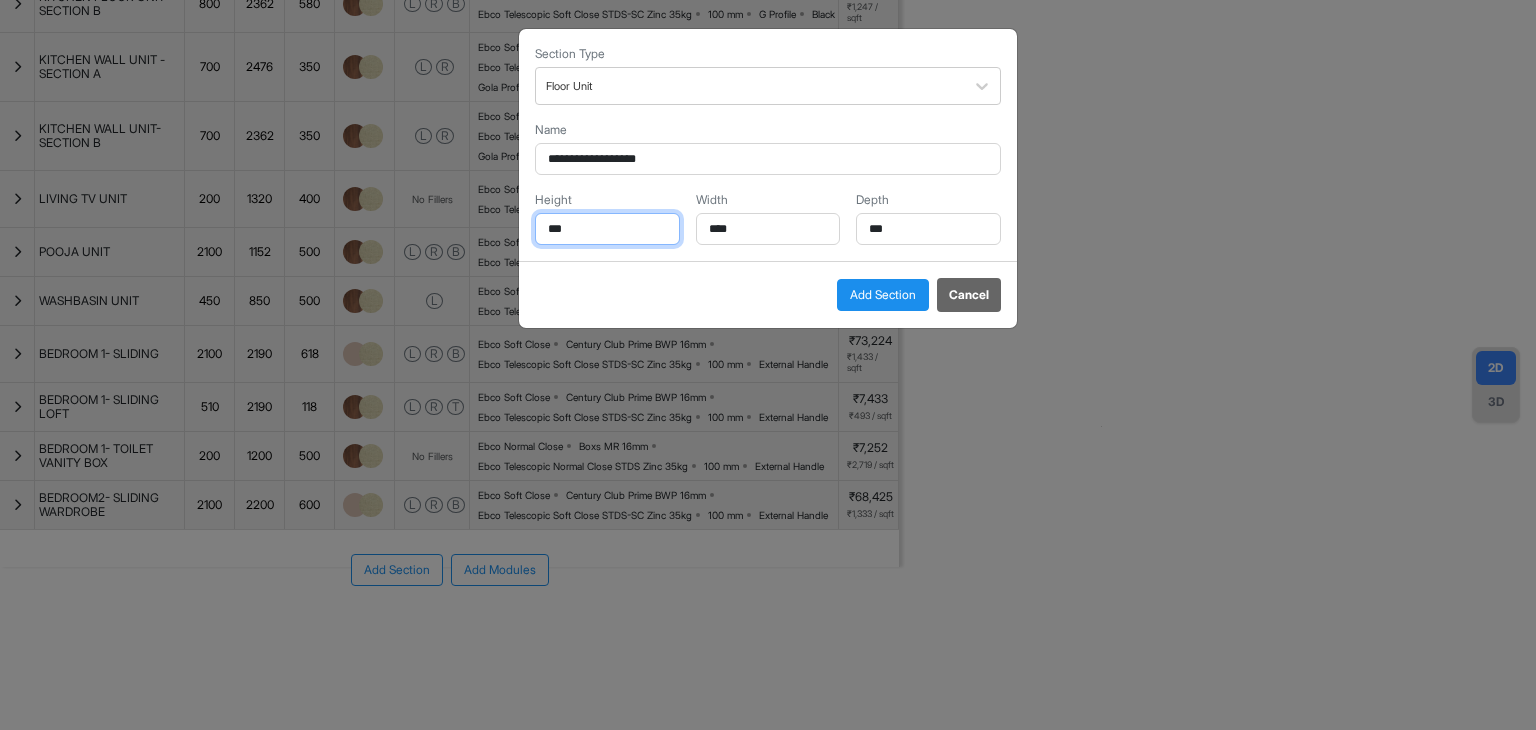 type on "***" 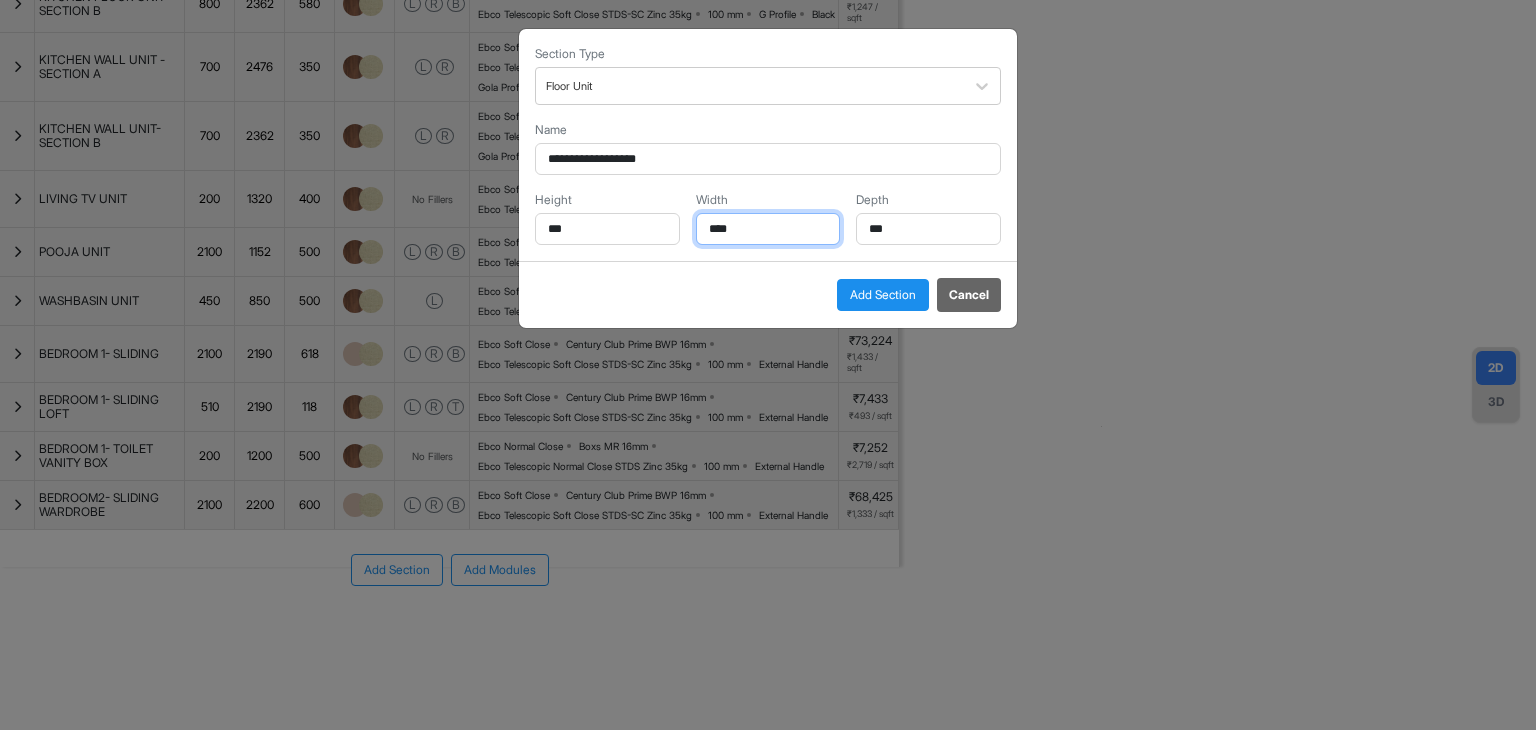drag, startPoint x: 751, startPoint y: 241, endPoint x: 607, endPoint y: 233, distance: 144.22205 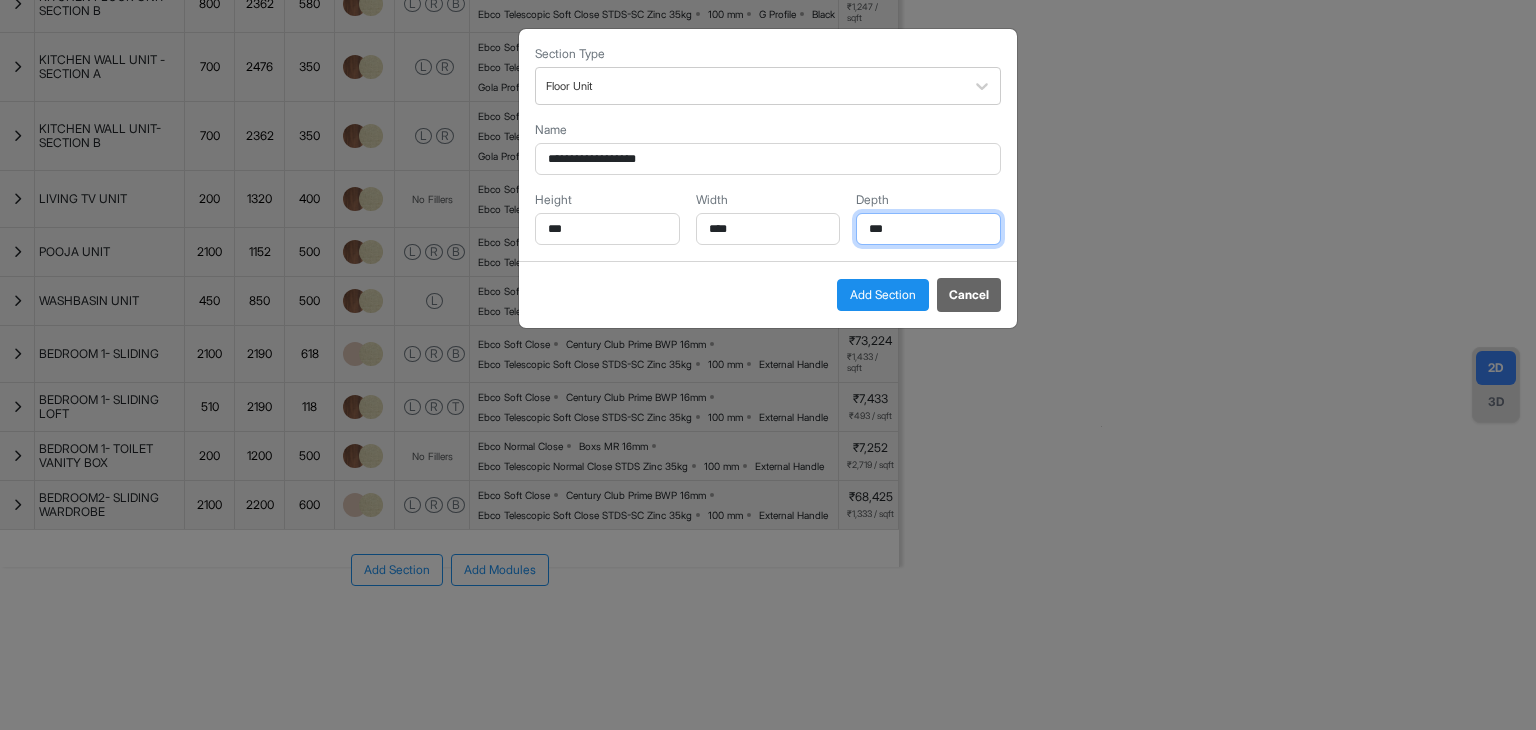 drag, startPoint x: 922, startPoint y: 225, endPoint x: 792, endPoint y: 229, distance: 130.06152 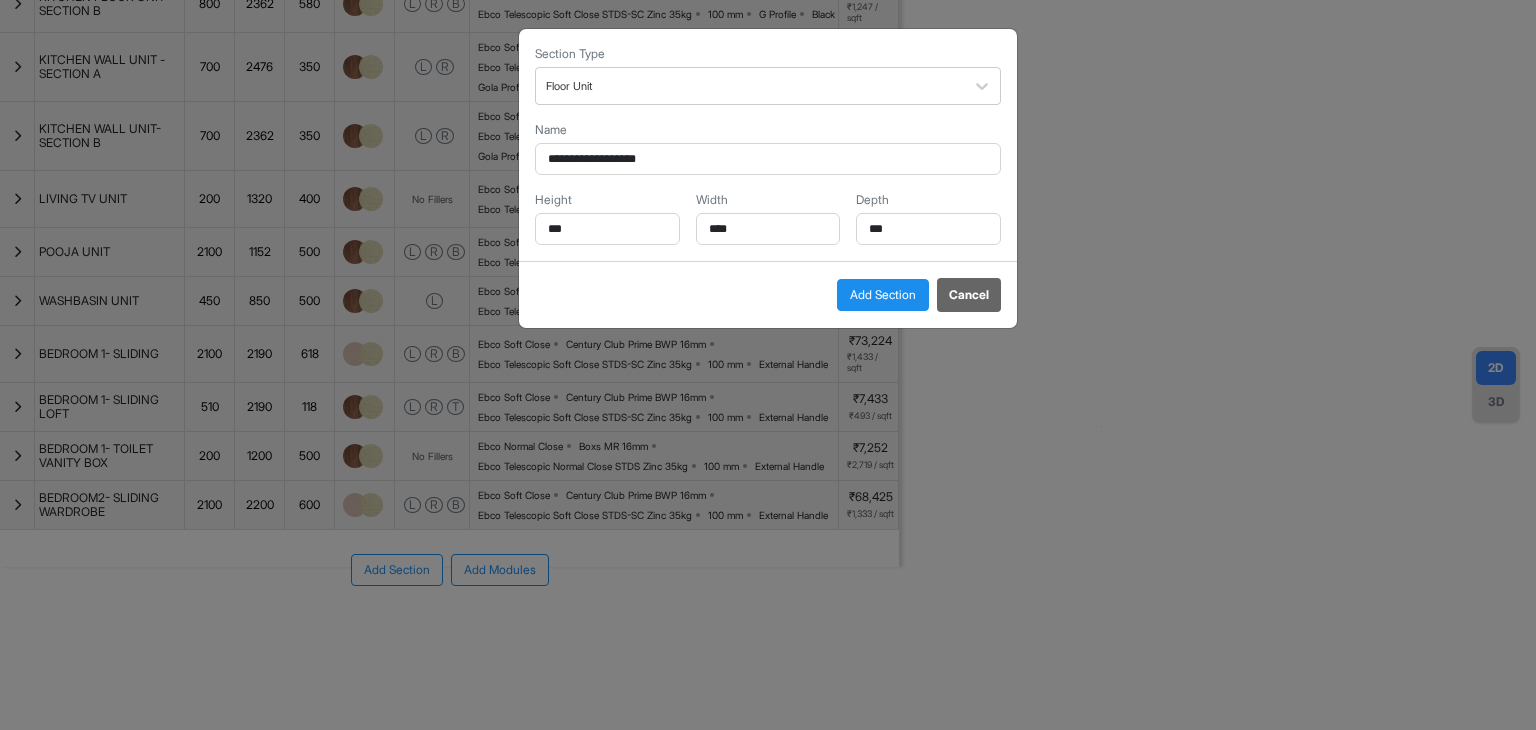 click on "Add Section" at bounding box center (883, 295) 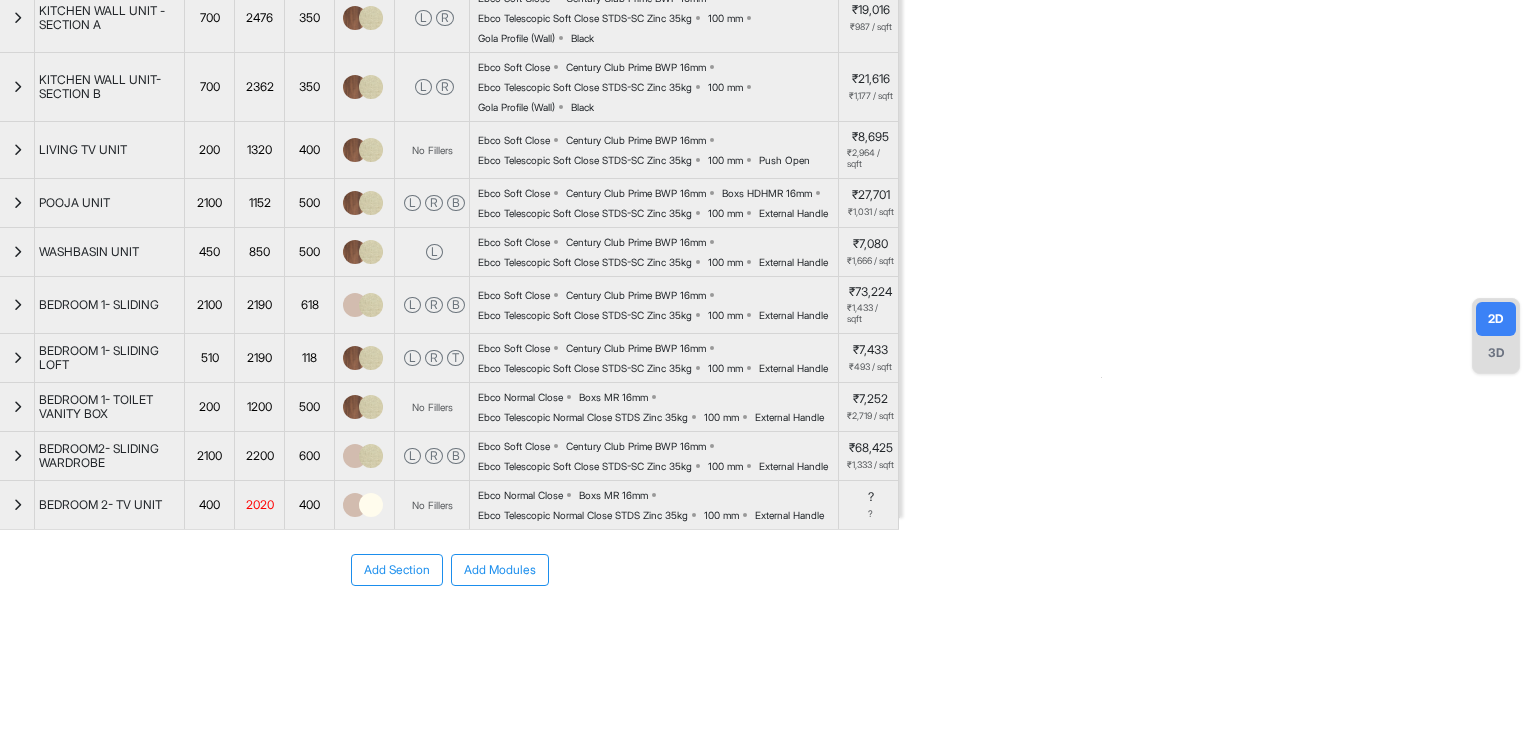 scroll, scrollTop: 424, scrollLeft: 0, axis: vertical 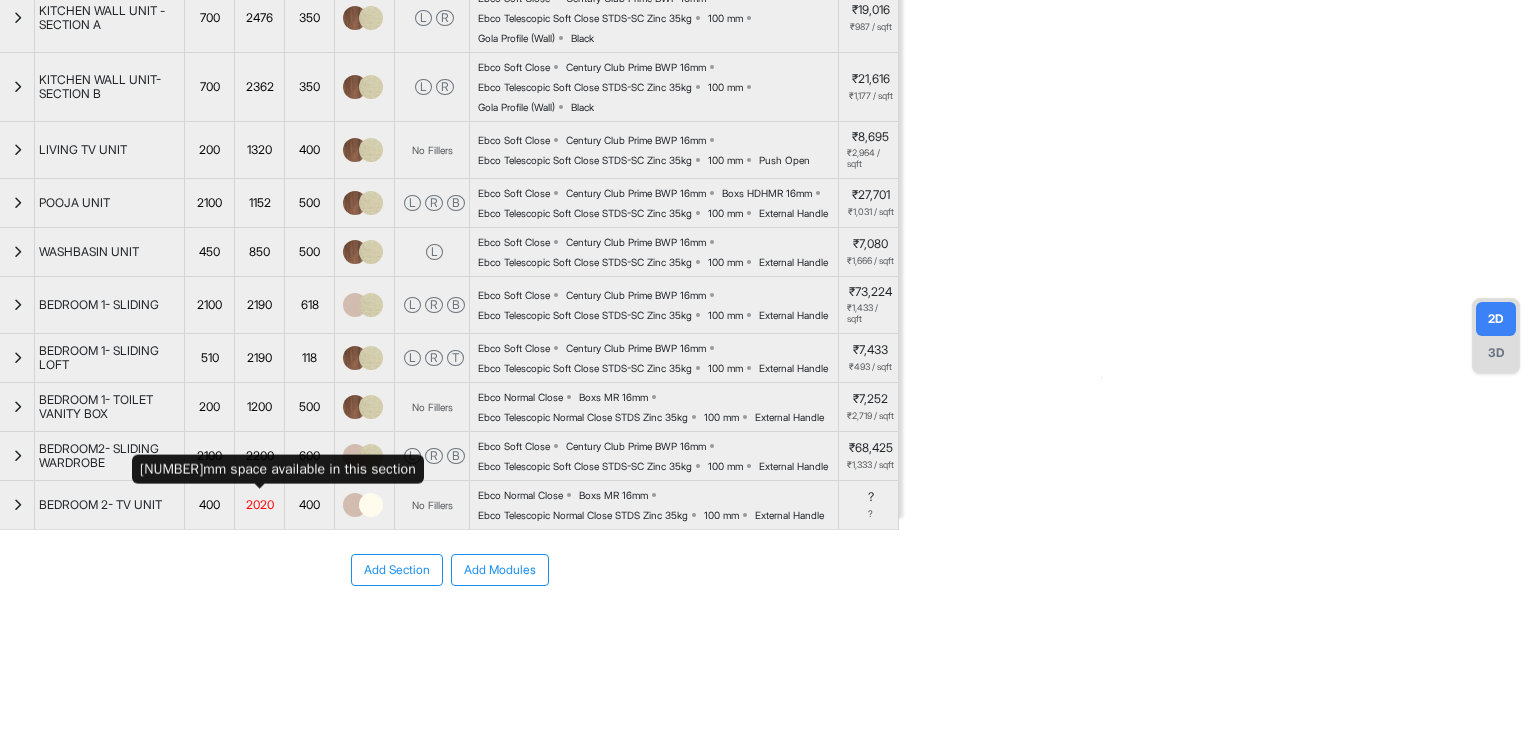 click on "2020" at bounding box center [259, 505] 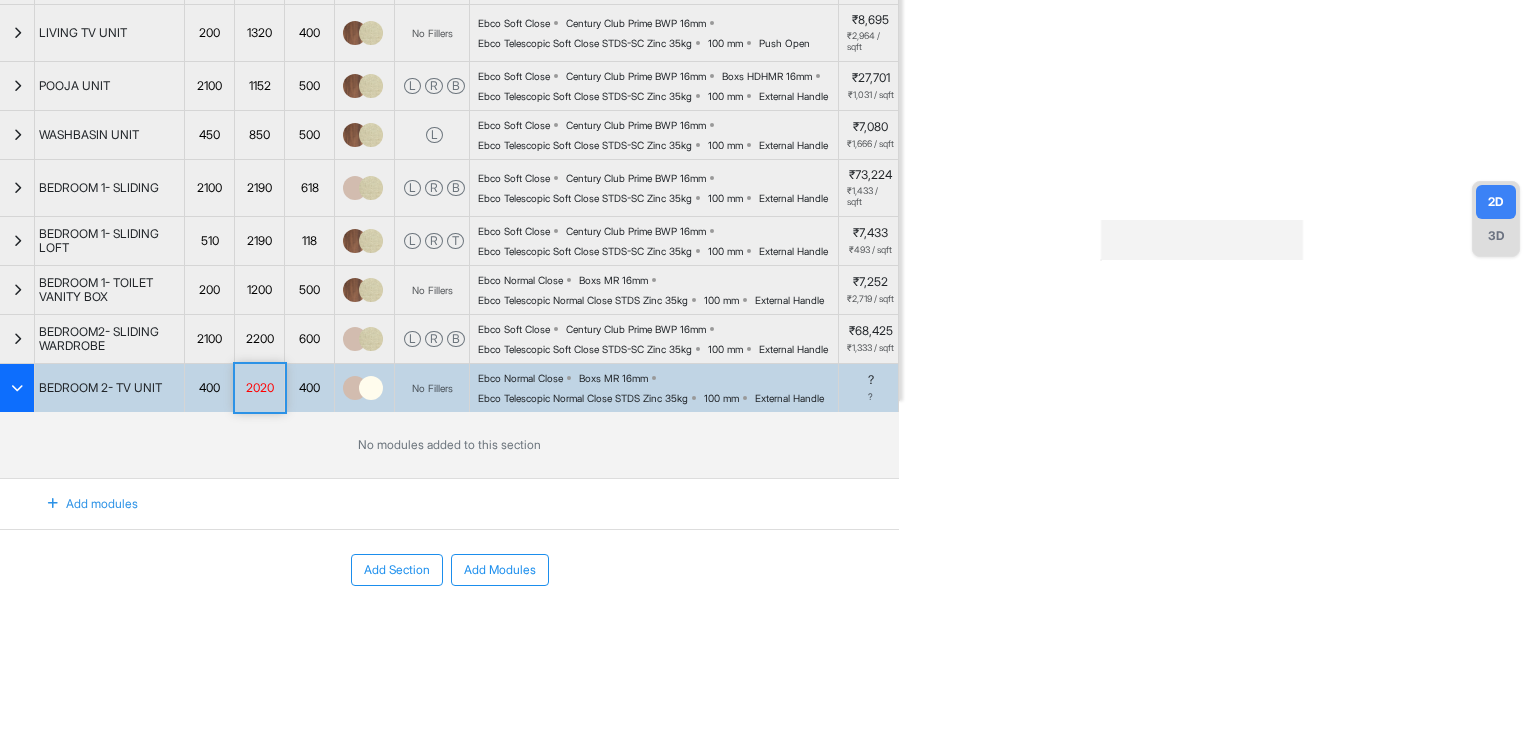 click at bounding box center [53, 504] 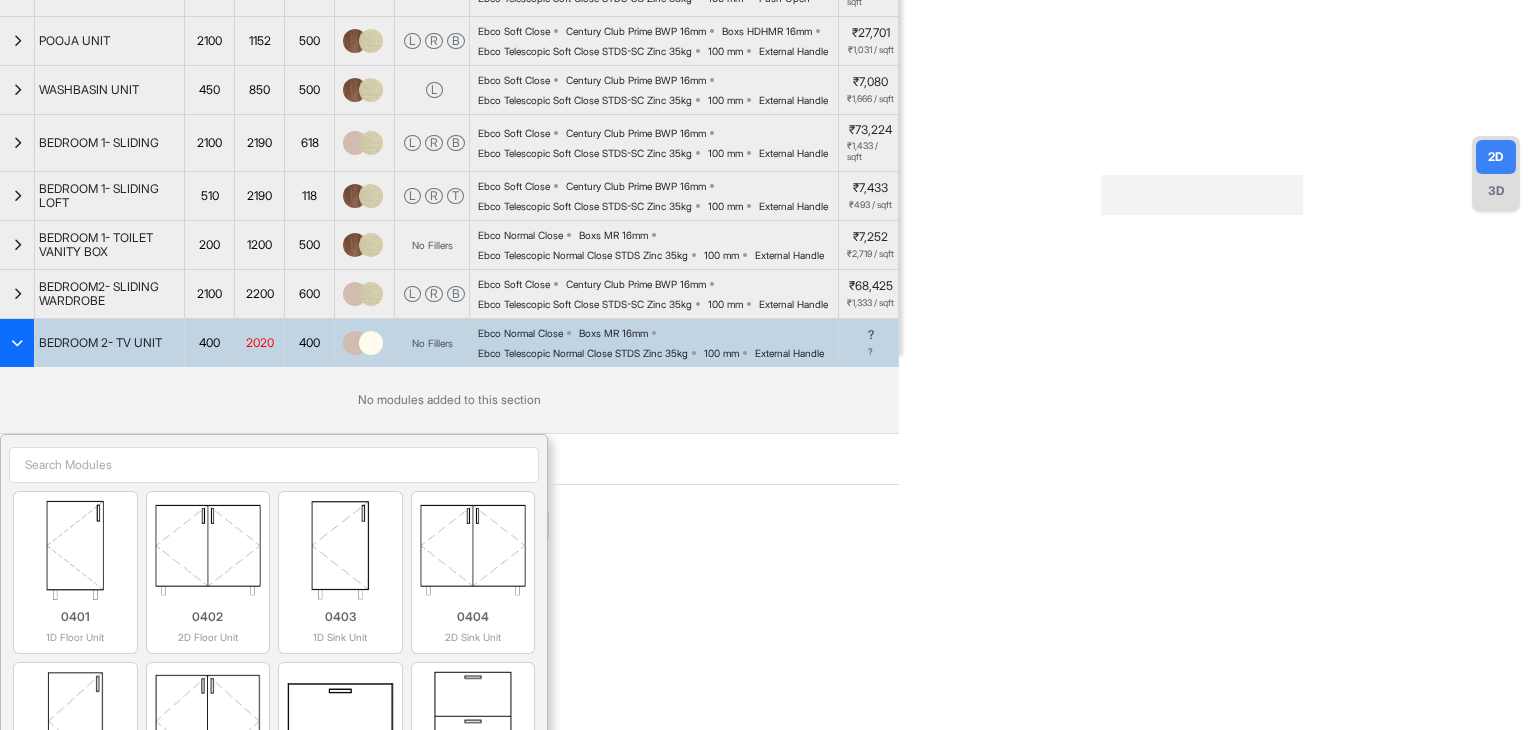 click at bounding box center (274, 465) 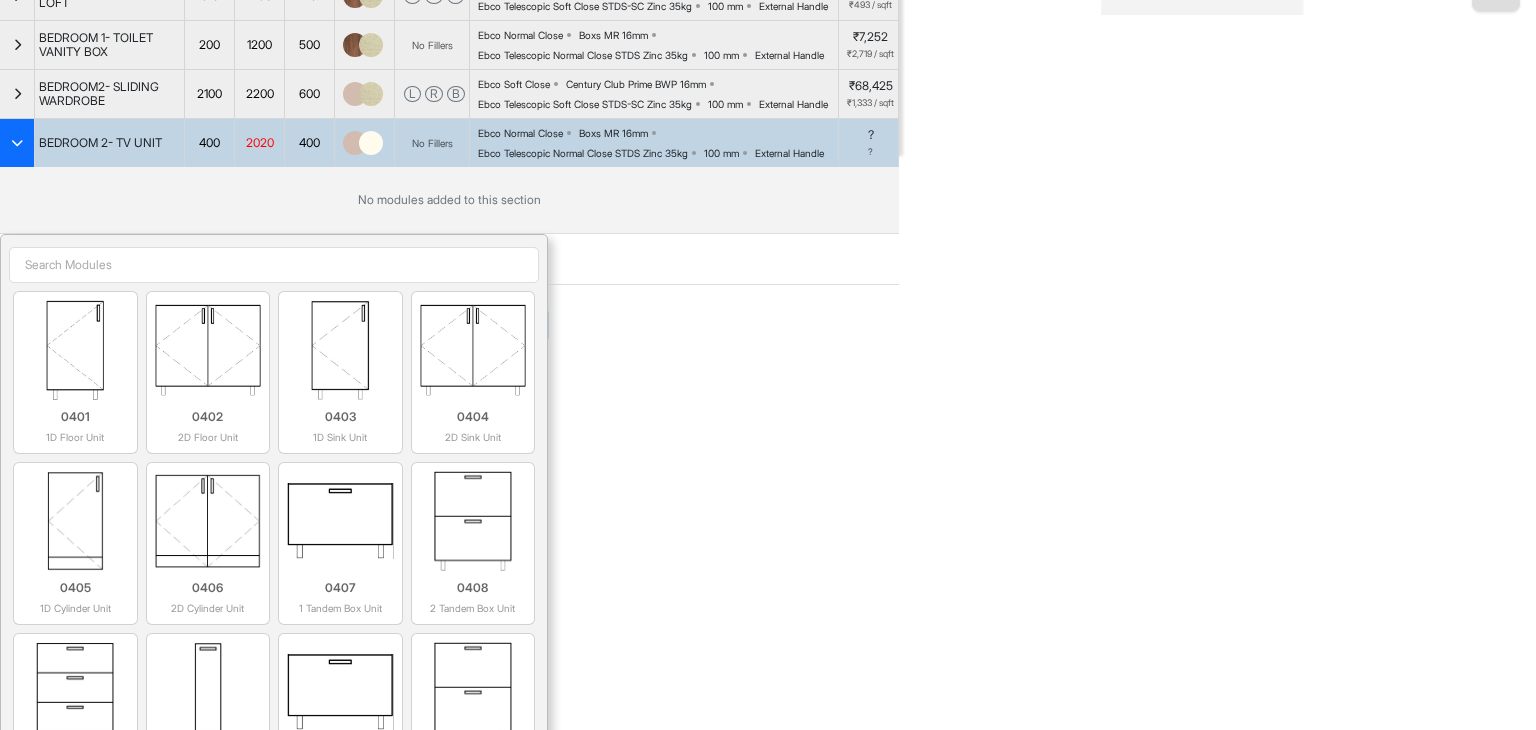 scroll, scrollTop: 824, scrollLeft: 0, axis: vertical 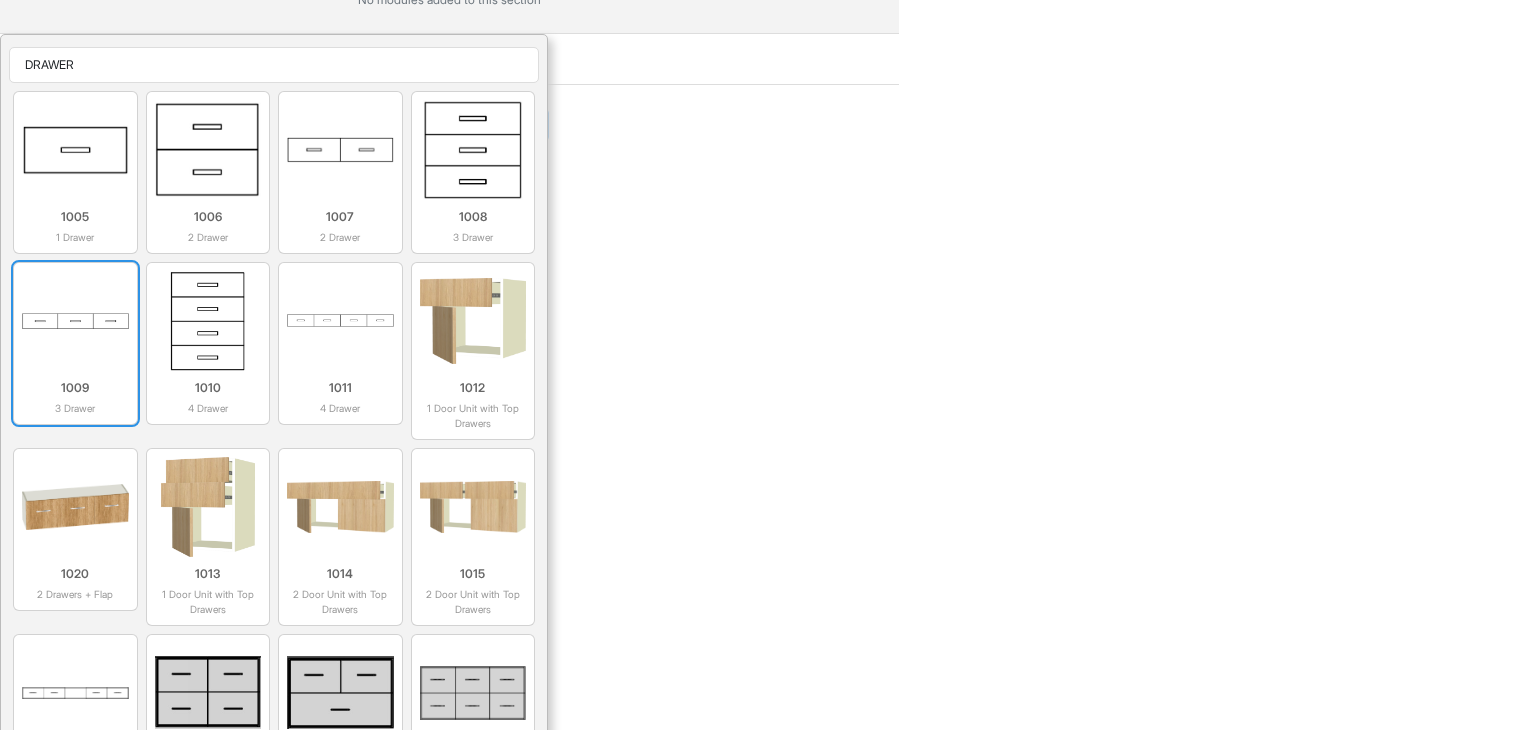 type on "DRAWER" 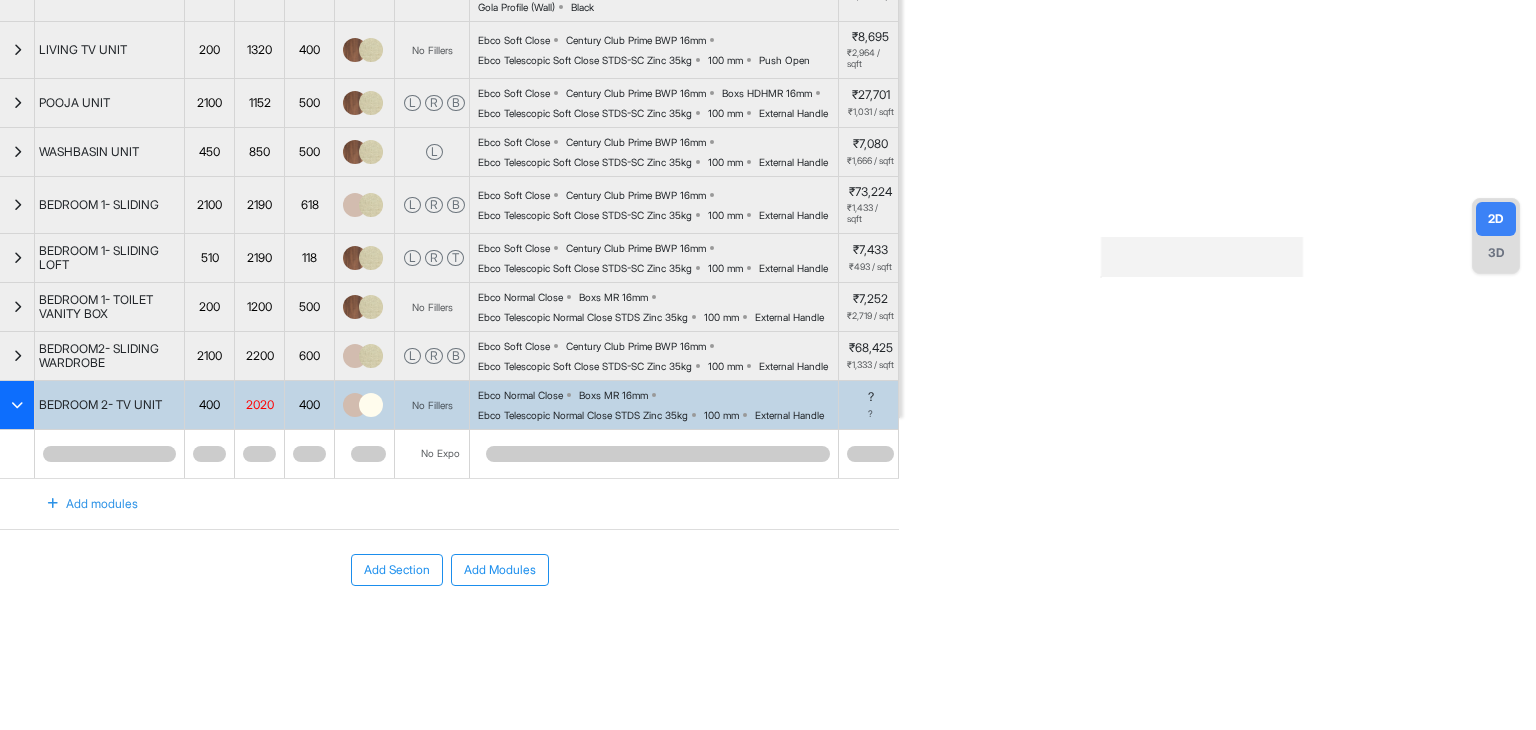 scroll, scrollTop: 523, scrollLeft: 0, axis: vertical 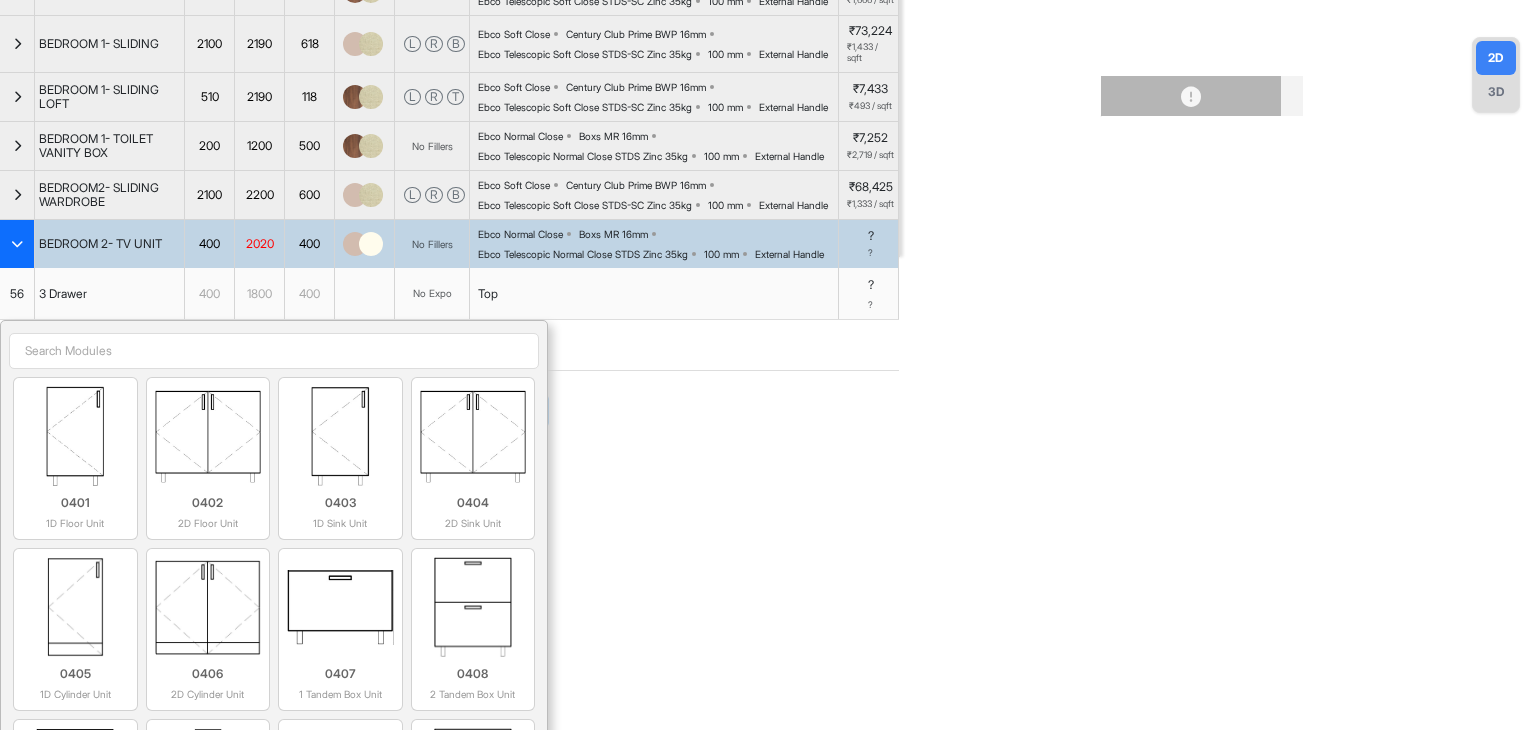 click at bounding box center [274, 351] 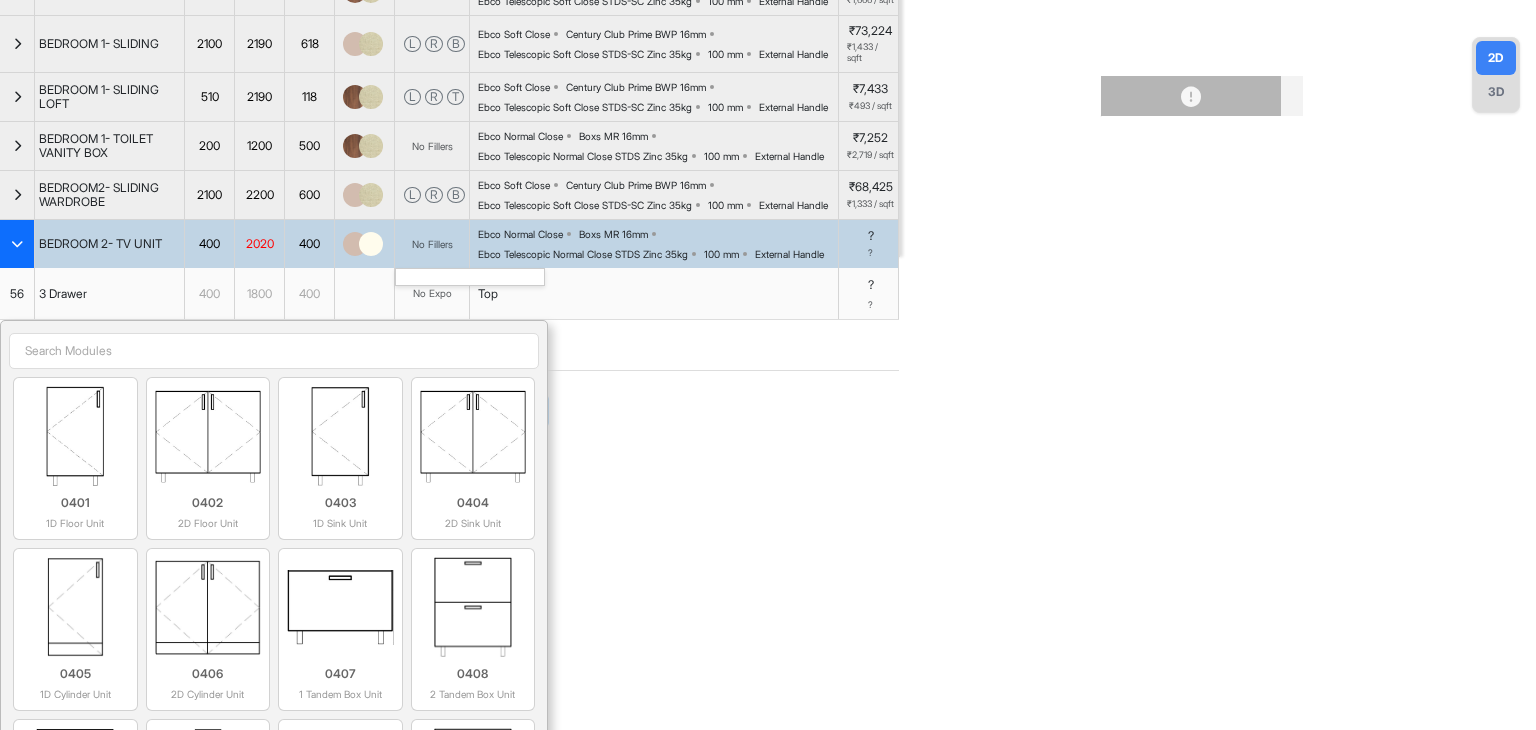 click on "No Fillers" at bounding box center [432, 244] 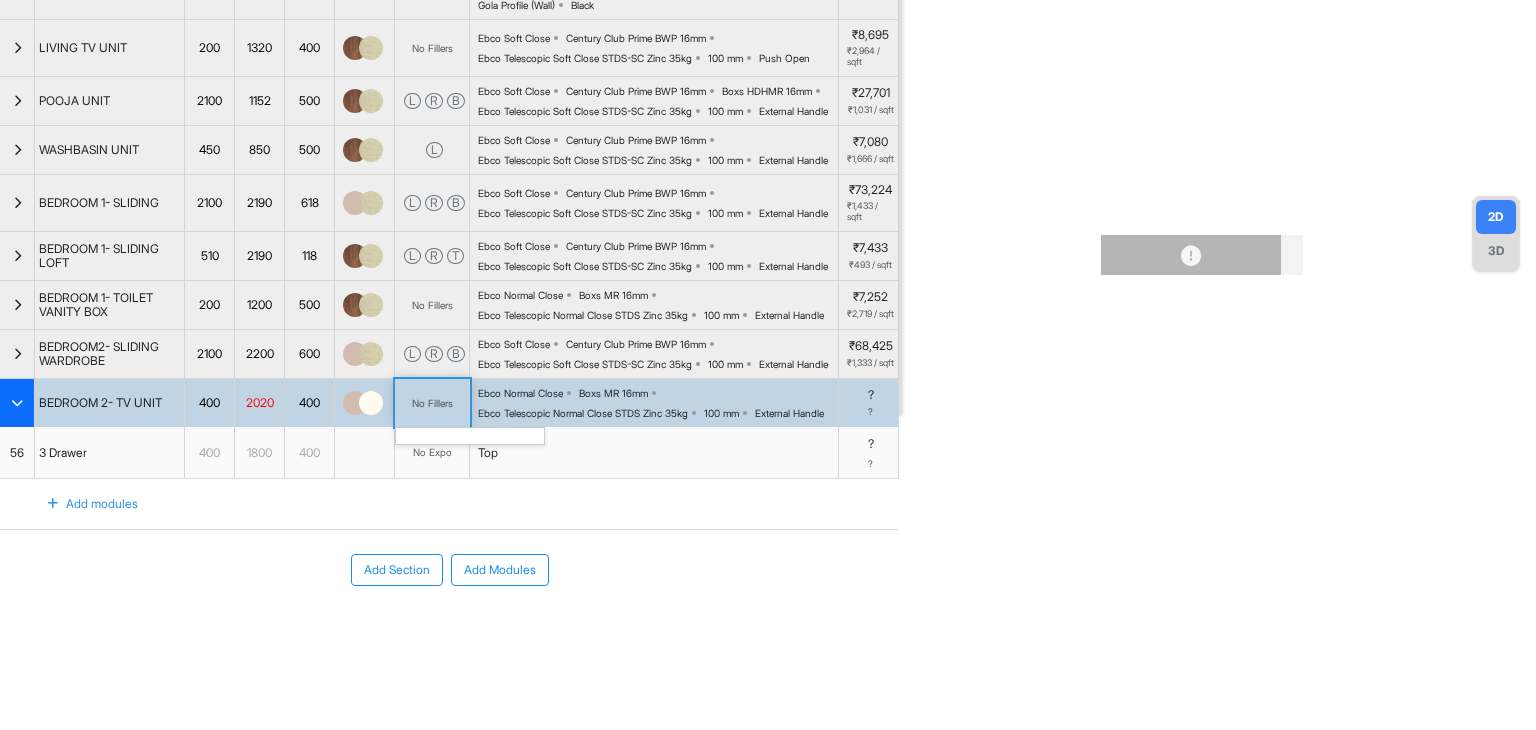 click on "No Fillers" at bounding box center (432, 403) 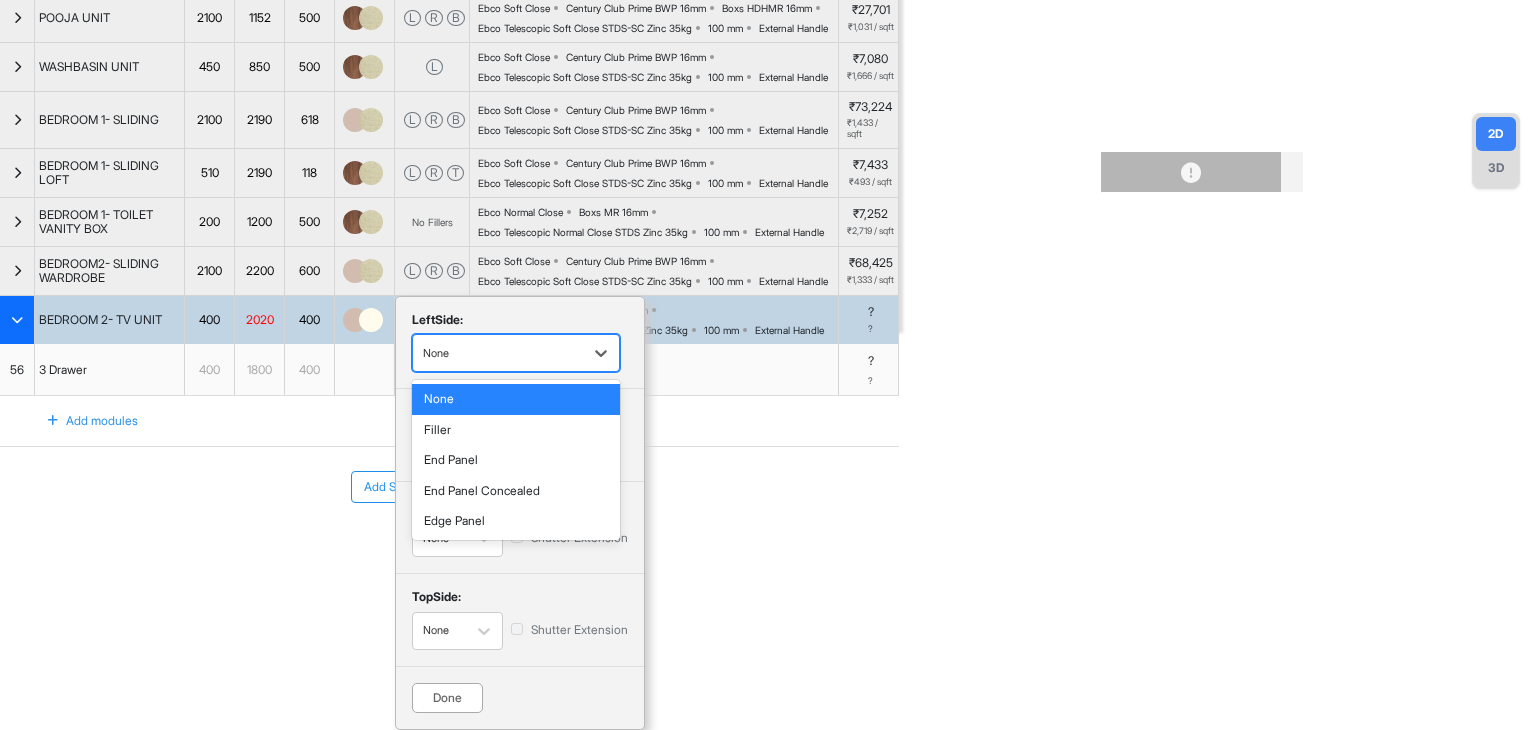 click on "None" at bounding box center [498, 353] 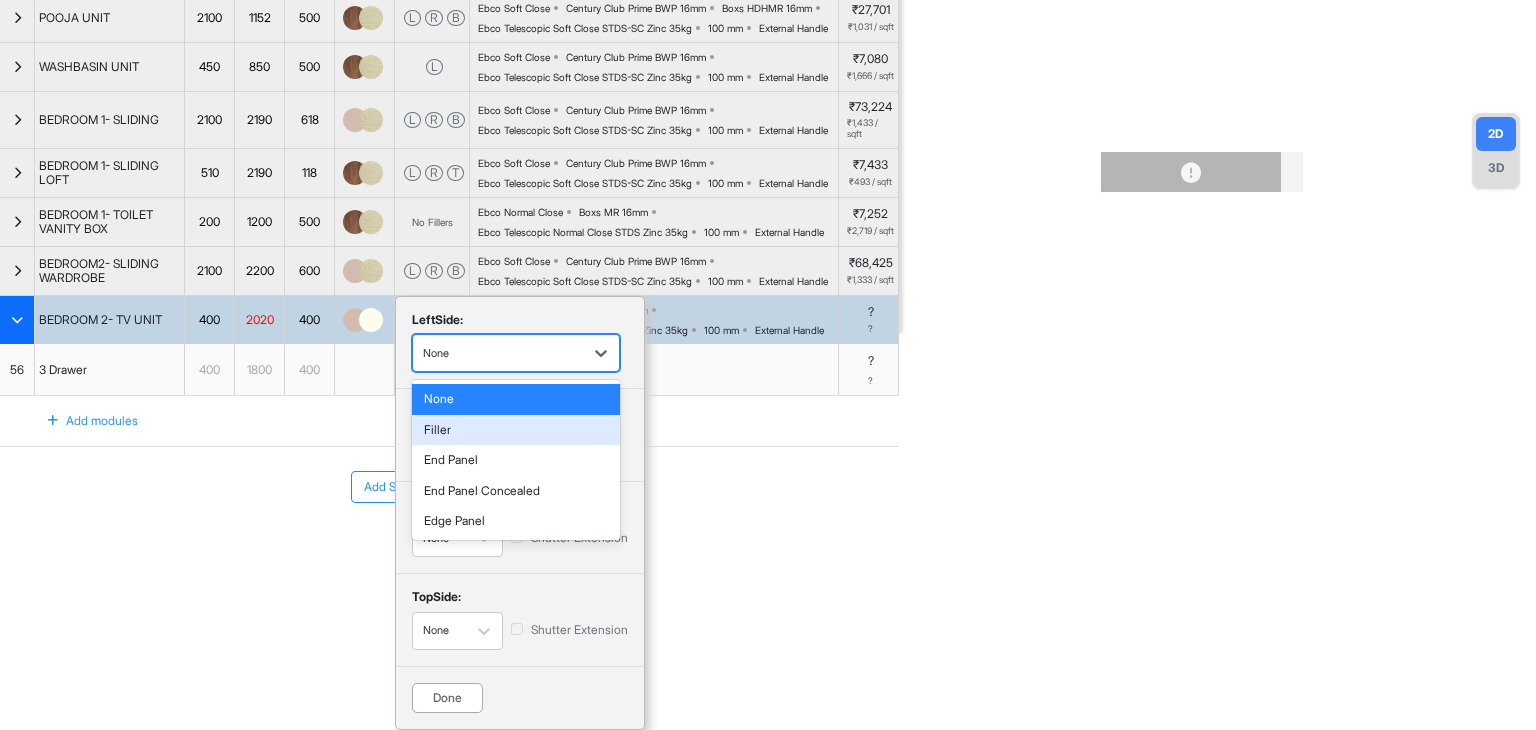 click on "Filler" at bounding box center [516, 430] 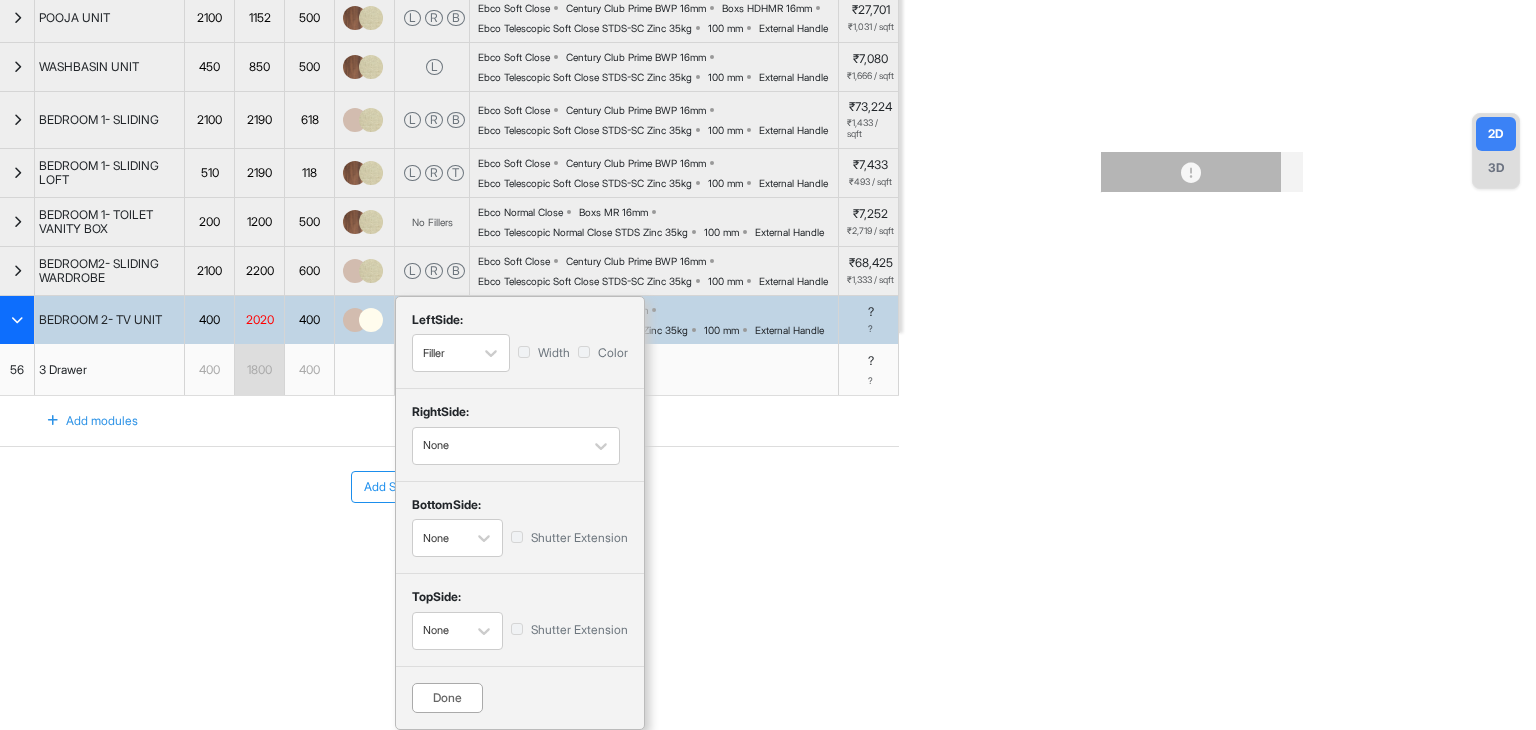 click on "left Side: Filler Width Color" at bounding box center (520, 342) 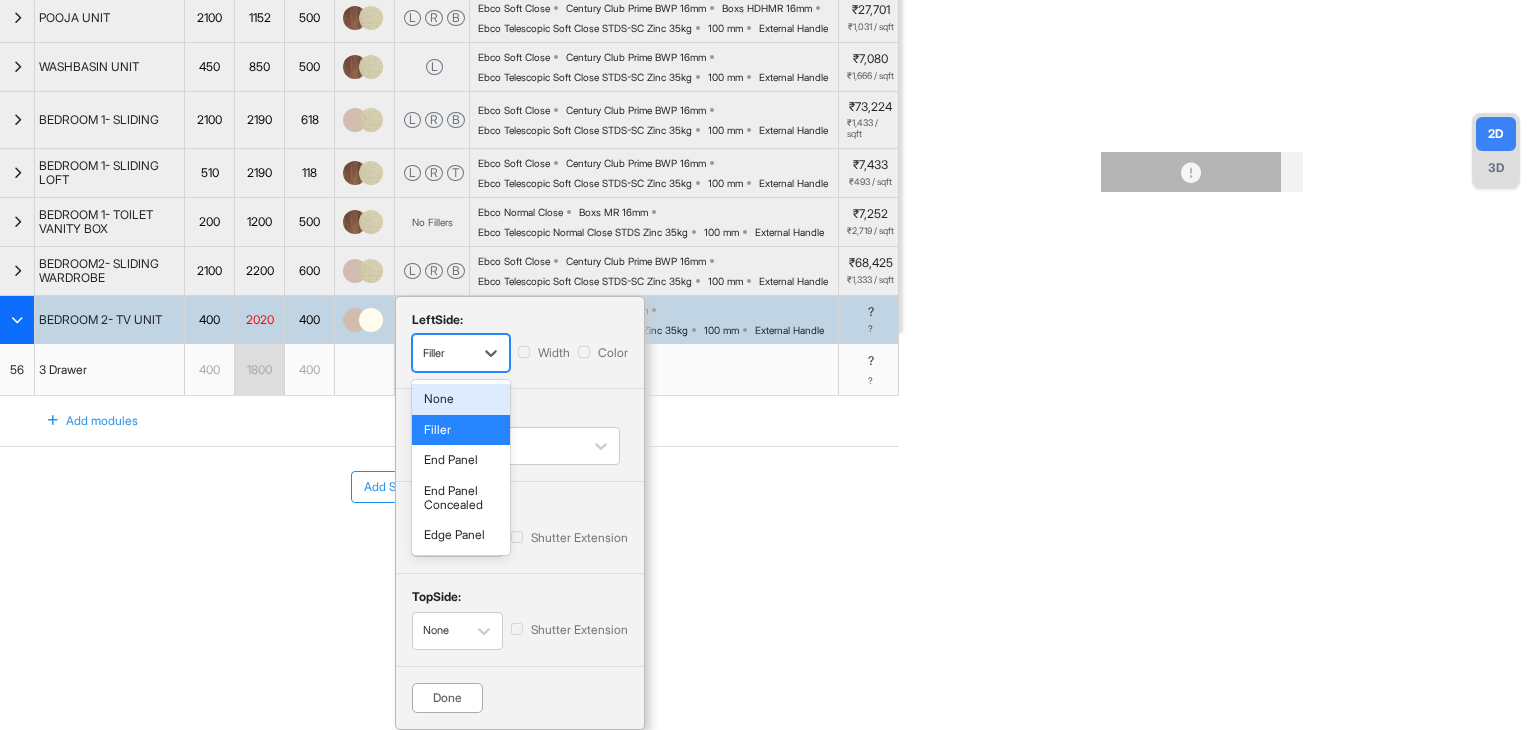 click on "Filler" at bounding box center [443, 353] 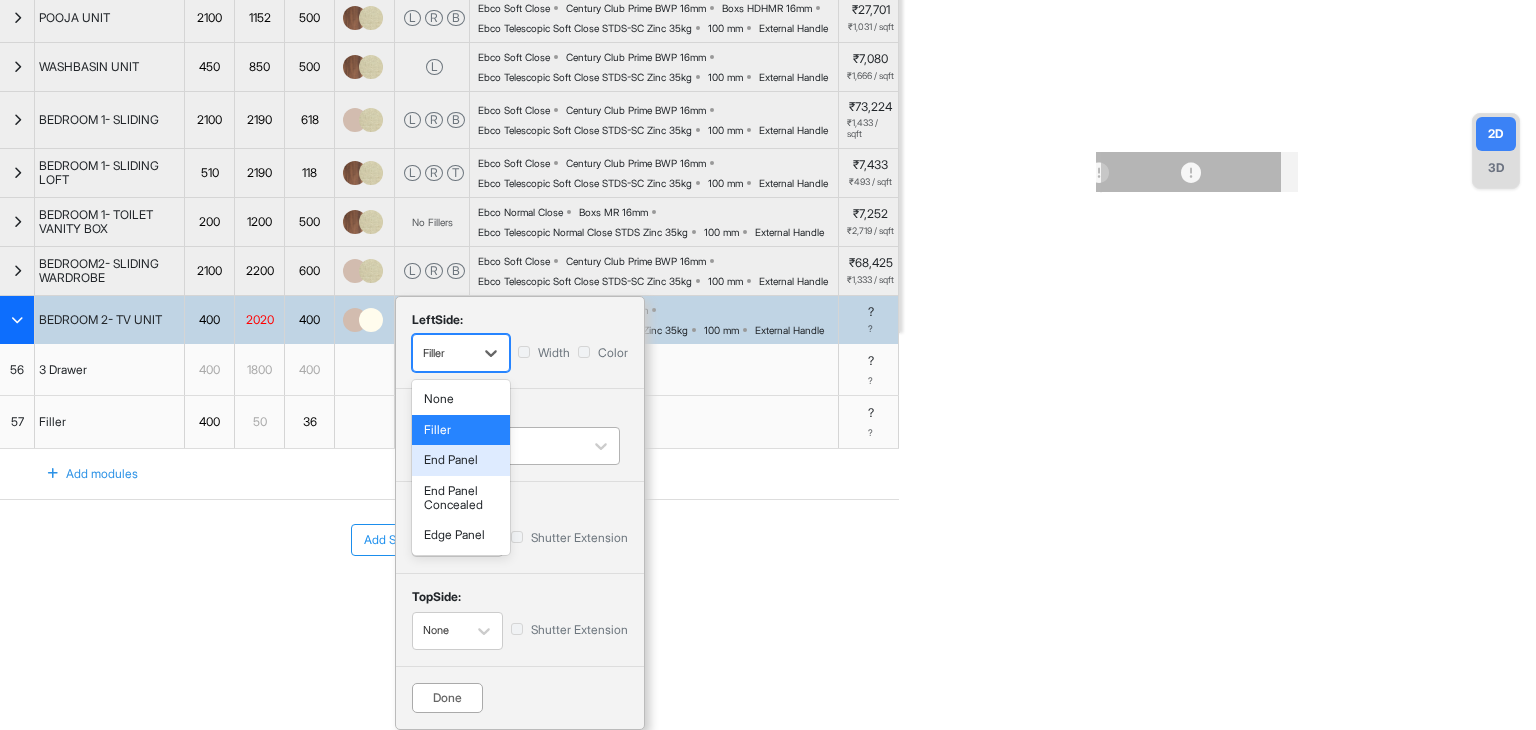 drag, startPoint x: 474, startPoint y: 522, endPoint x: 470, endPoint y: 509, distance: 13.601471 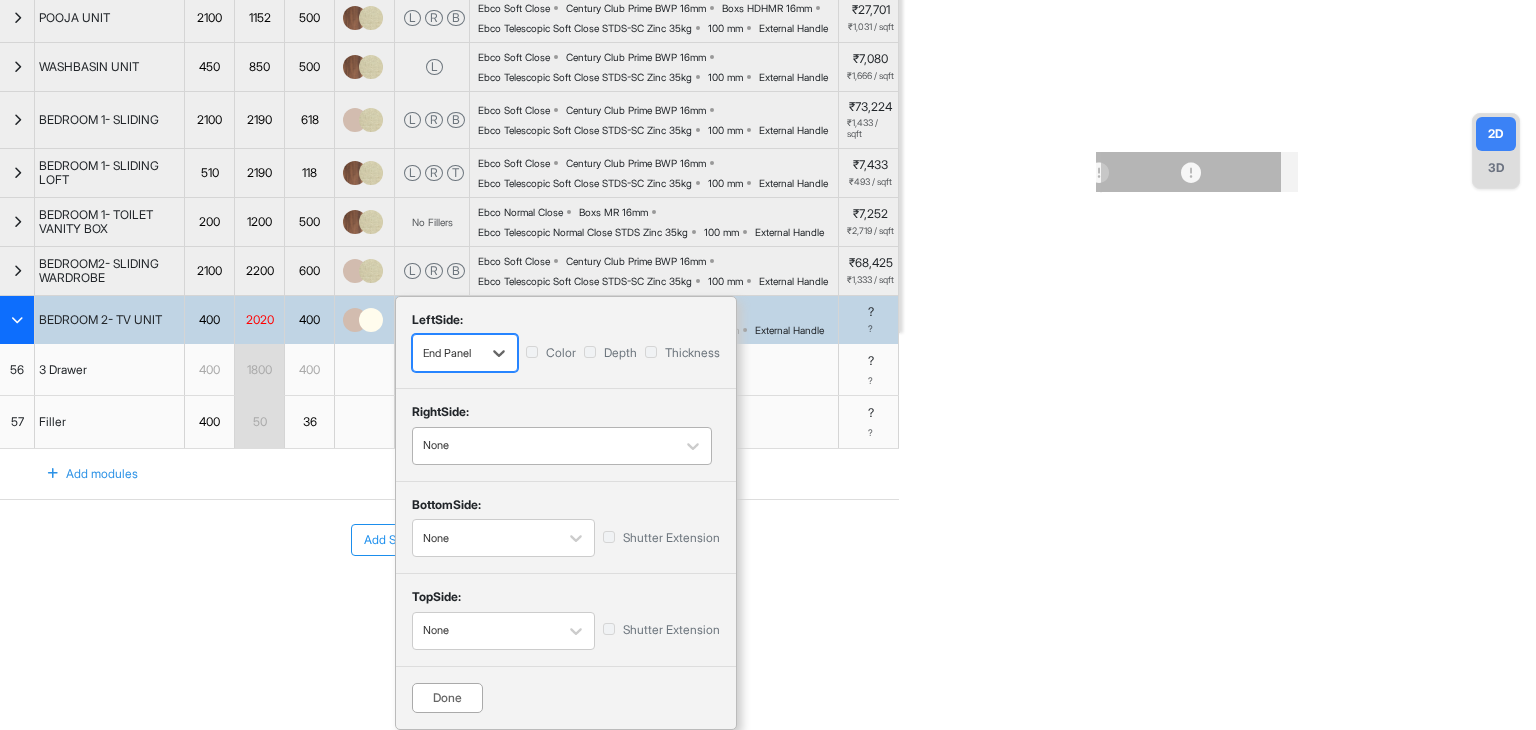 click on "None" at bounding box center (562, 446) 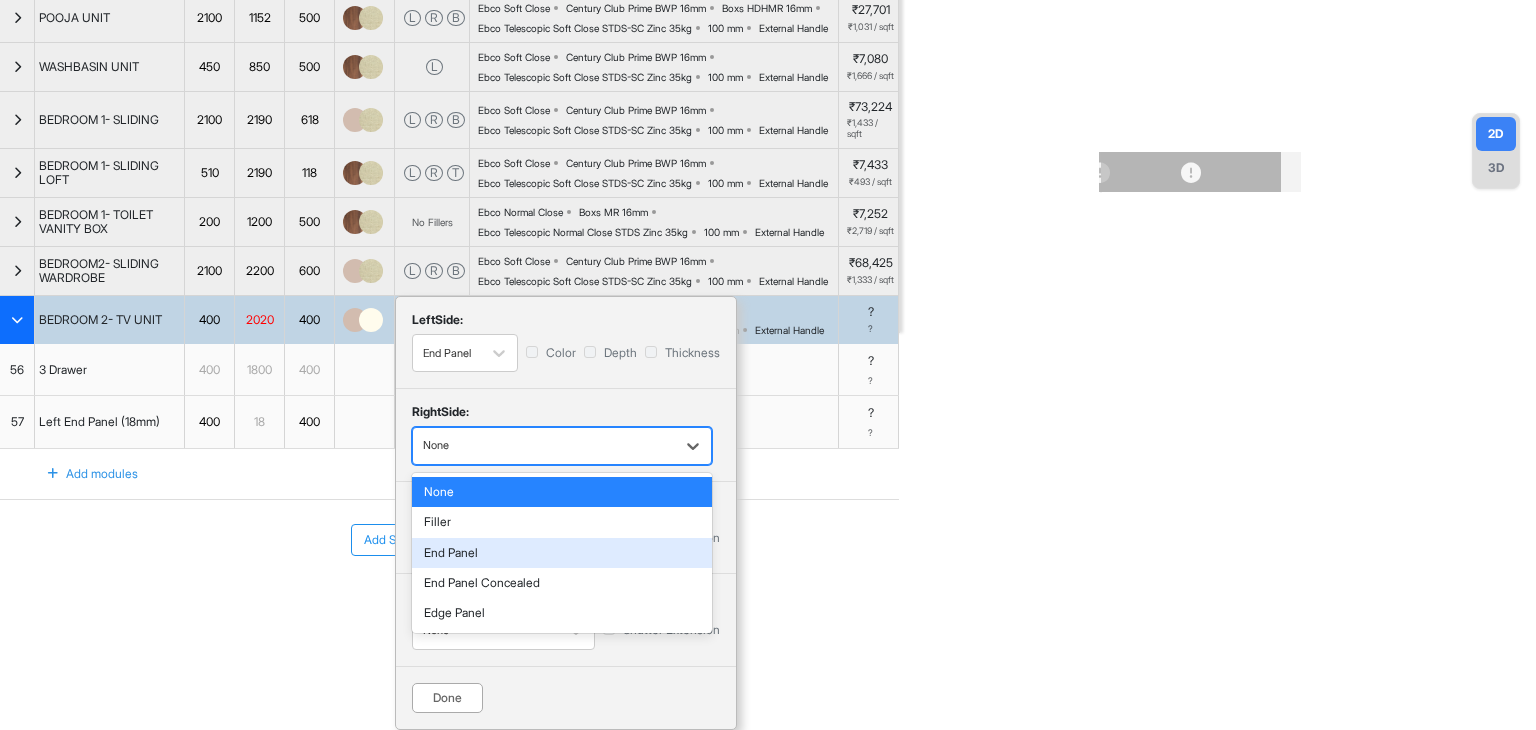click on "End Panel" at bounding box center (562, 553) 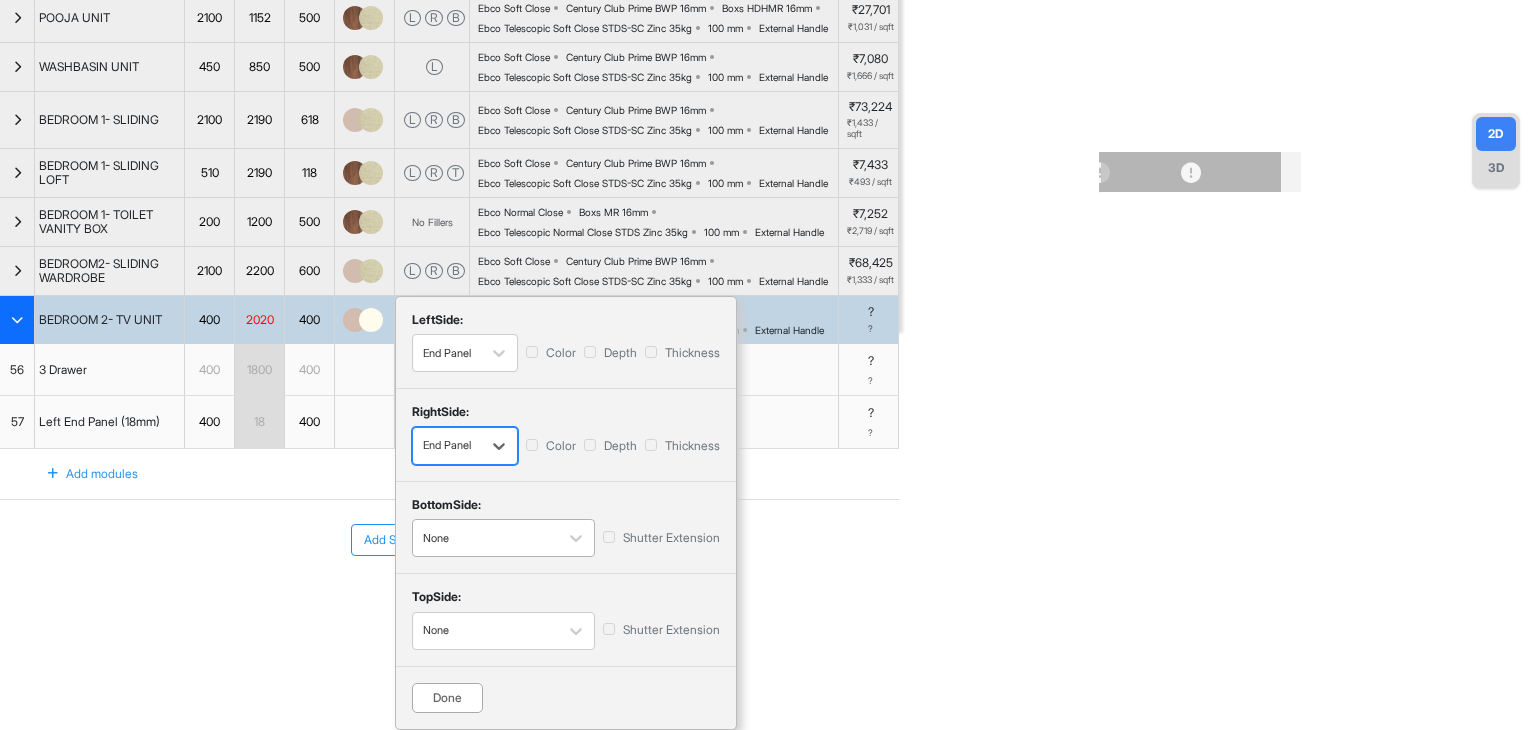 click at bounding box center (485, 538) 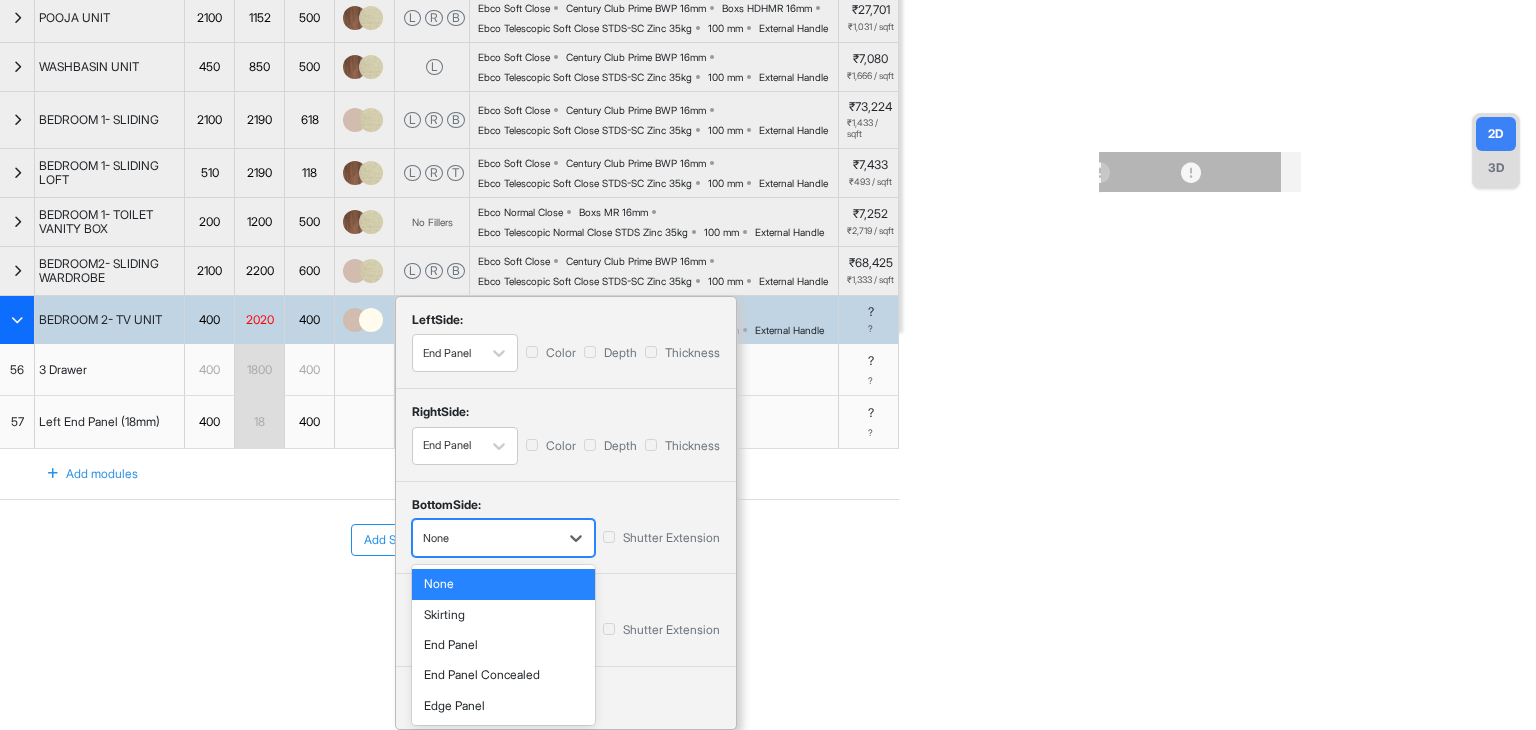 scroll, scrollTop: 587, scrollLeft: 0, axis: vertical 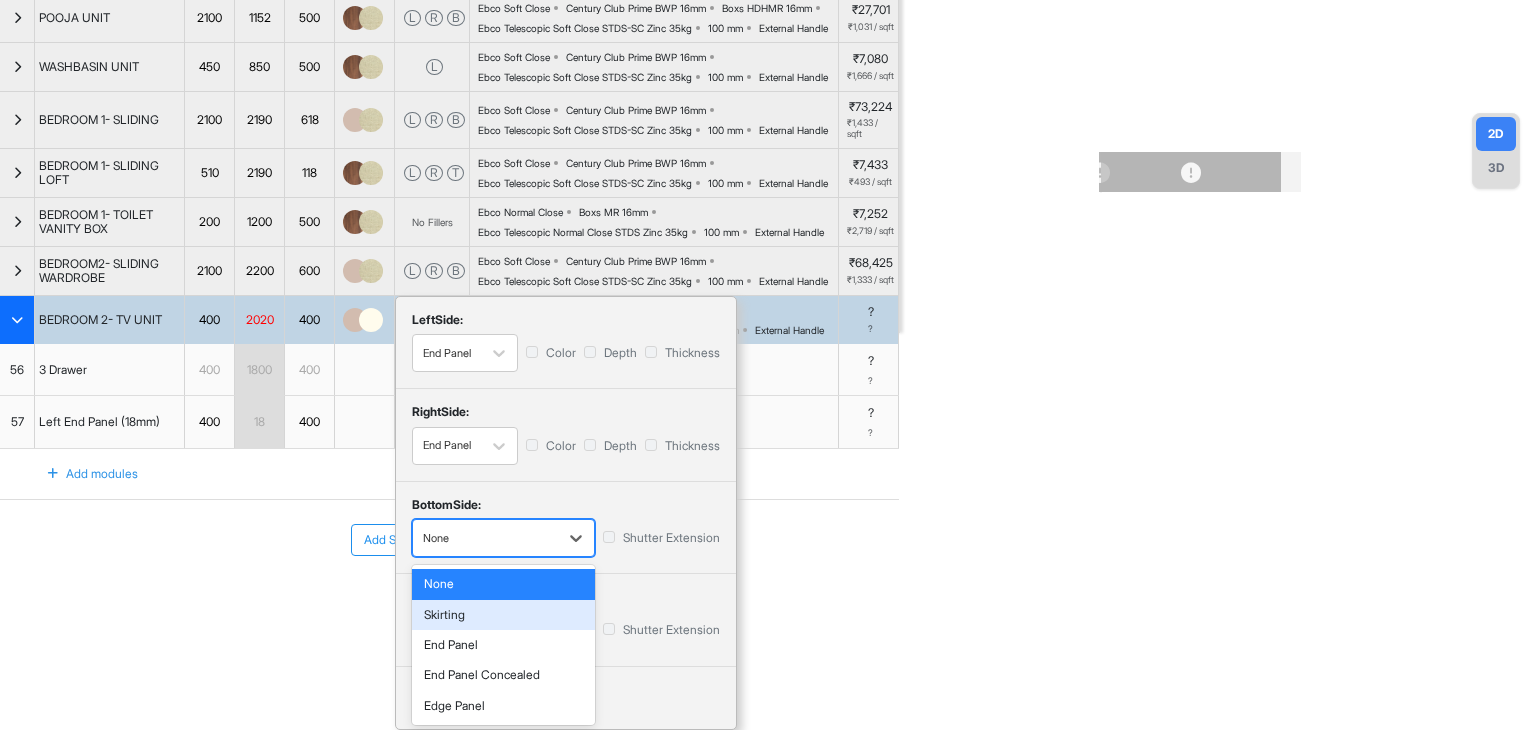 click on "Skirting" at bounding box center [503, 615] 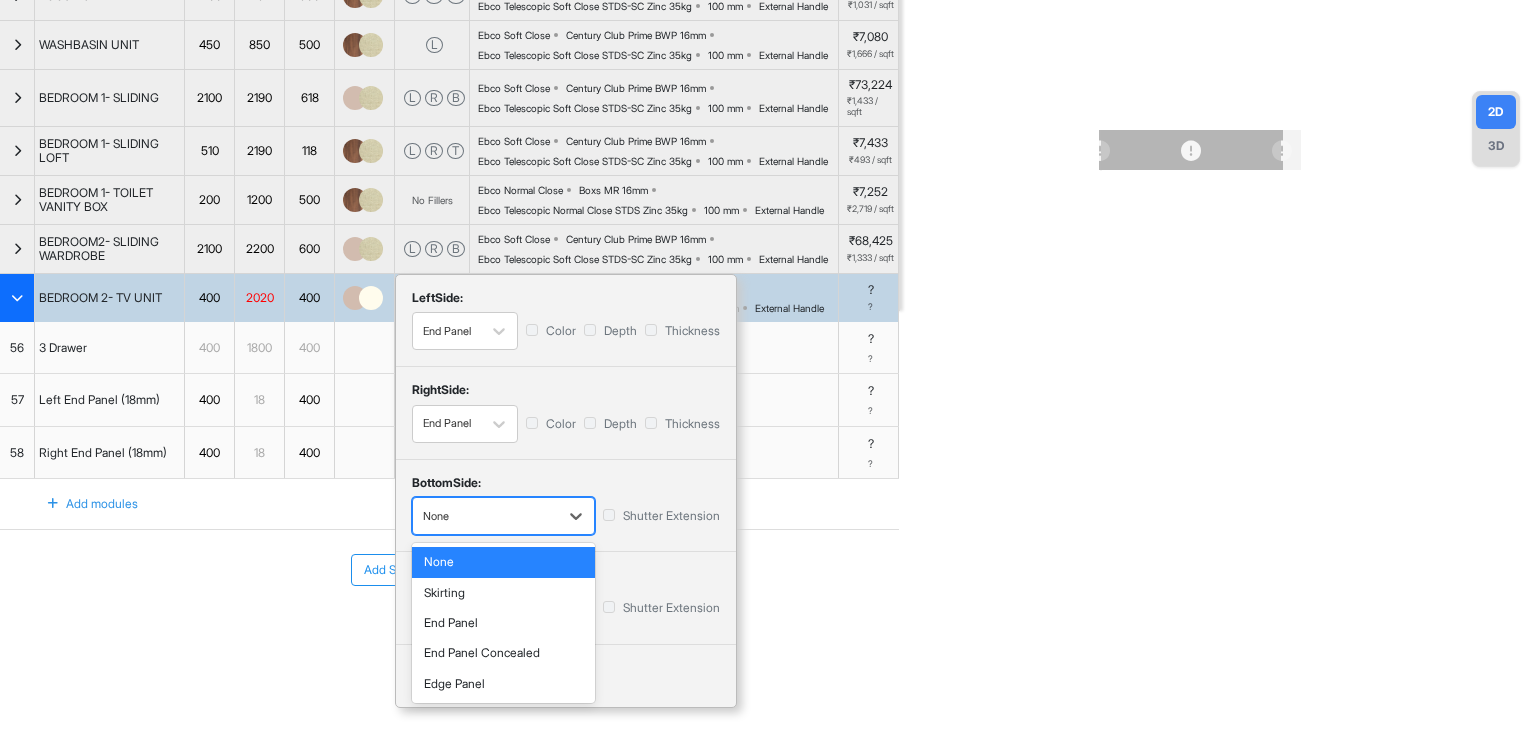 click on "None" at bounding box center (485, 516) 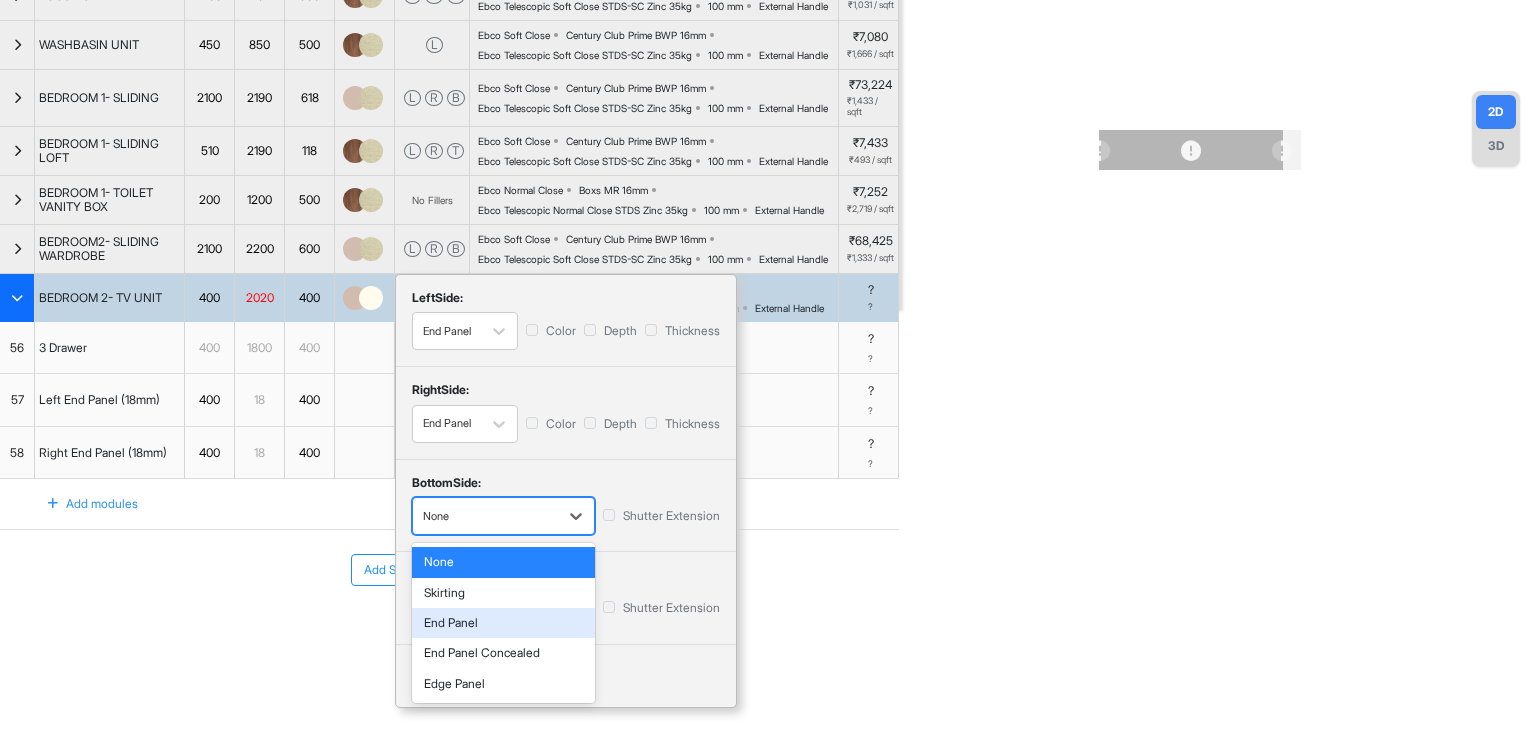 click on "End Panel" at bounding box center [503, 623] 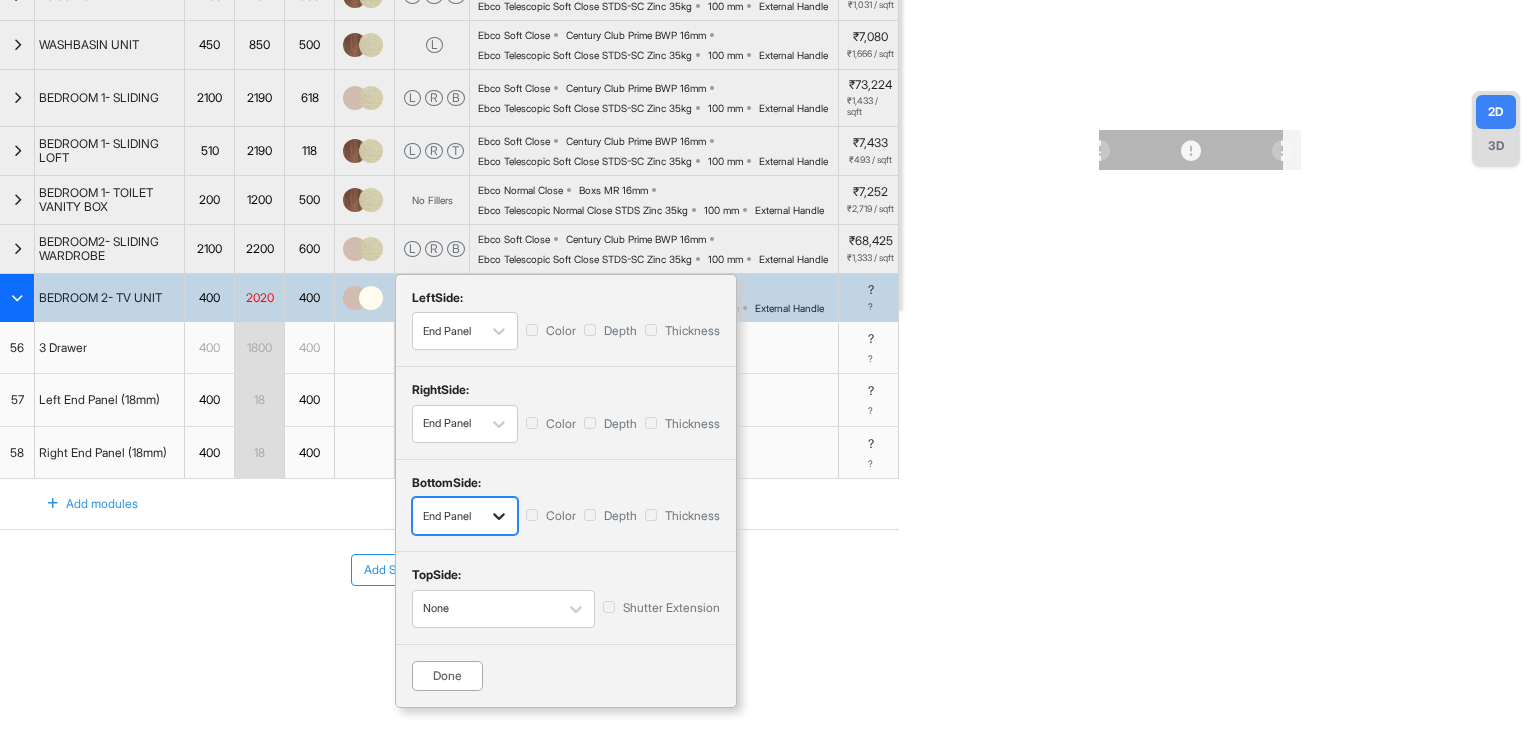 click at bounding box center [499, 516] 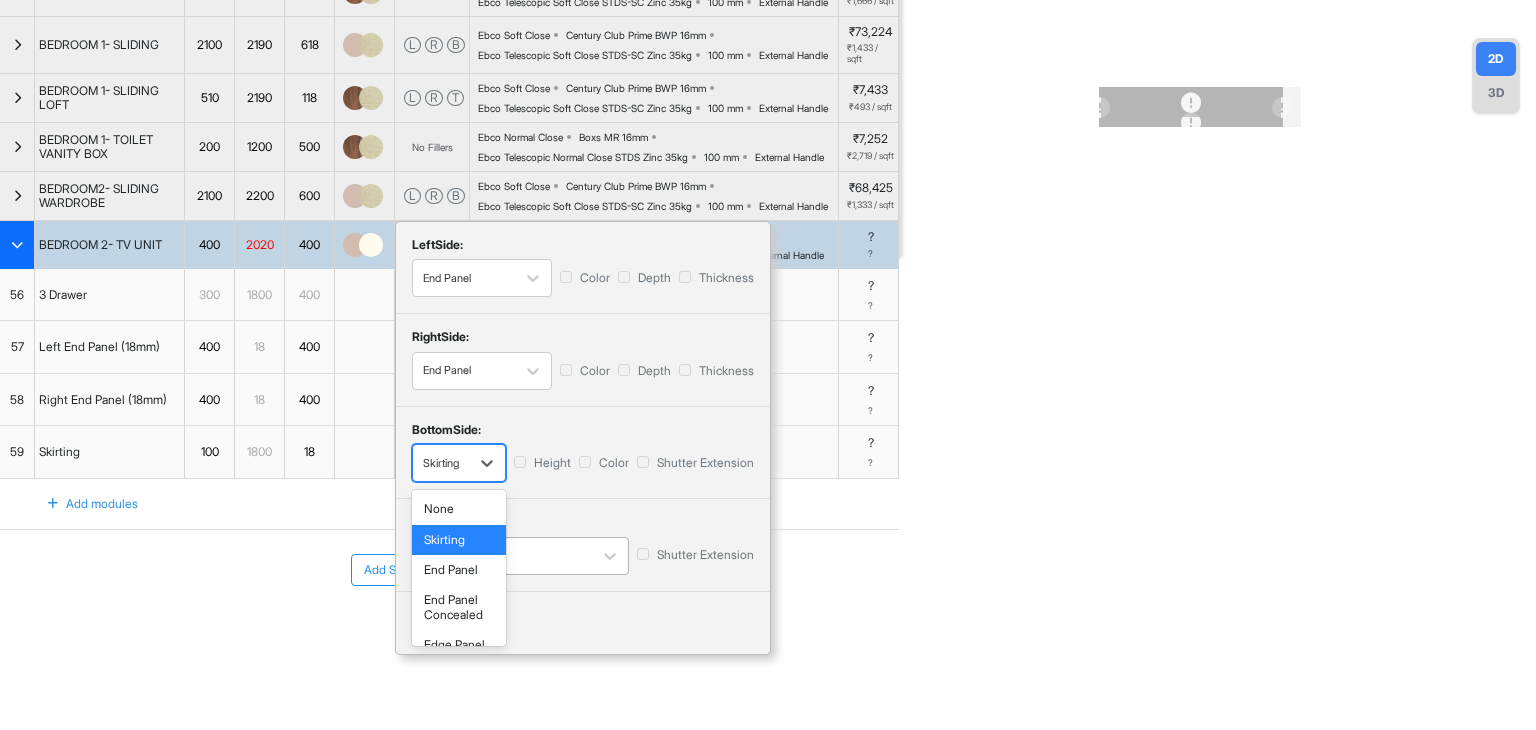 click on "Skirting" at bounding box center (459, 540) 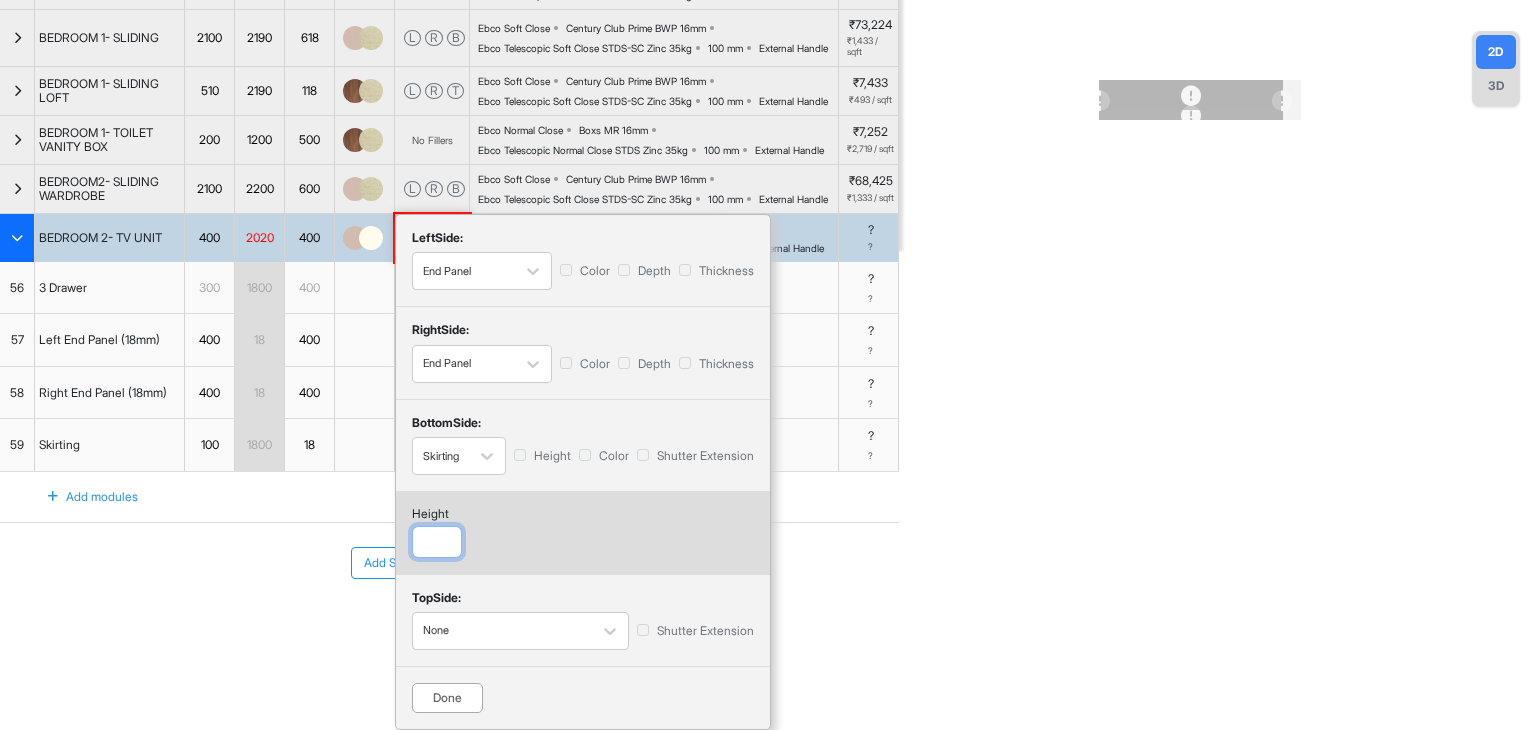 click at bounding box center (437, 542) 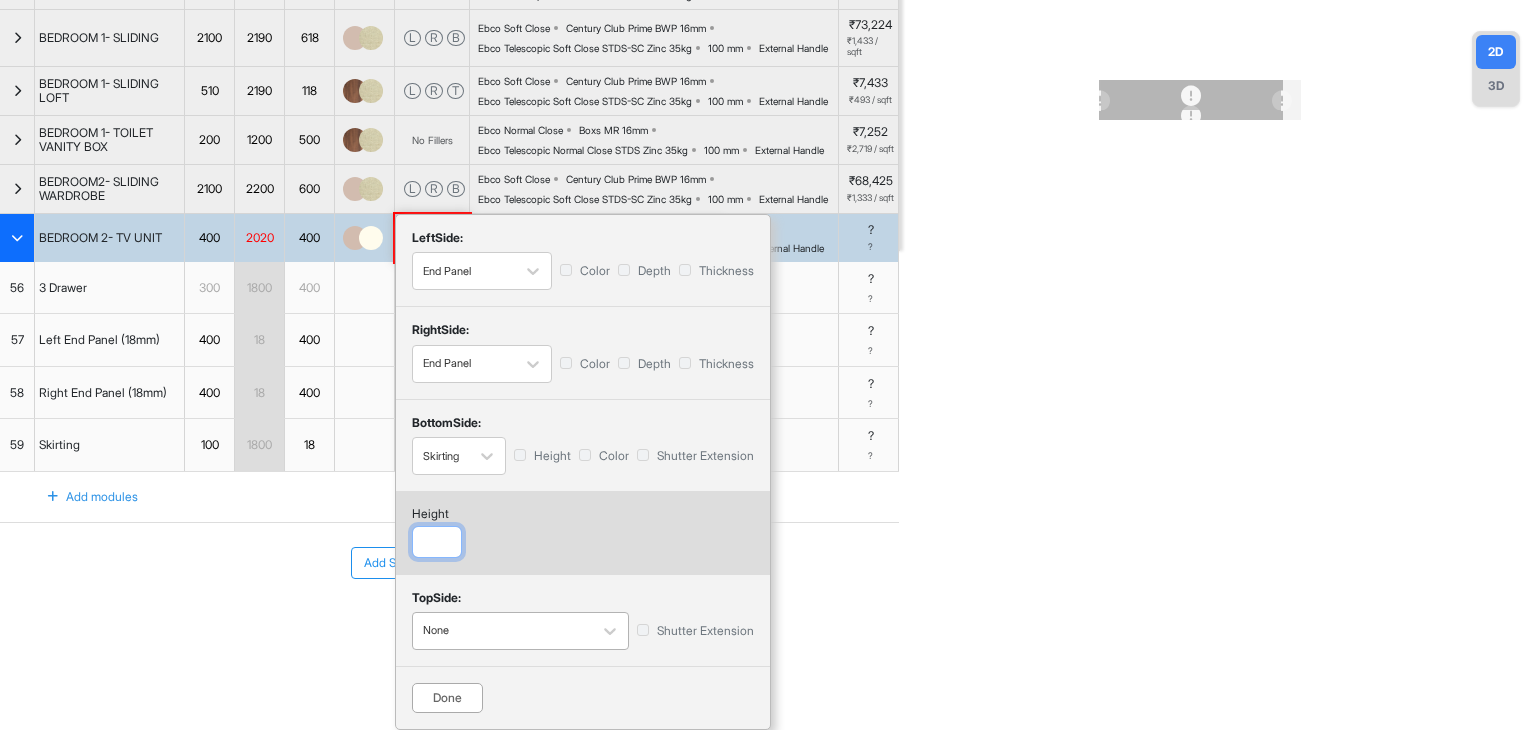 scroll, scrollTop: 683, scrollLeft: 0, axis: vertical 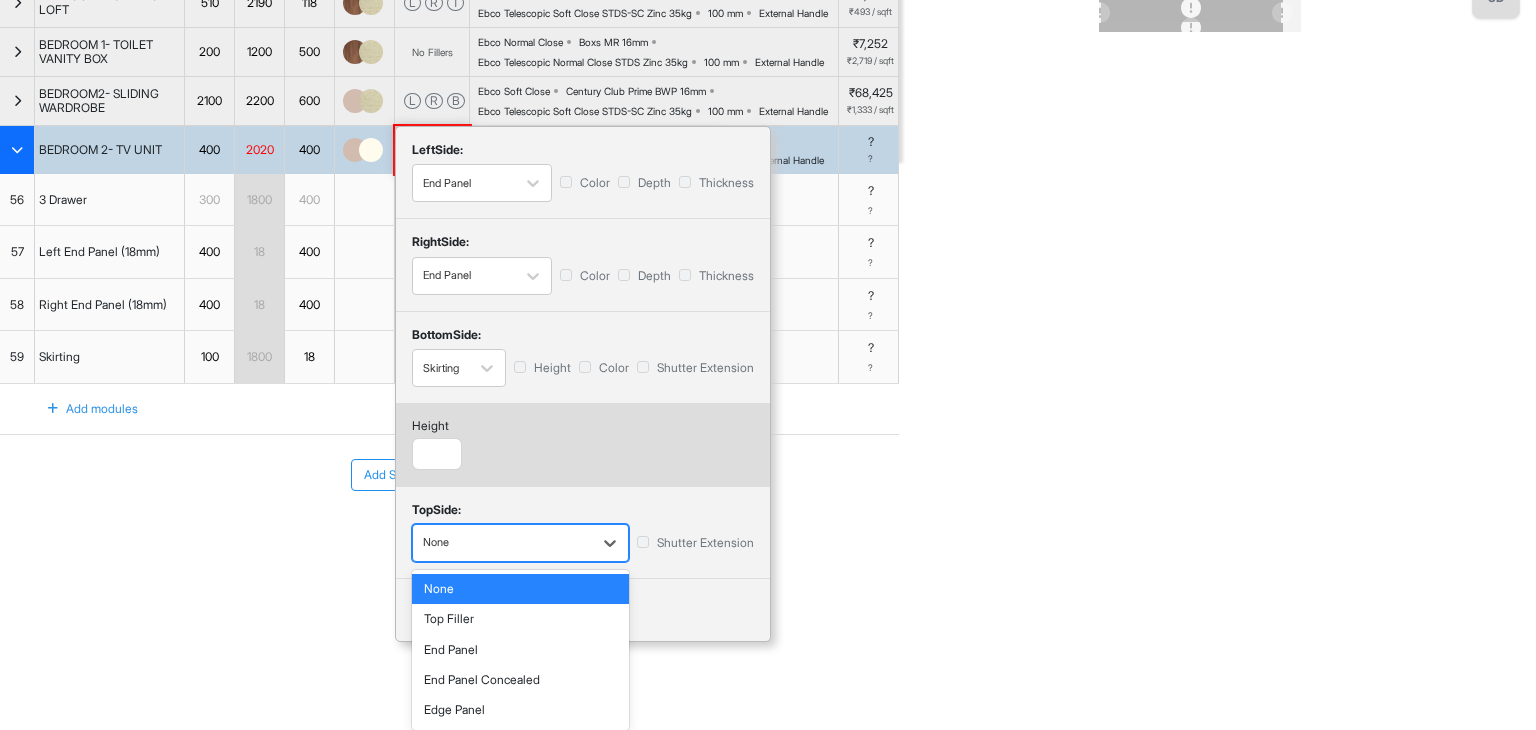 click at bounding box center [502, 543] 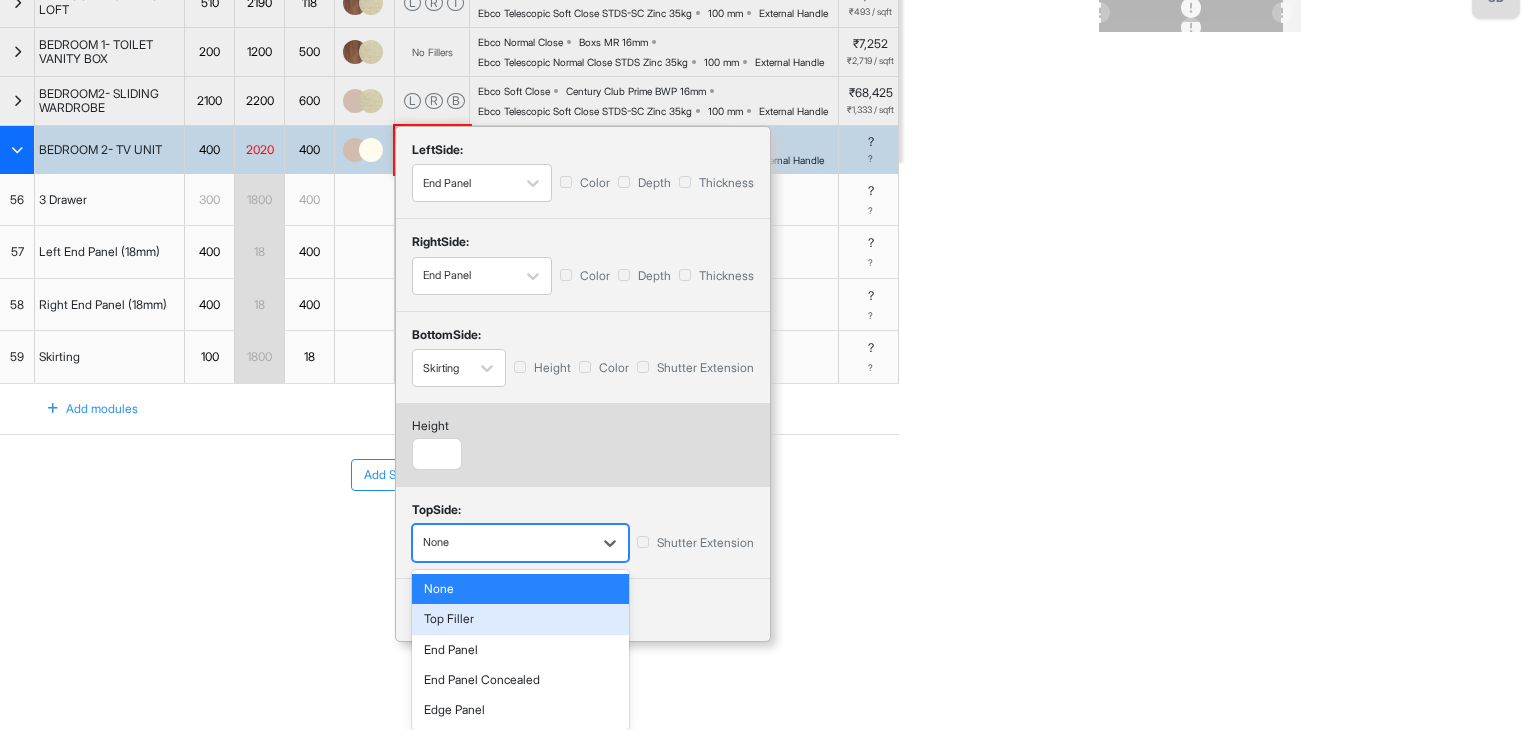 scroll, scrollTop: 757, scrollLeft: 0, axis: vertical 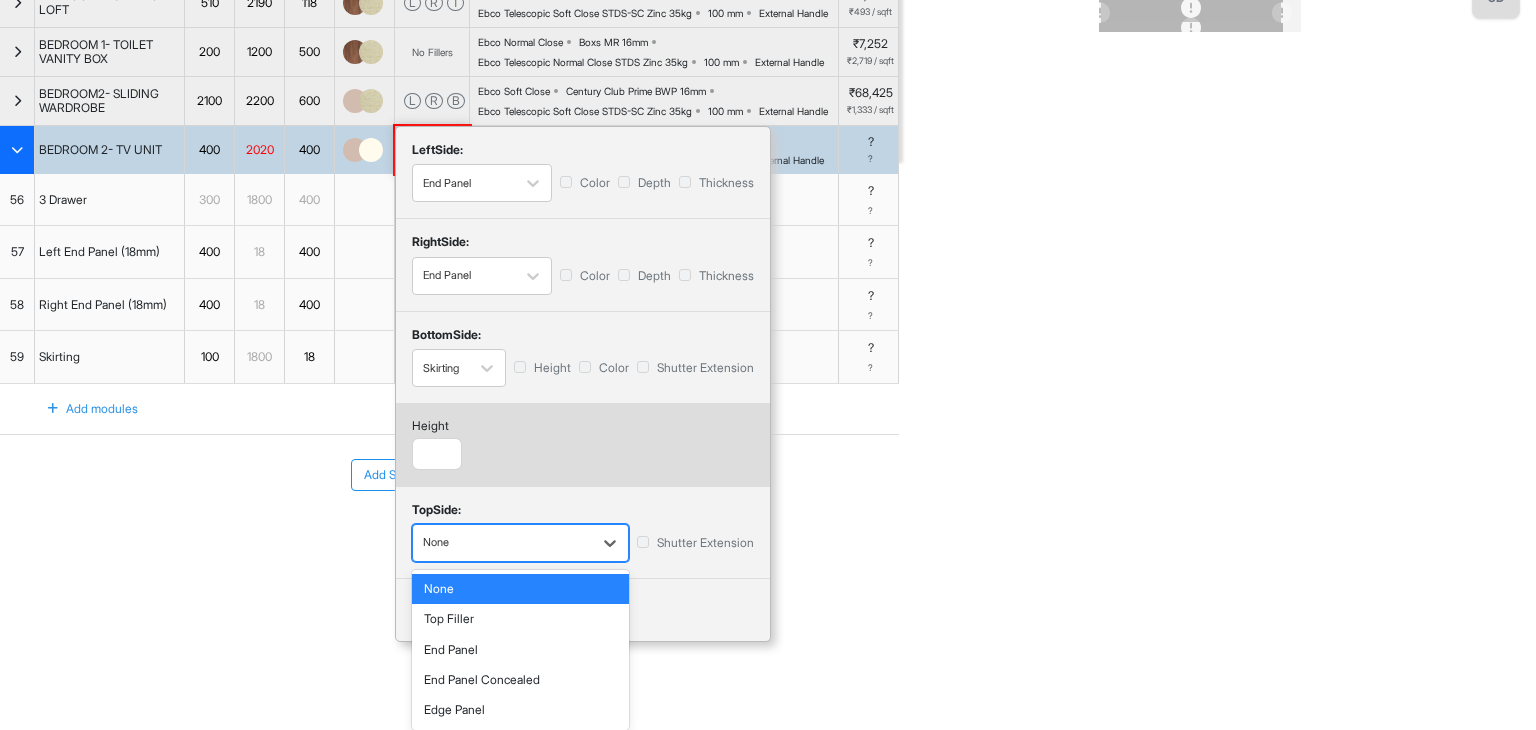 click on "Add Section Add Modules" at bounding box center (449, 535) 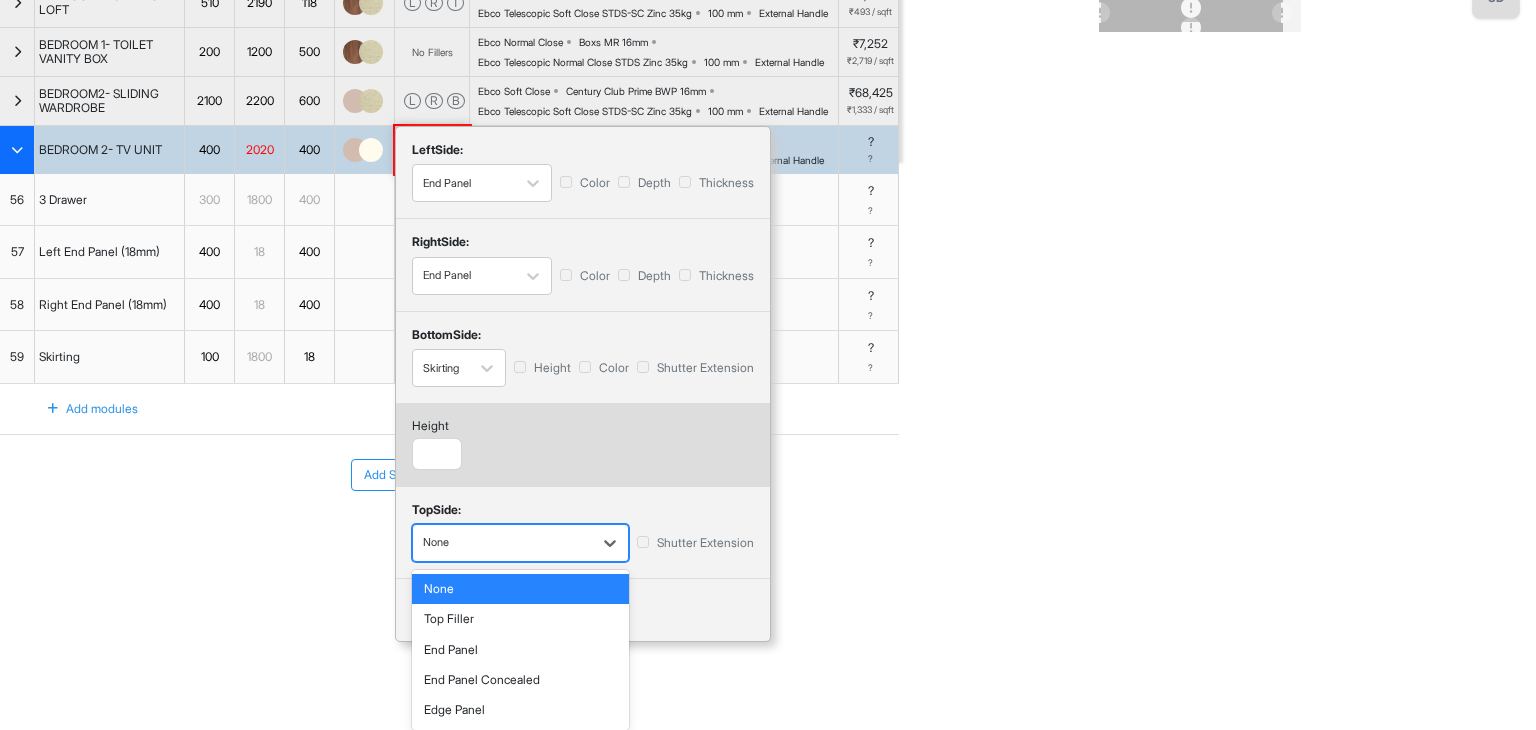 click at bounding box center [502, 543] 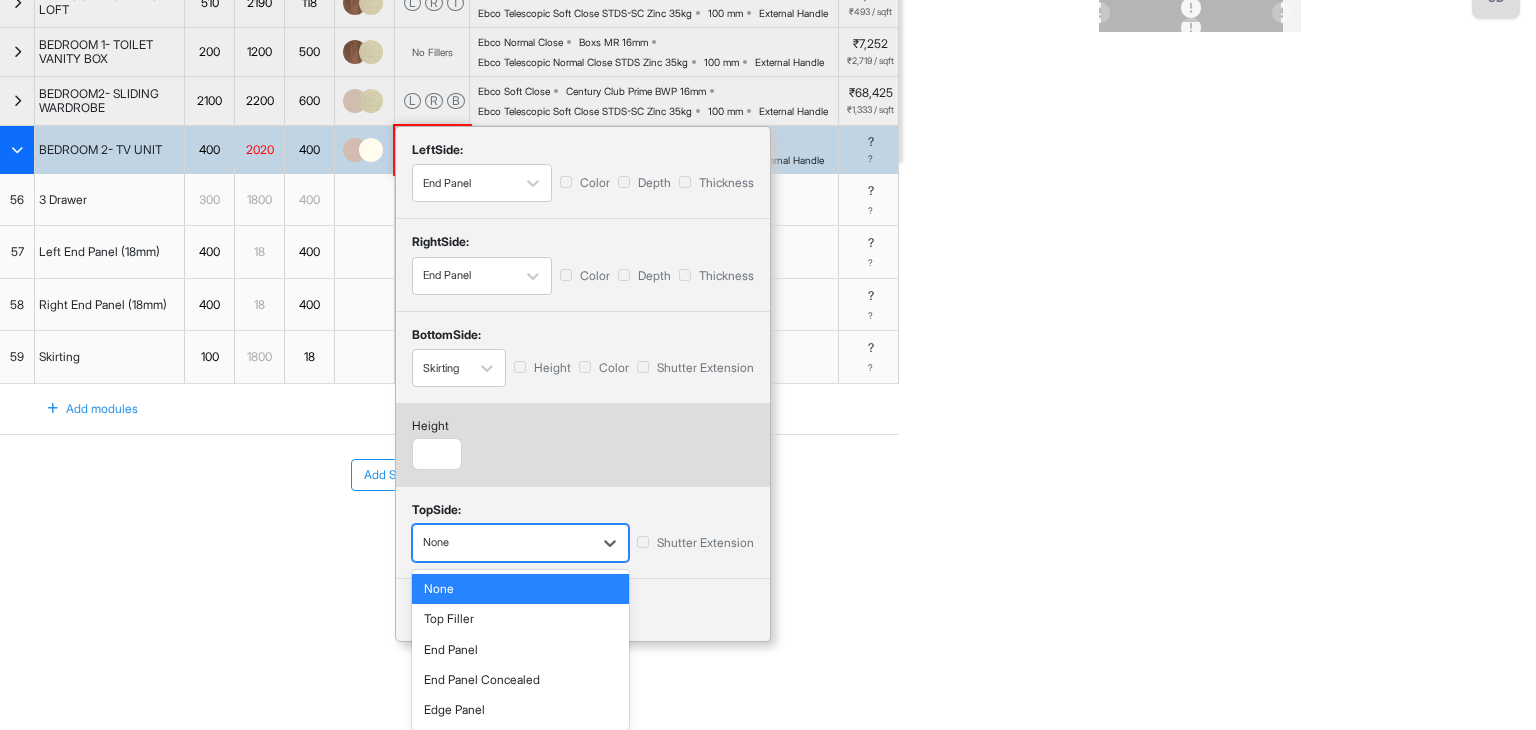 click on "Add modules" at bounding box center [449, 409] 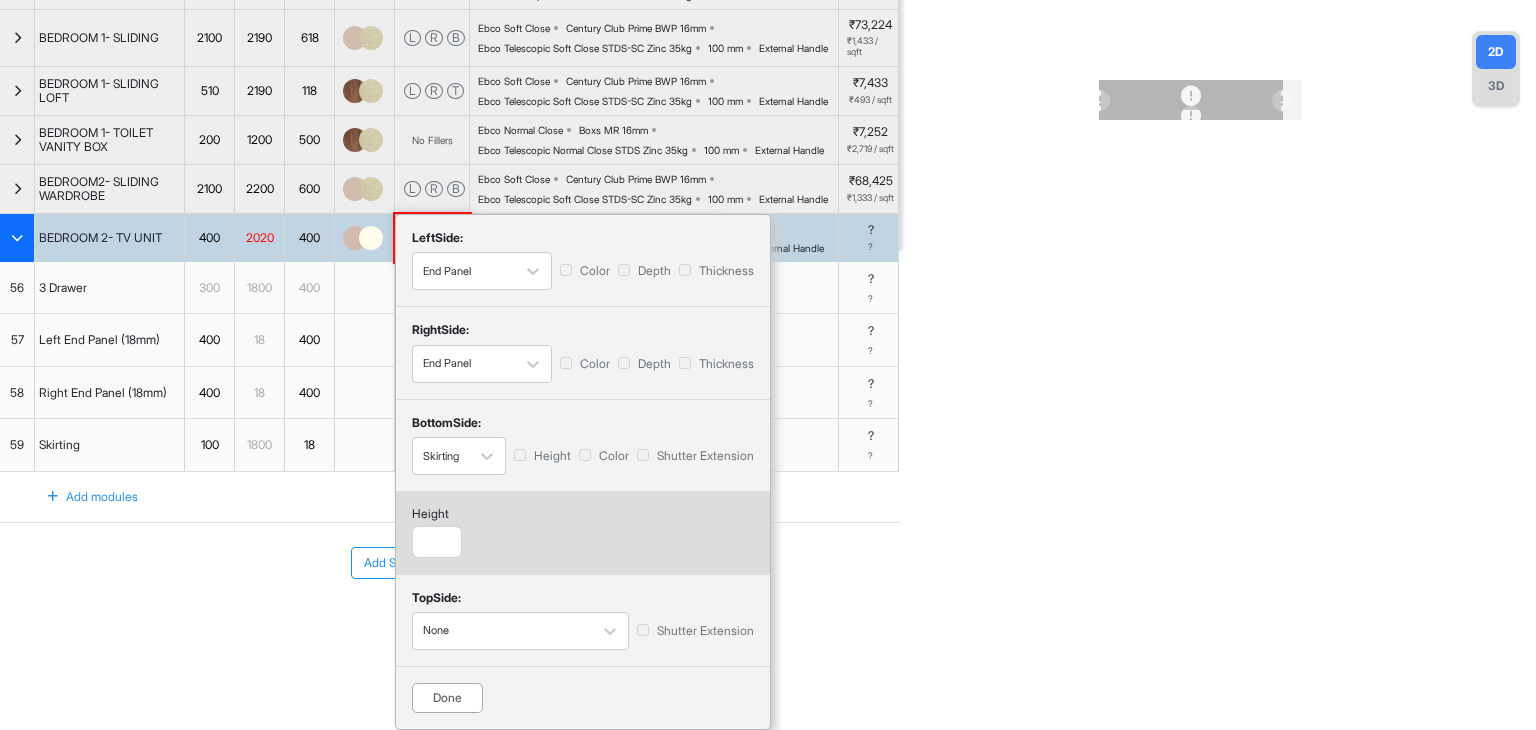click on "Done" at bounding box center (447, 698) 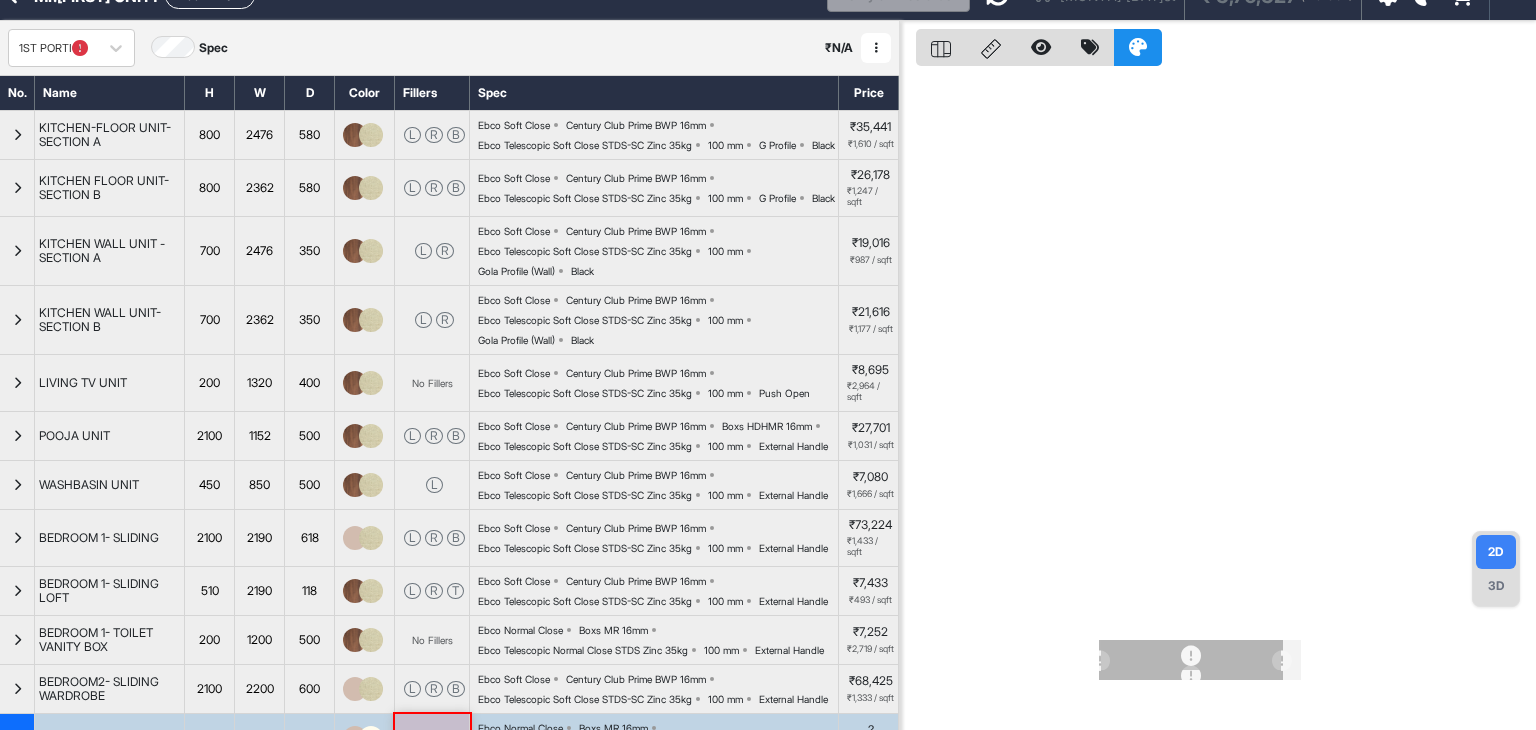 scroll, scrollTop: 0, scrollLeft: 0, axis: both 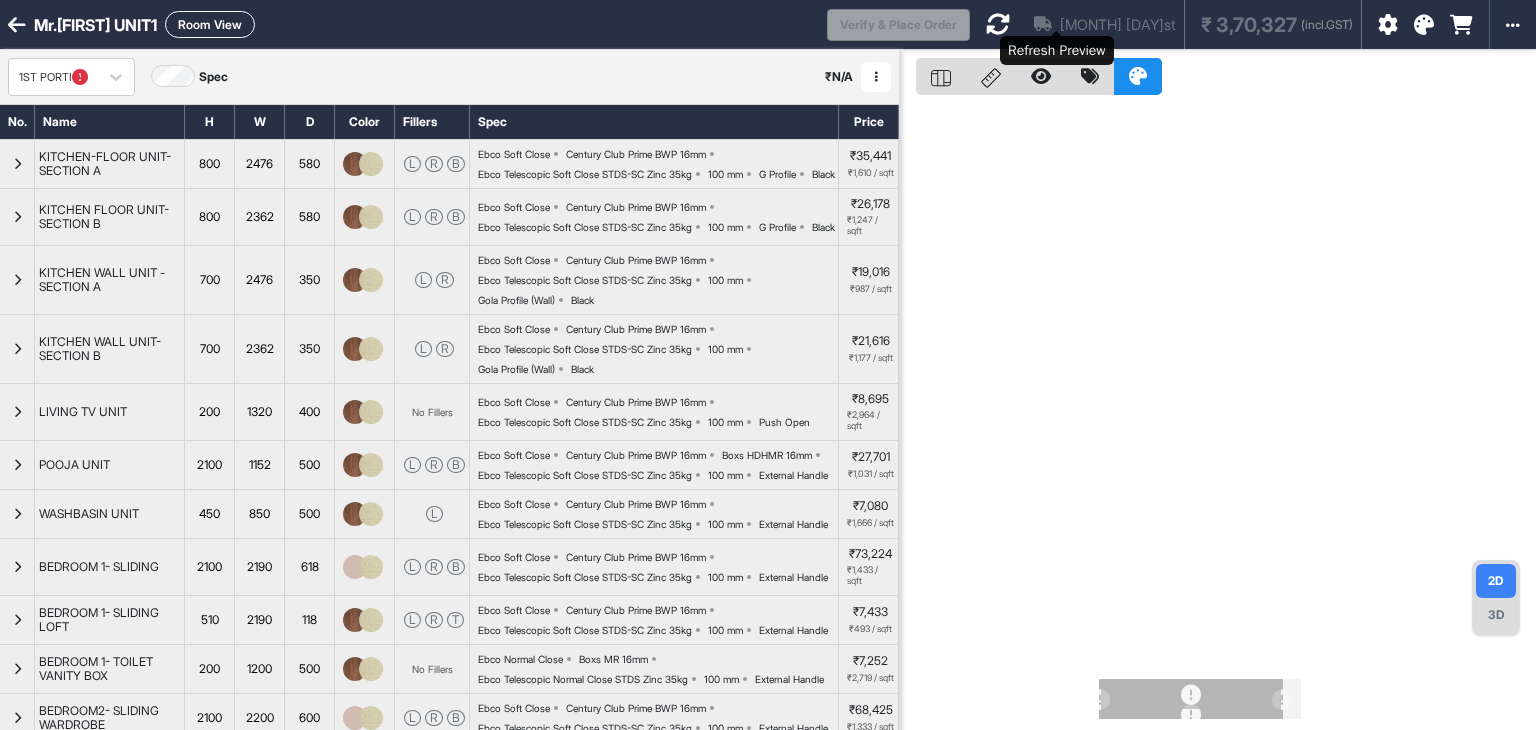 click at bounding box center [998, 24] 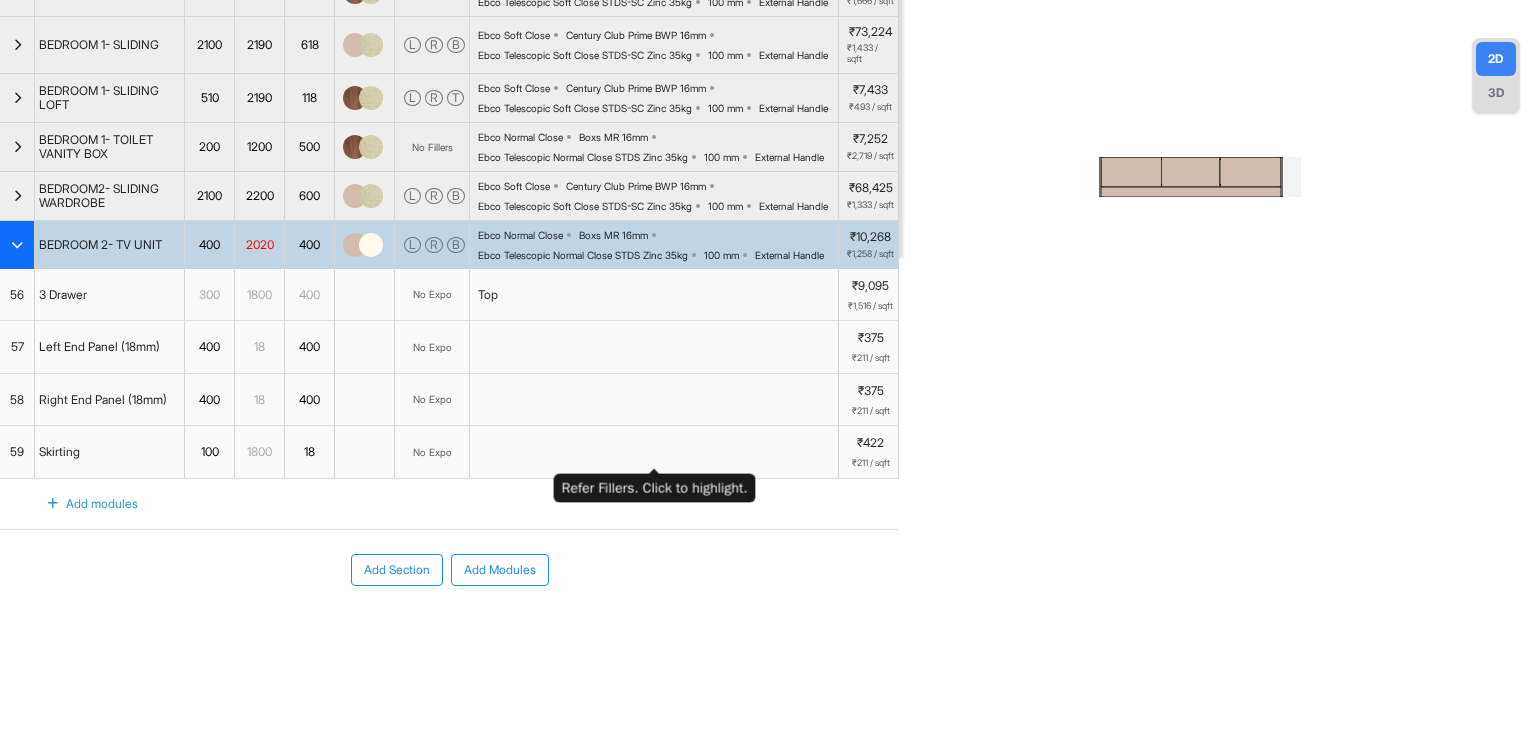 scroll, scrollTop: 596, scrollLeft: 0, axis: vertical 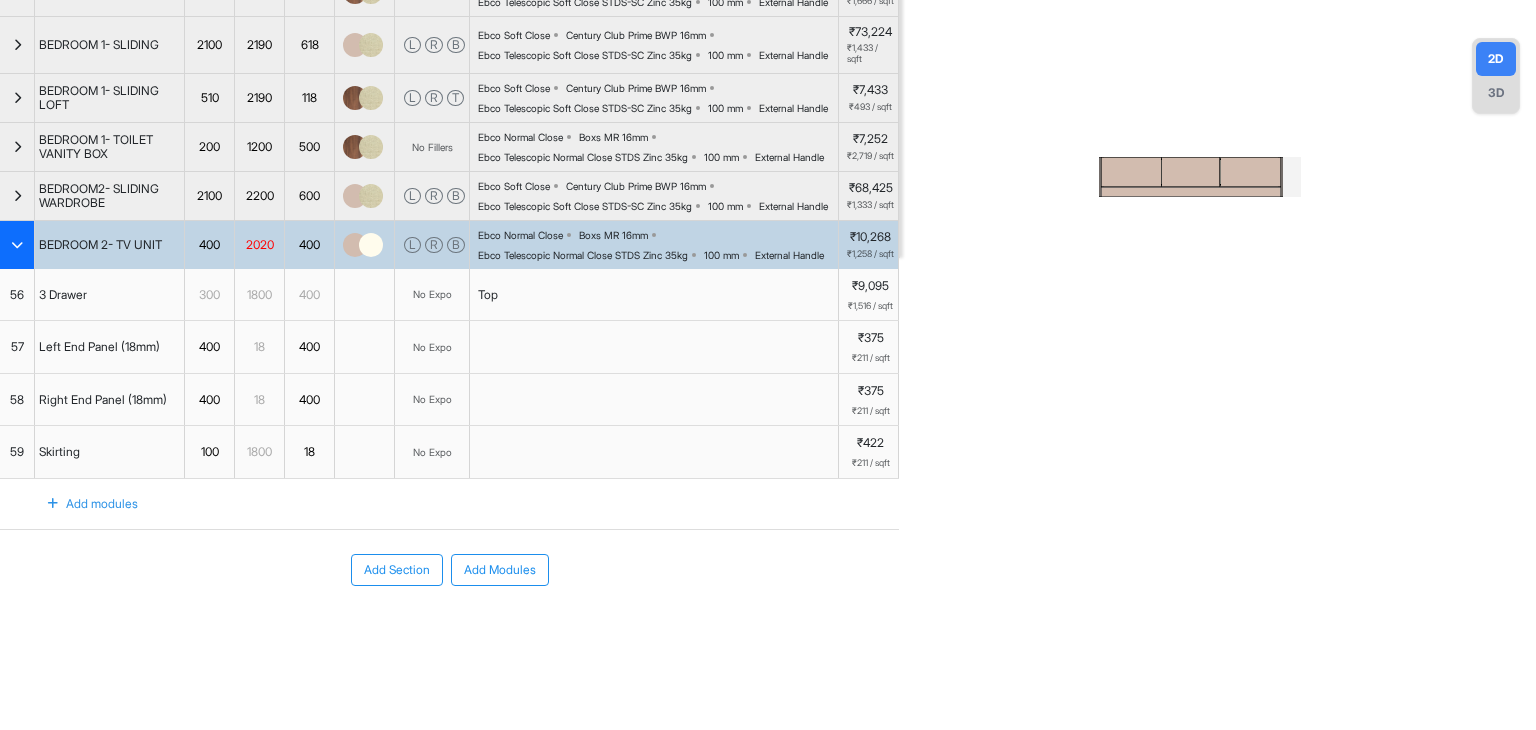 click at bounding box center [1191, 172] 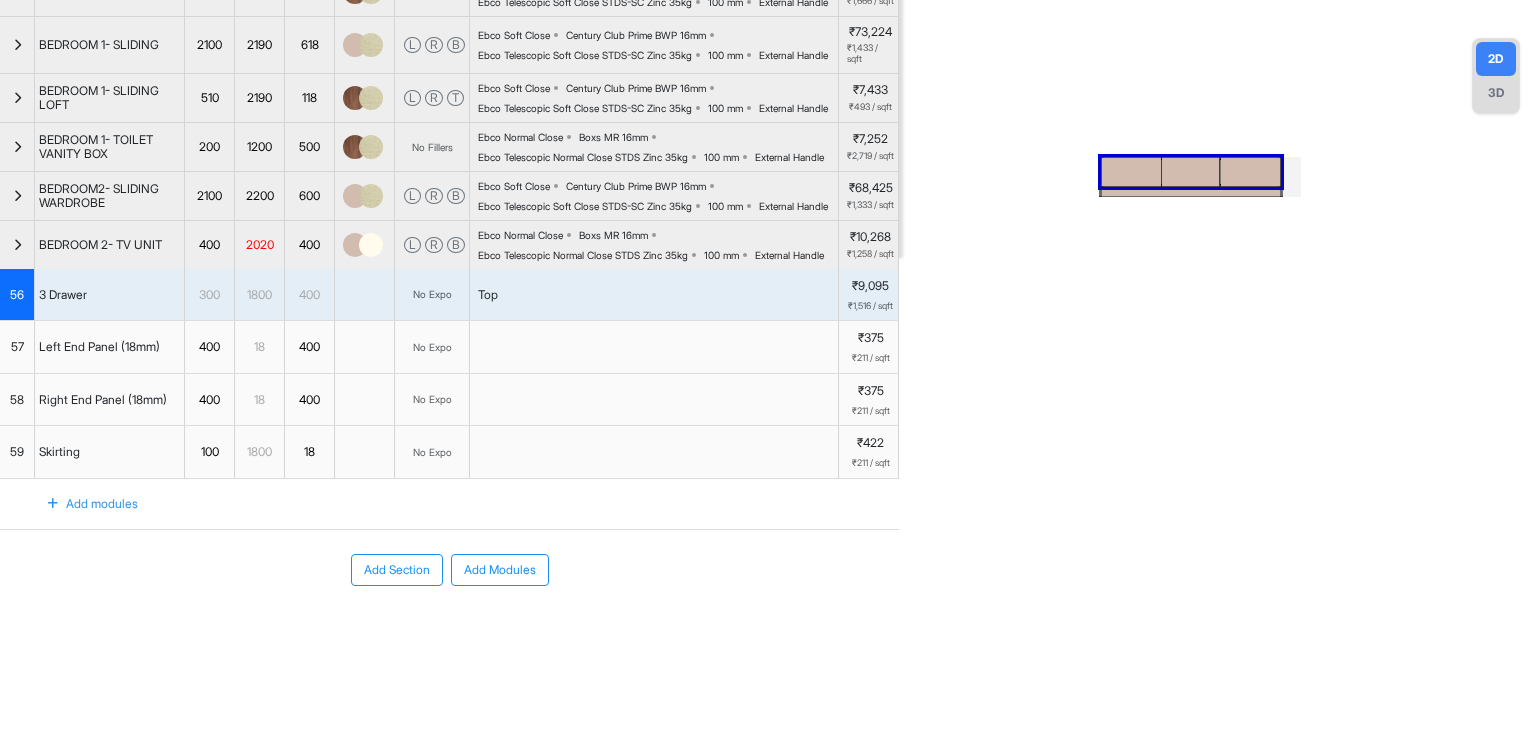 click on "1800" at bounding box center (260, 295) 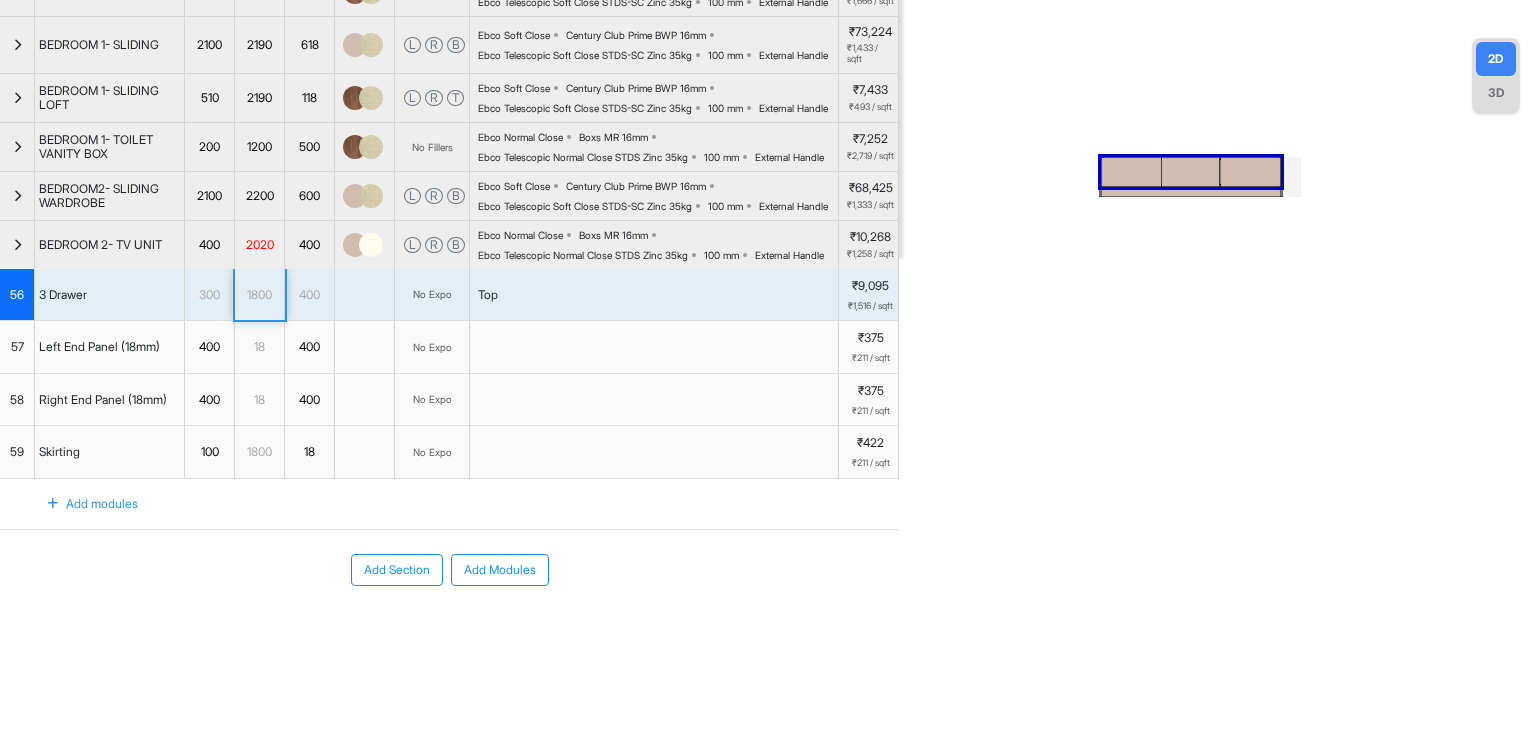 click on "1800" at bounding box center [260, 295] 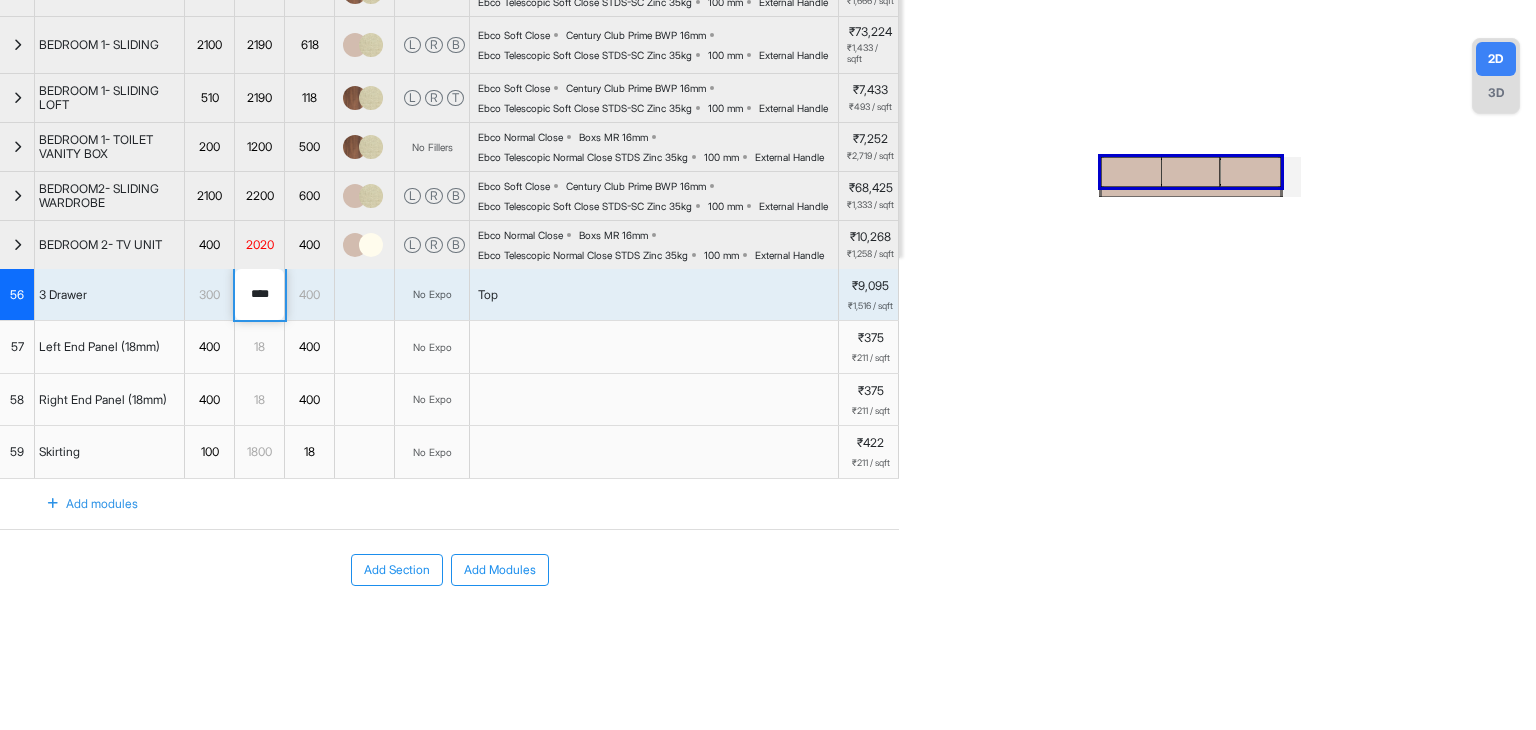 click on "****" at bounding box center (259, 295) 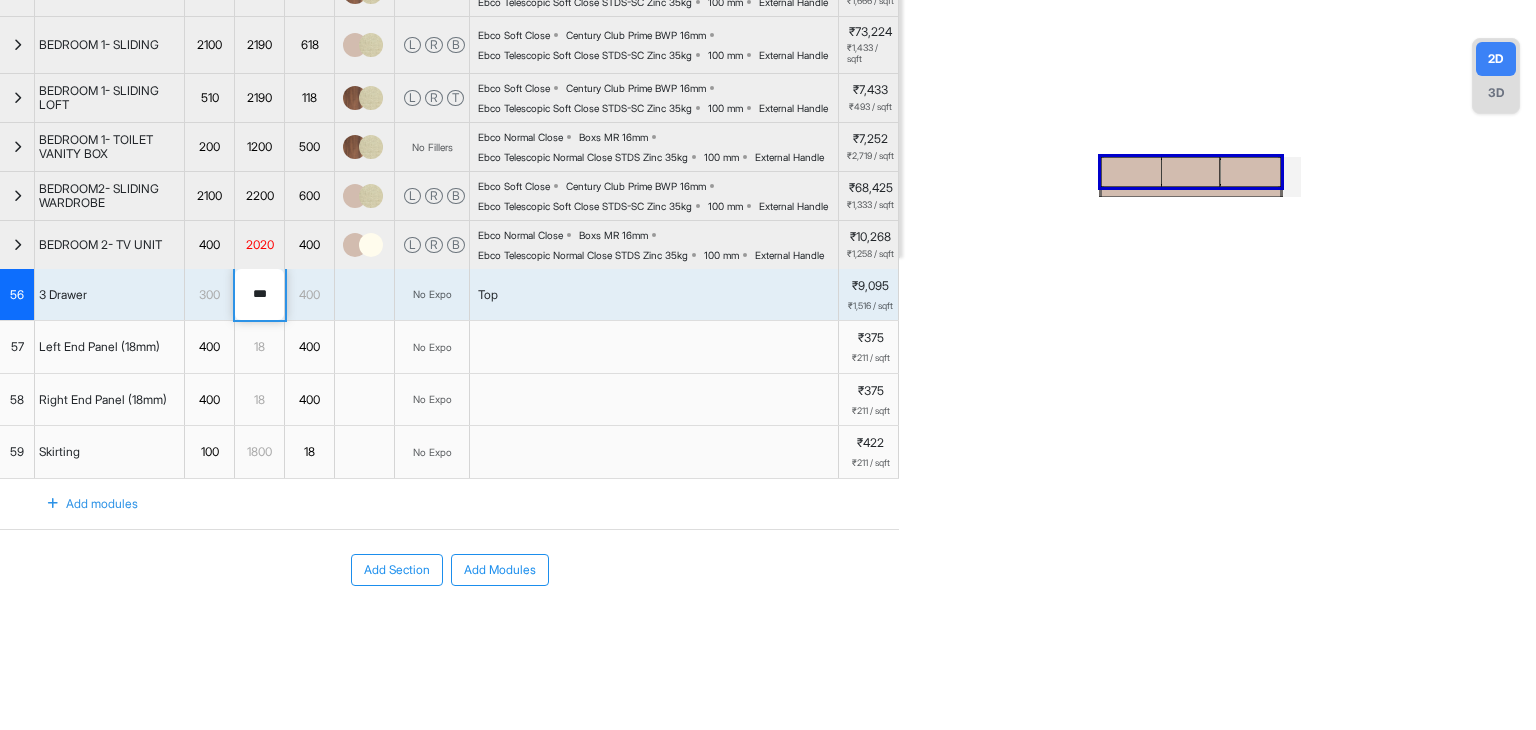 type on "****" 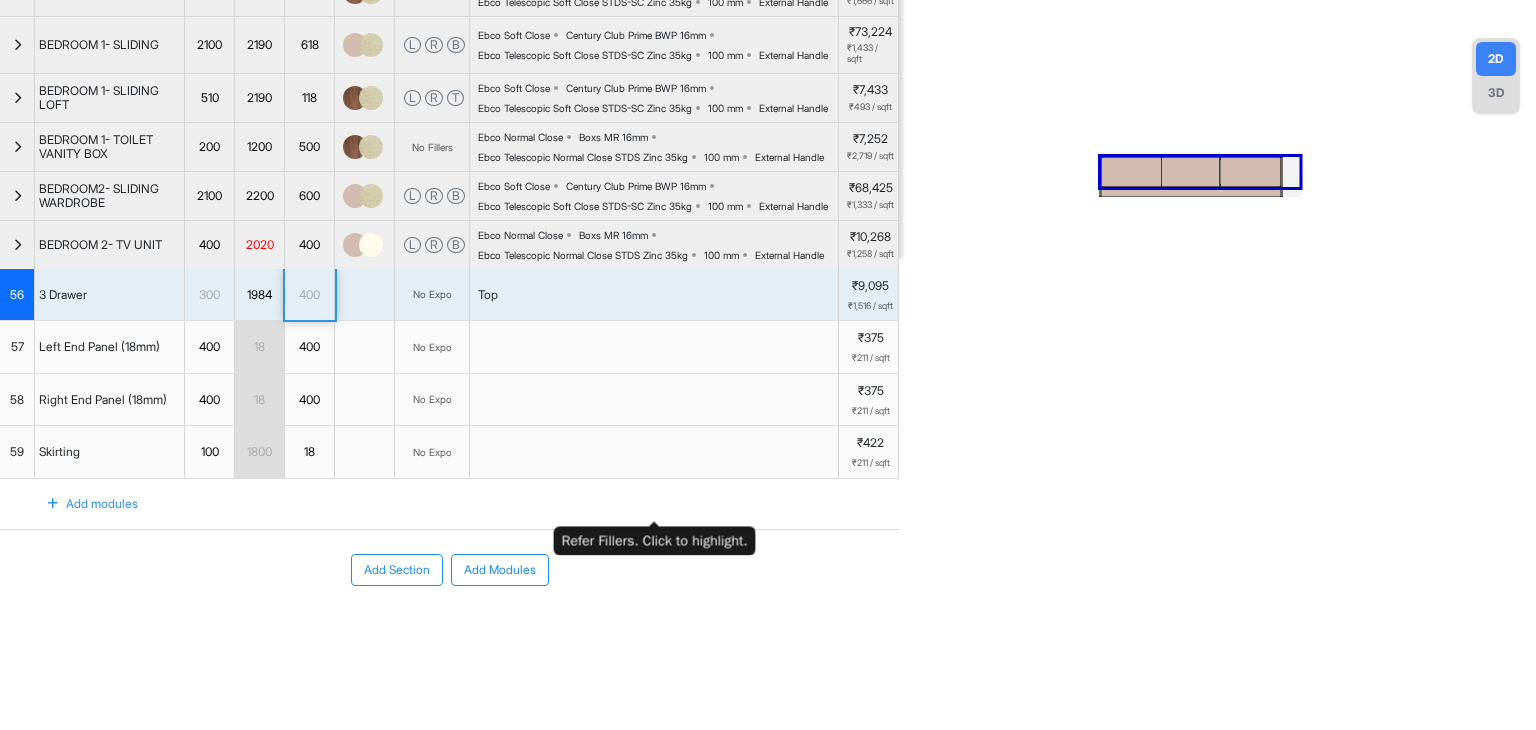 click on "Mr. [LAST] UNIT1 Room View Verify & Place Order [DATE] ₹ 3,68,549 (incl.GST) Import Assembly Archive Rename Refresh Price 1ST PORTION Spec ₹ 3,12,329 Add Room Edit Room Name Delete Room Duplicate Room No. Name H W D Color Fillers Spec Price KITCHEN-FLOOR UNIT- SECTION A 800 2476 580 L R B Ebco Soft Close Century Club Prime BWP 16mm Ebco Telescopic Soft Close STDS-SC Zinc 35kg 100 mm G Profile Black ₹35,441 ₹1,610 / sqft KITCHEN FLOOR UNIT- SECTION B 800 2362 580 L R B Ebco Soft Close Century Club Prime BWP 16mm Ebco Telescopic Soft Close STDS-SC Zinc 35kg 100 mm G Profile Black ₹26,178 ₹1,247 / sqft KITCHEN WALL UNIT -SECTION A 700 2476 350 L R Ebco Soft Close Century Club Prime BWP 16mm Ebco Telescopic Soft Close STDS-SC Zinc 35kg 100 mm Gola Profile (Wall) Black ₹19,016 ₹987 / sqft KITCHEN WALL UNIT- SECTION B 700 2362 350 L R Ebco Soft Close Century Club Prime BWP 16mm Ebco Telescopic Soft Close STDS-SC Zinc 35kg 100 mm Gola Profile (Wall) Black ₹21,616 ₹1,177 / sqft 200 1320 400" at bounding box center [768, 365] 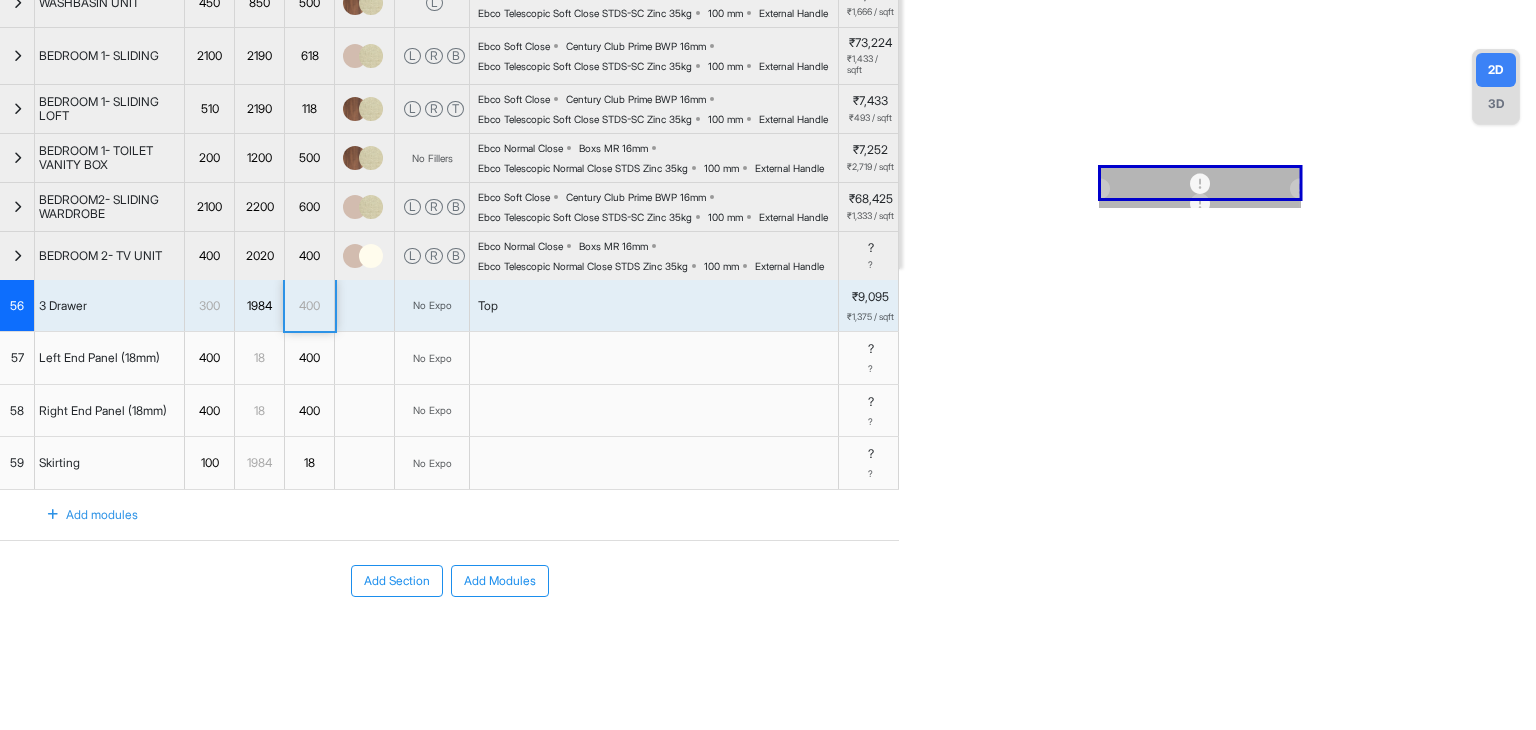 scroll, scrollTop: 596, scrollLeft: 0, axis: vertical 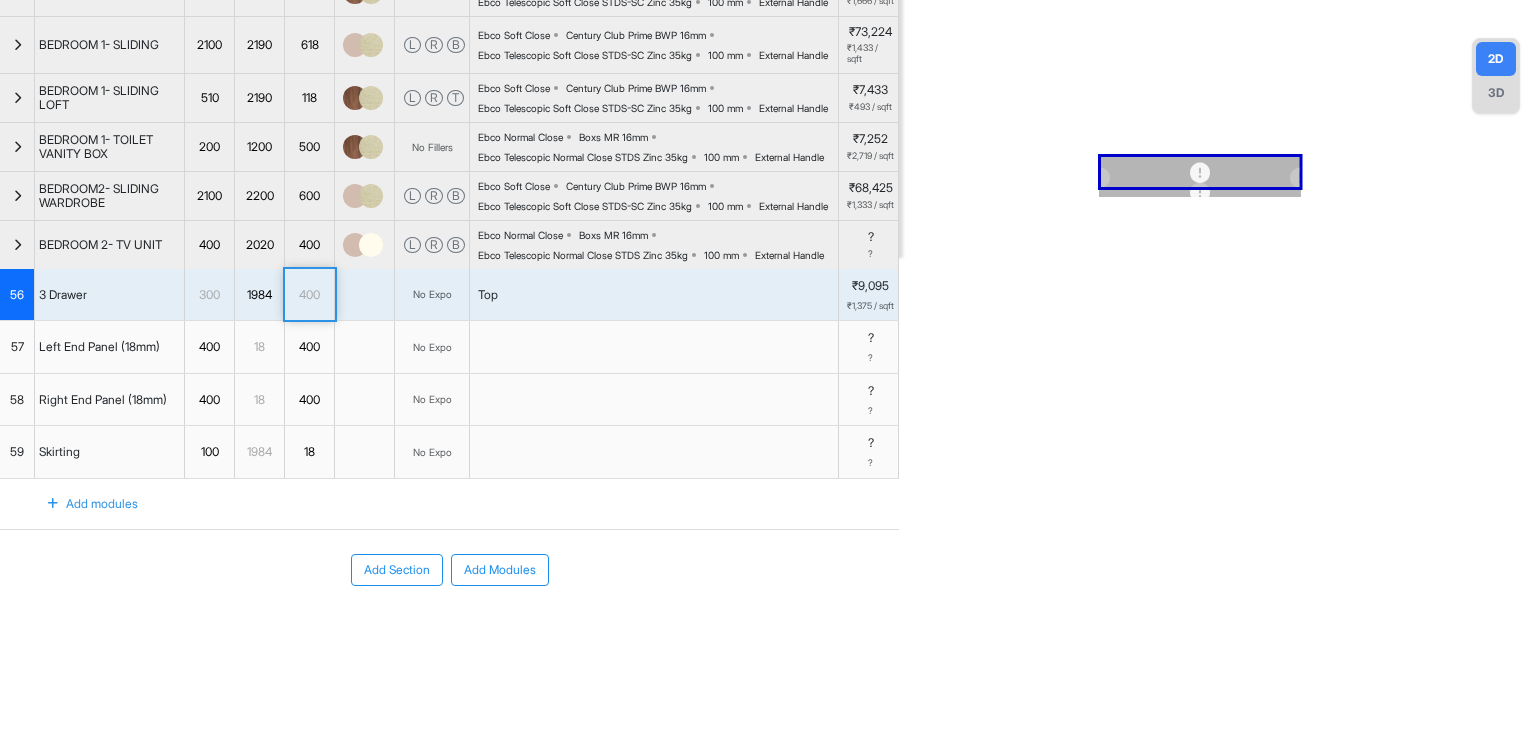 click on "Mr. [LAST] UNIT1 Room View Verify & Place Order [DATE] ₹ 3,68,549 (incl.GST) Import Assembly Archive Rename Refresh Price 1ST PORTION Spec ₹ 3,12,329 Add Room Edit Room Name Delete Room Duplicate Room No. Name H W D Color Fillers Spec Price KITCHEN-FLOOR UNIT- SECTION A 800 2476 580 L R B Ebco Soft Close Century Club Prime BWP 16mm Ebco Telescopic Soft Close STDS-SC Zinc 35kg 100 mm G Profile Black ₹35,441 ₹1,610 / sqft KITCHEN FLOOR UNIT- SECTION B 800 2362 580 L R B Ebco Soft Close Century Club Prime BWP 16mm Ebco Telescopic Soft Close STDS-SC Zinc 35kg 100 mm G Profile Black ₹26,178 ₹1,247 / sqft KITCHEN WALL UNIT -SECTION A 700 2476 350 L R Ebco Soft Close Century Club Prime BWP 16mm Ebco Telescopic Soft Close STDS-SC Zinc 35kg 100 mm Gola Profile (Wall) Black ₹19,016 ₹987 / sqft KITCHEN WALL UNIT- SECTION B 700 2362 350 L R Ebco Soft Close Century Club Prime BWP 16mm Ebco Telescopic Soft Close STDS-SC Zinc 35kg 100 mm Gola Profile (Wall) Black ₹21,616 ₹1,177 / sqft 200 1320 400" at bounding box center (768, 365) 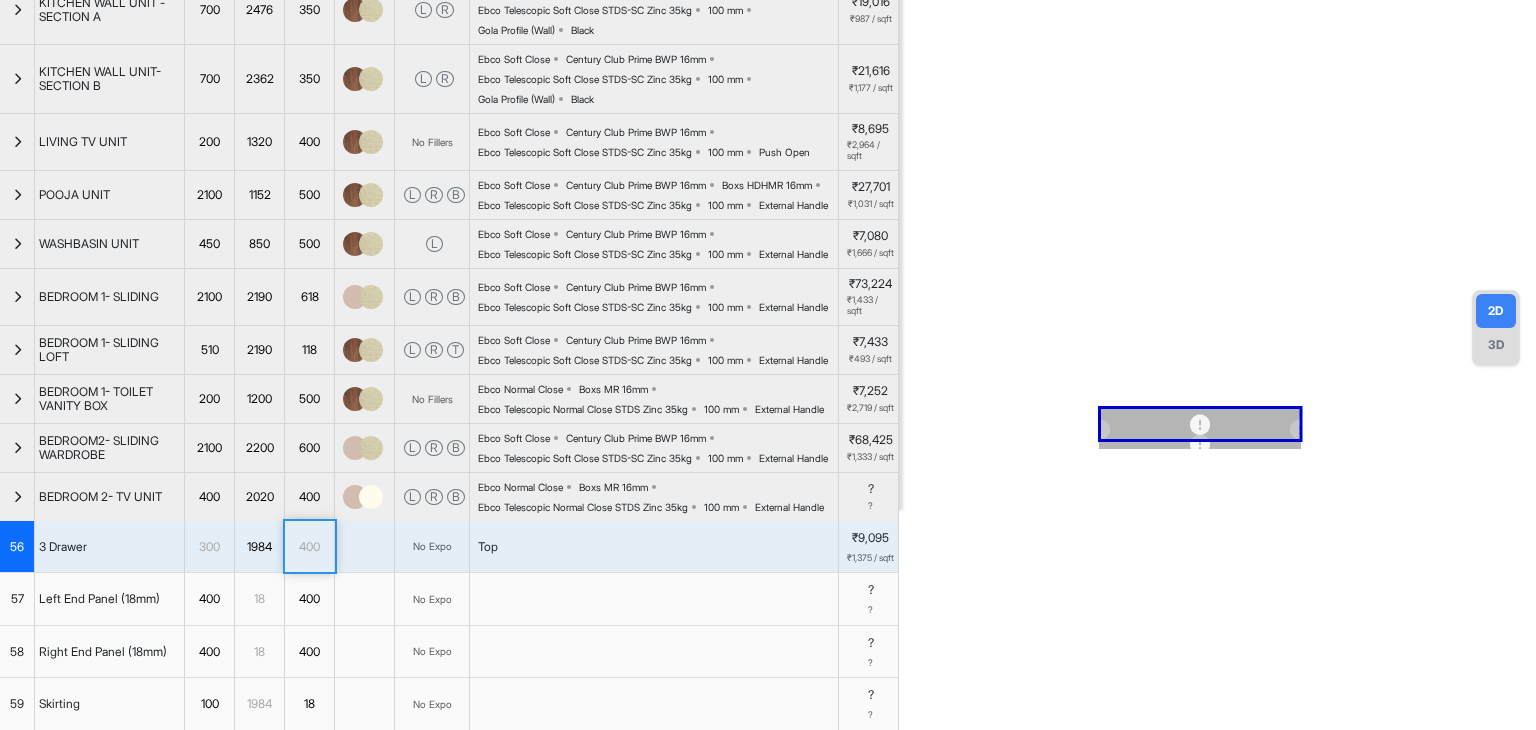 scroll, scrollTop: 0, scrollLeft: 0, axis: both 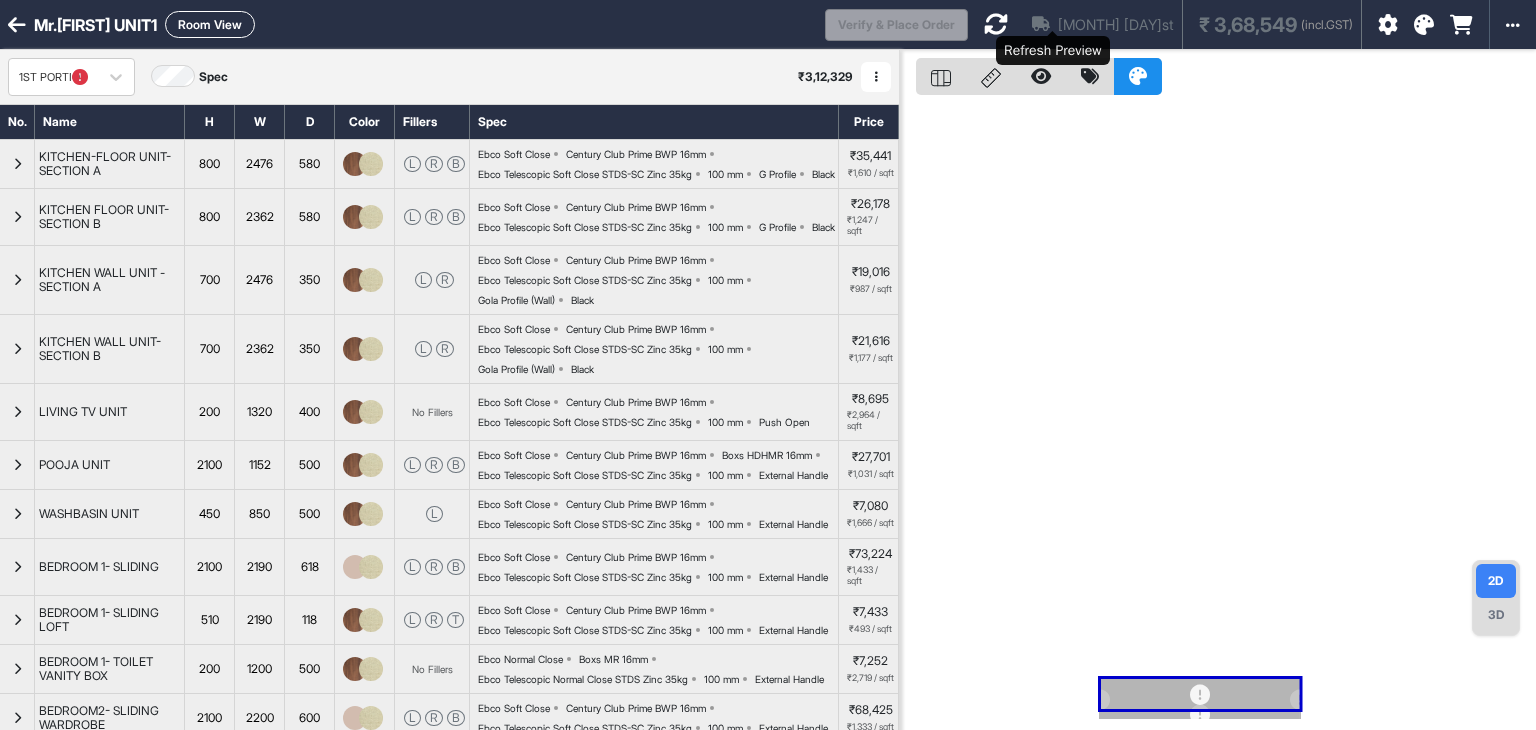 click at bounding box center (996, 24) 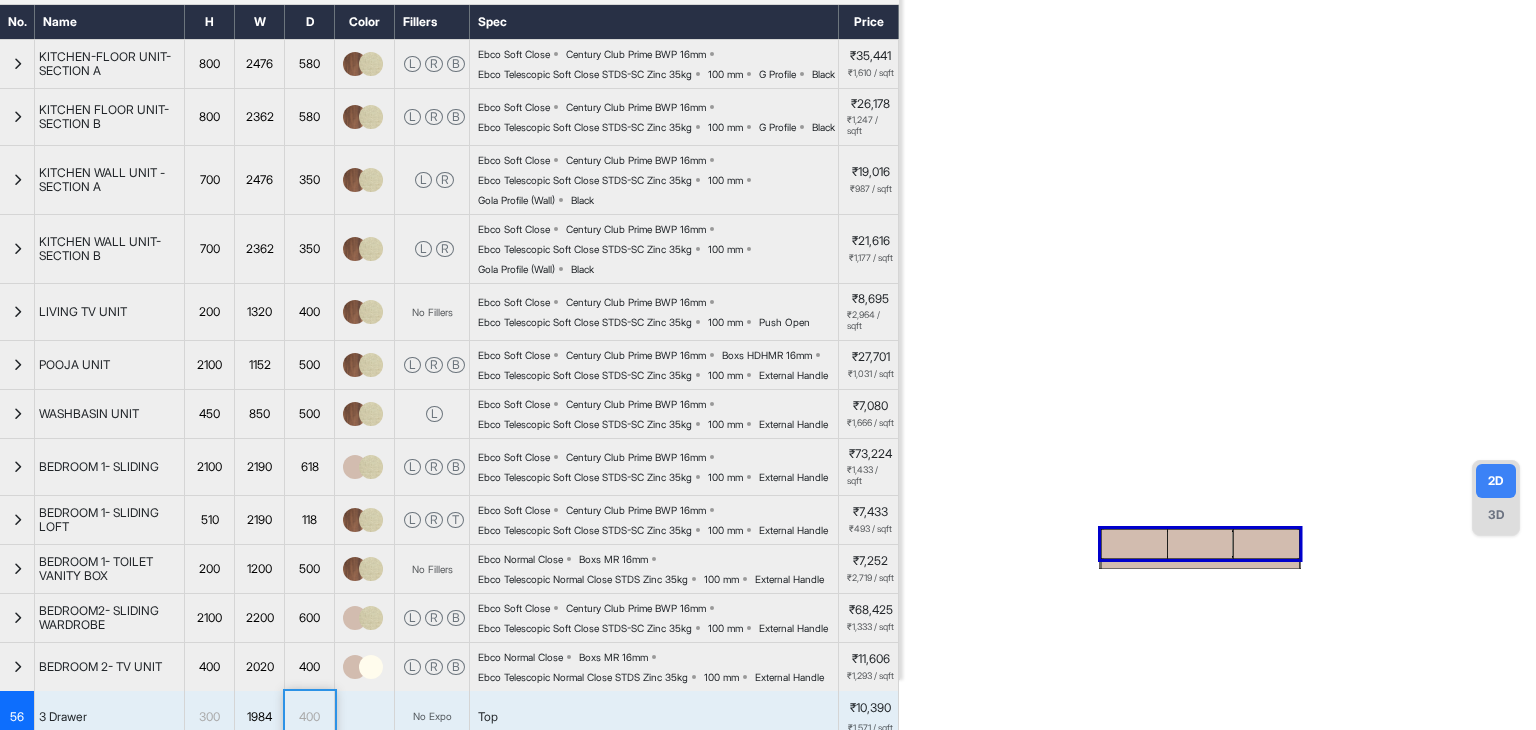 scroll, scrollTop: 96, scrollLeft: 0, axis: vertical 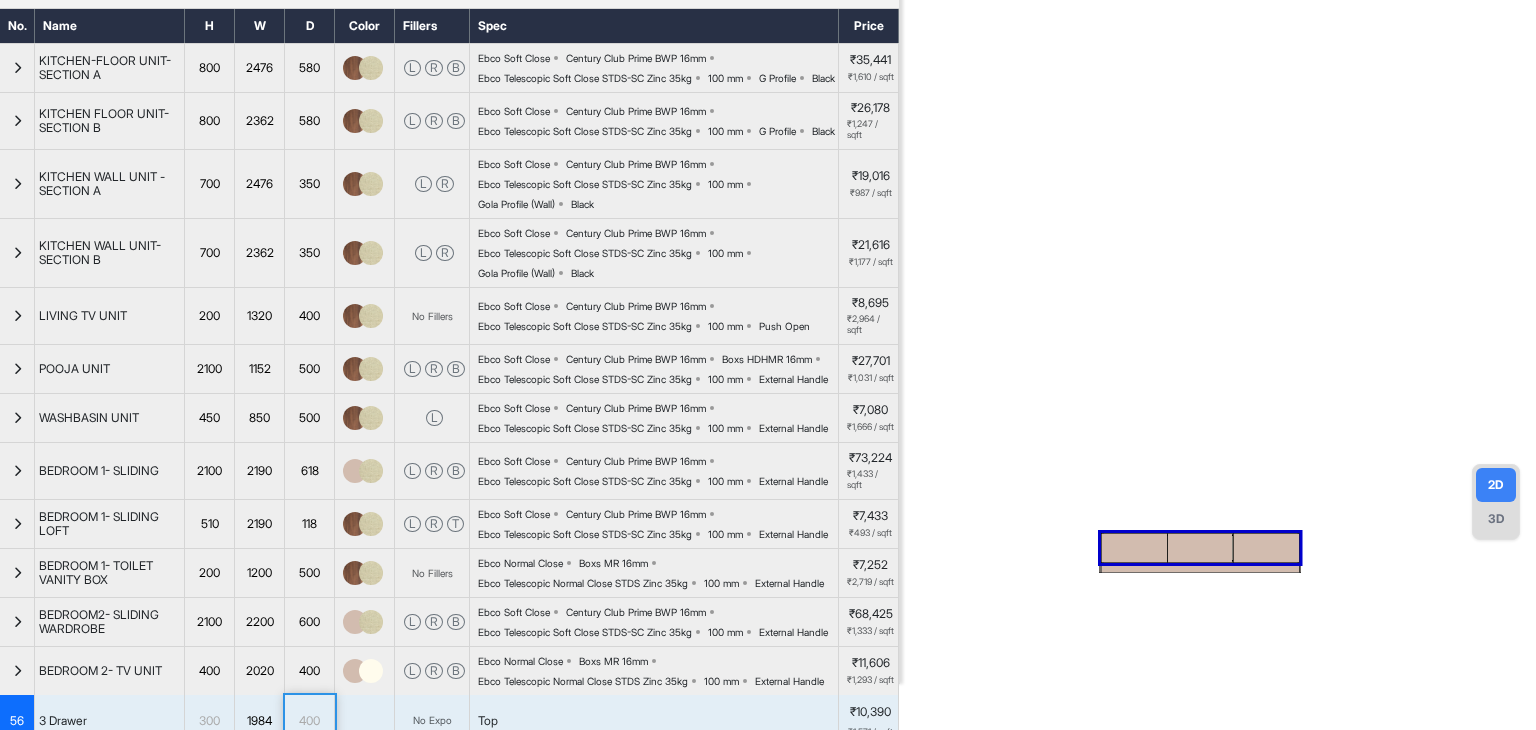 click on "3D" at bounding box center [1496, 519] 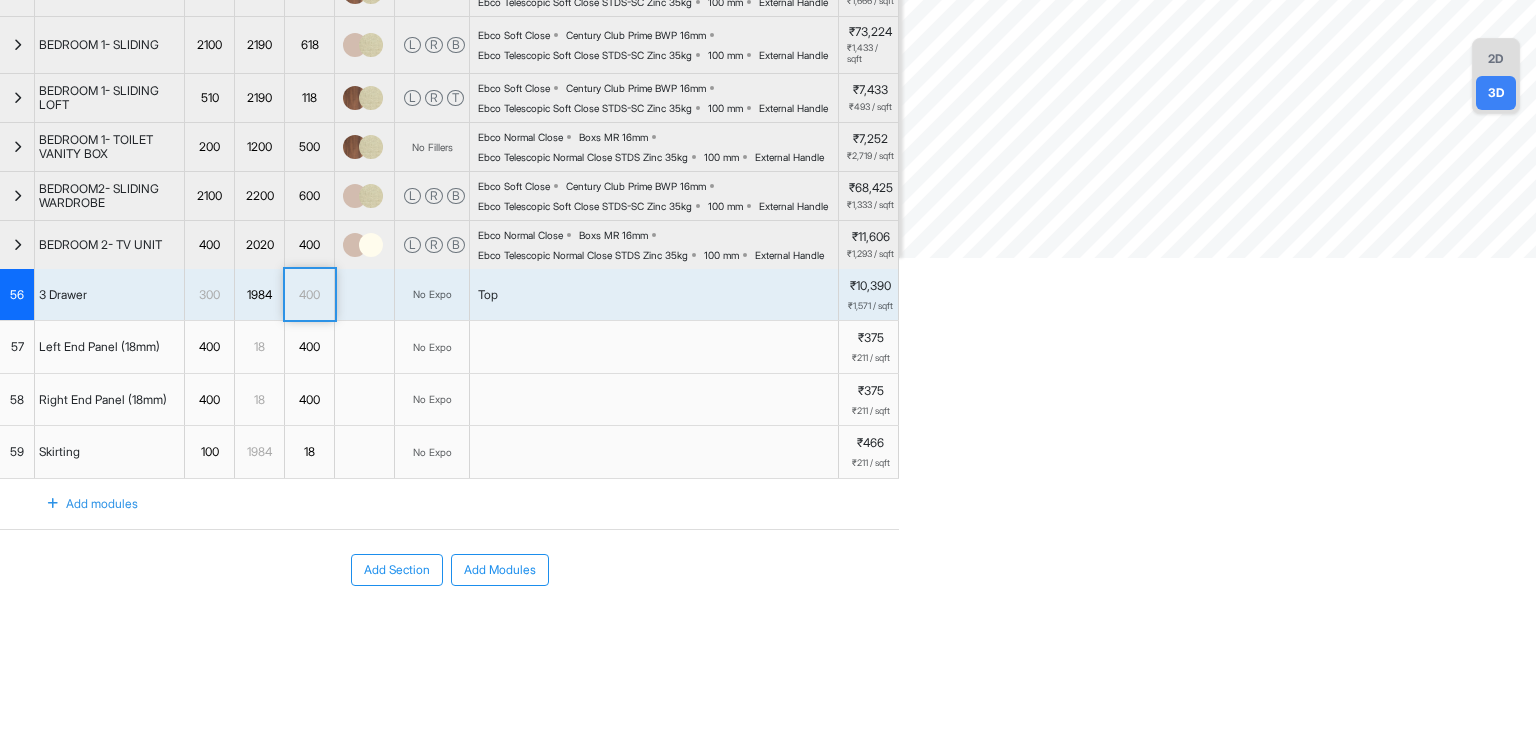 scroll, scrollTop: 696, scrollLeft: 0, axis: vertical 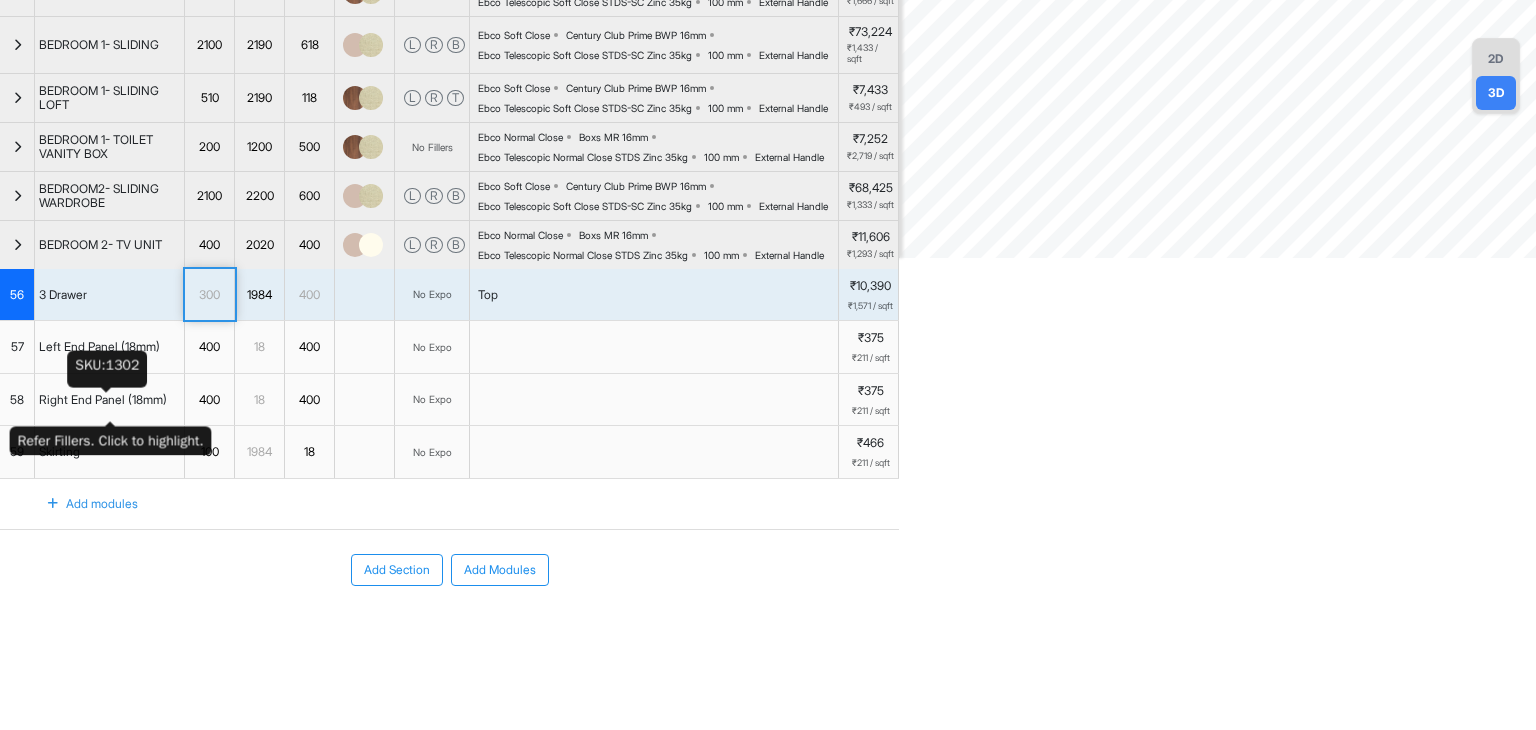 click on "Right End Panel (18mm)" at bounding box center [103, 400] 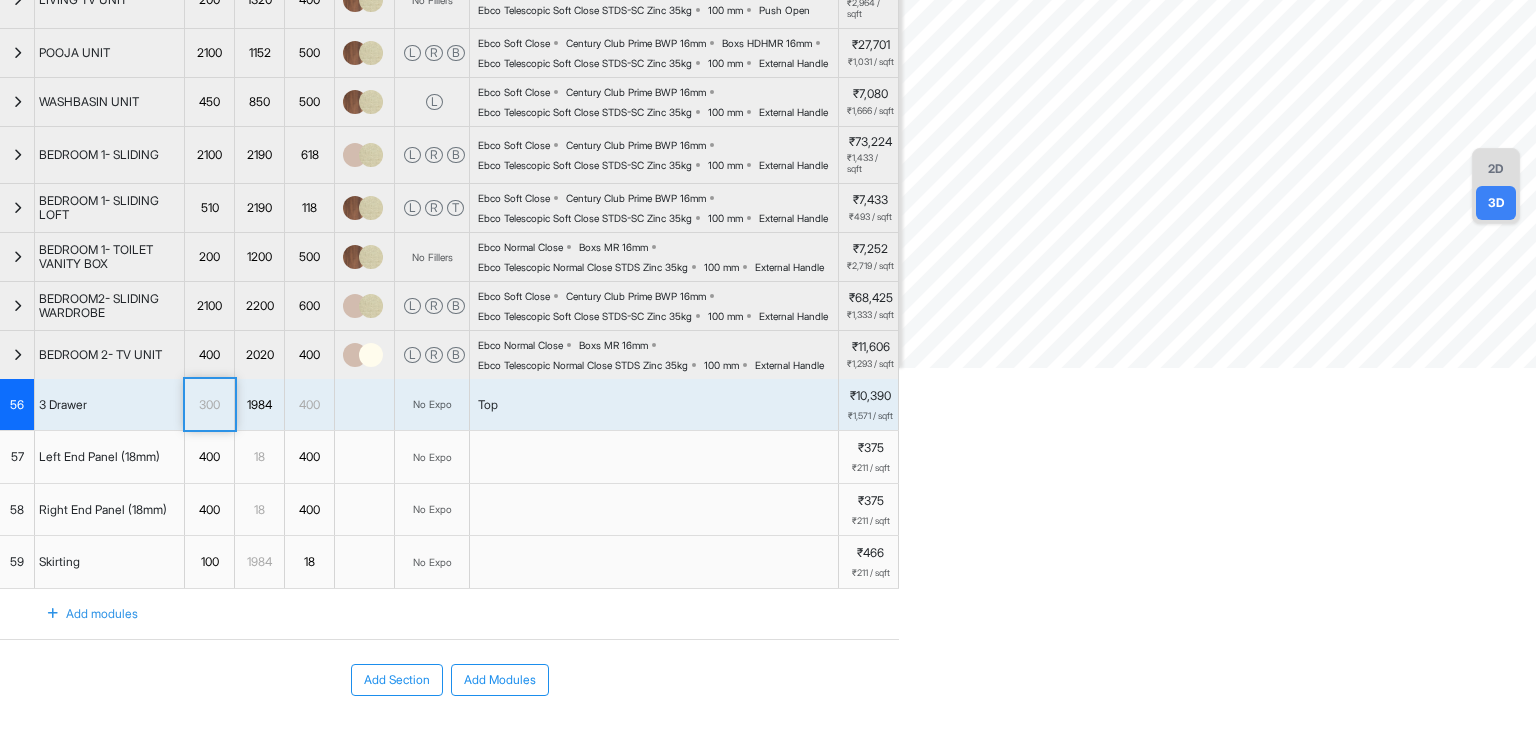 scroll, scrollTop: 296, scrollLeft: 0, axis: vertical 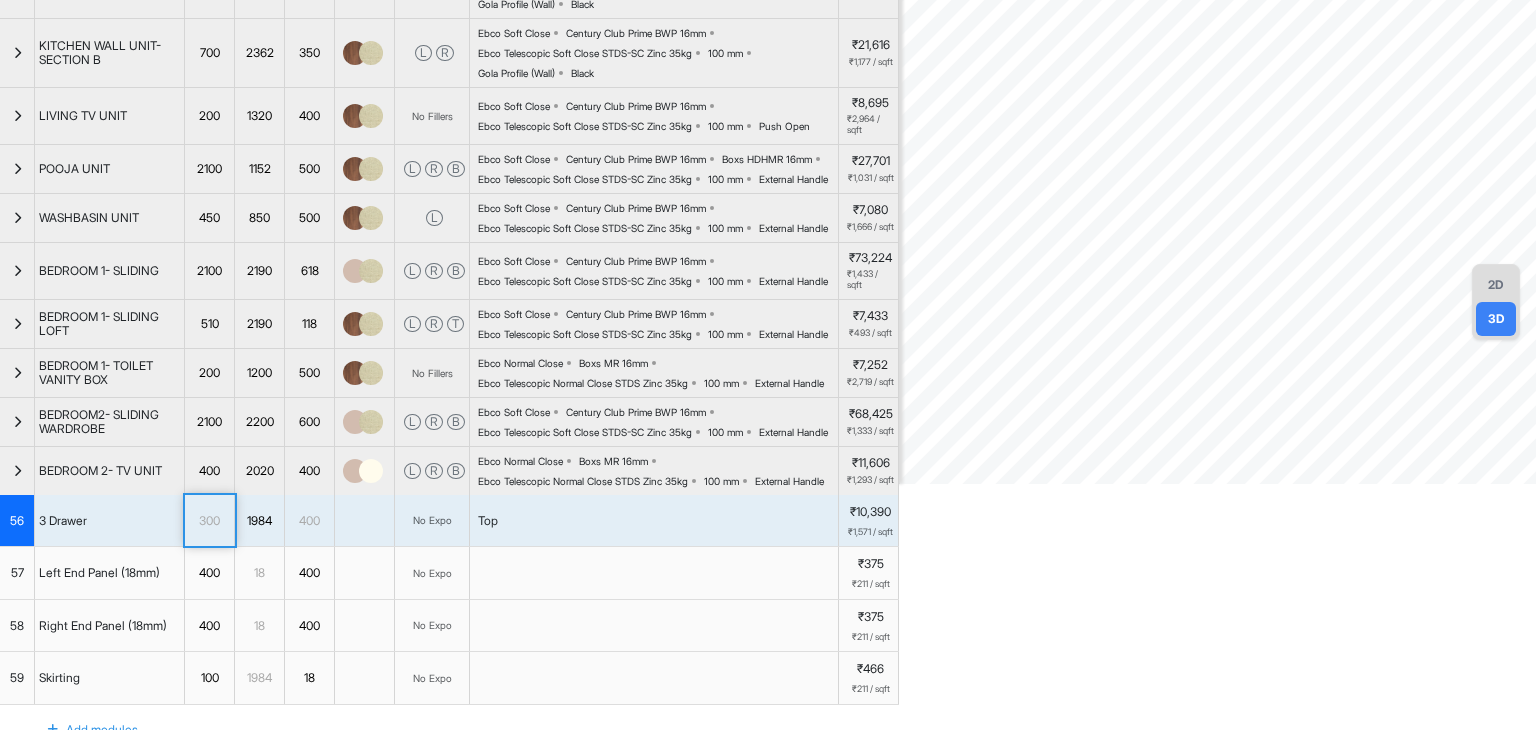 click on "2D" at bounding box center (1496, 285) 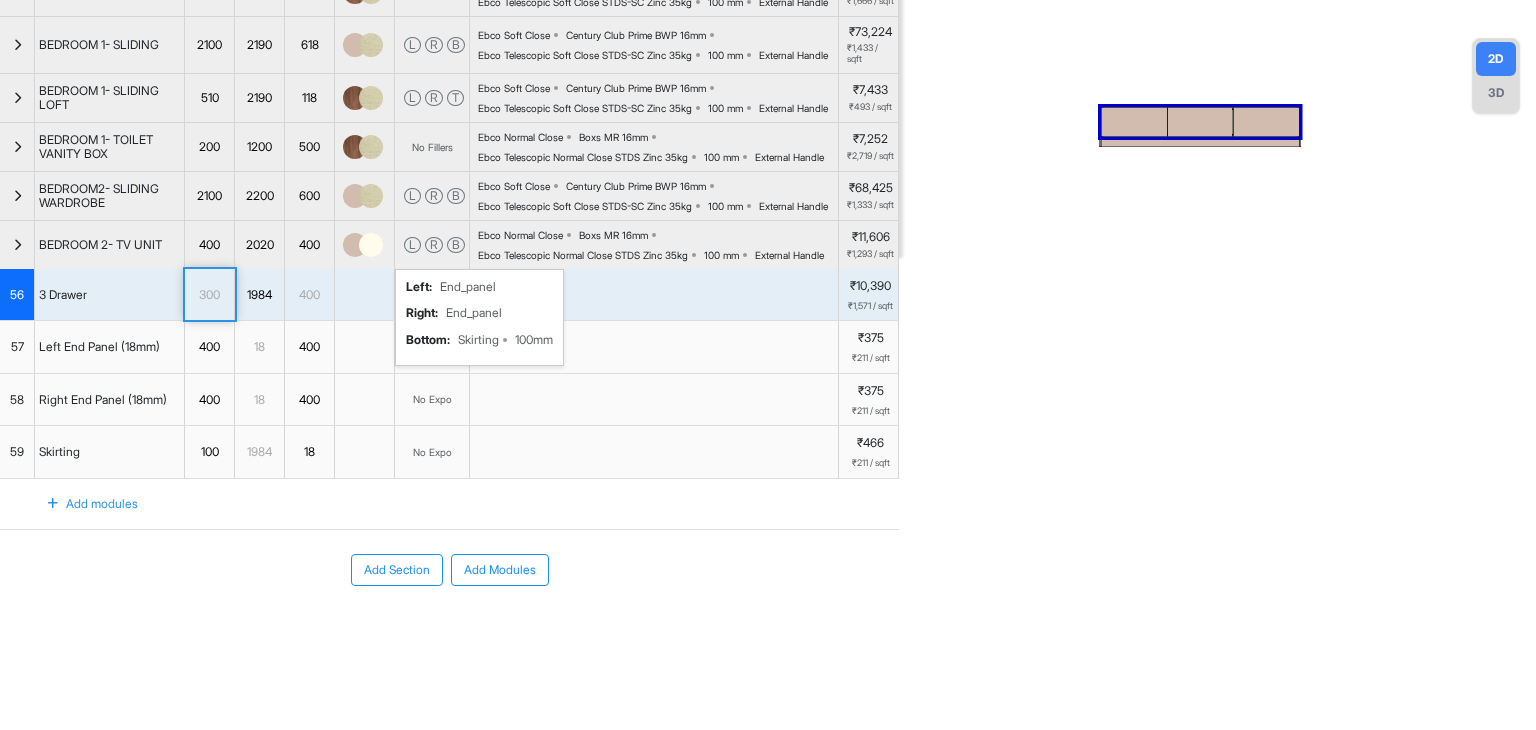 scroll, scrollTop: 696, scrollLeft: 0, axis: vertical 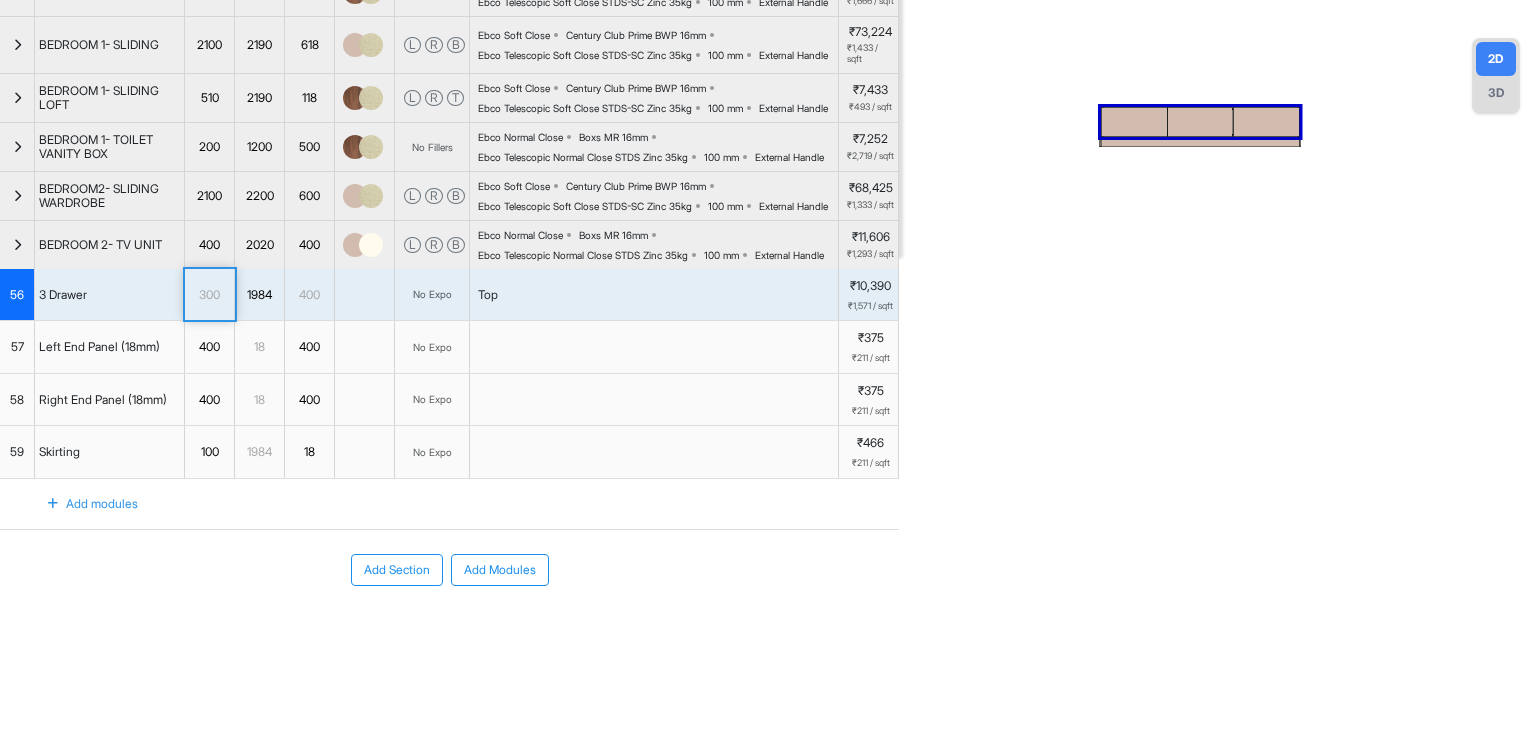 click on "400" at bounding box center (210, 400) 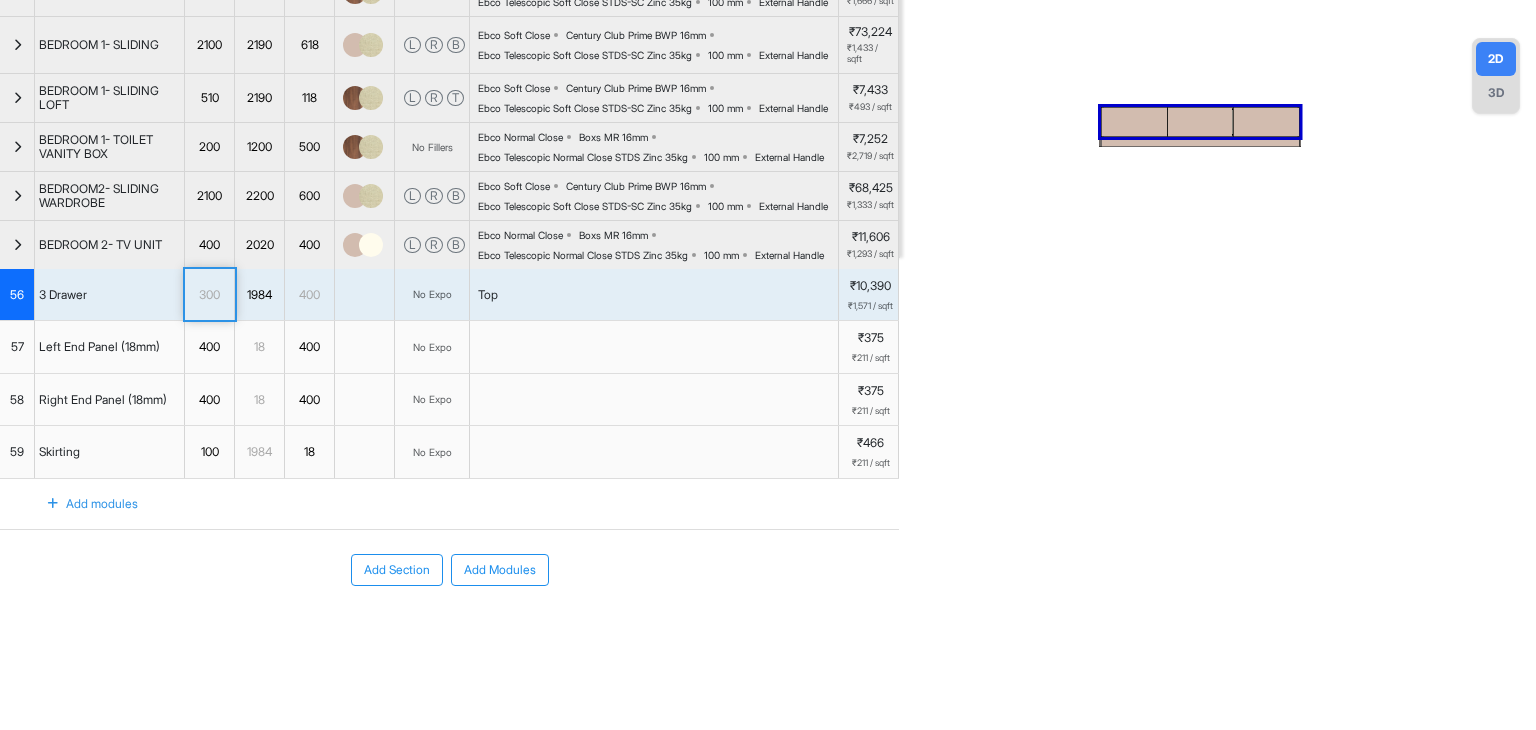click on "Add modules" at bounding box center [81, 504] 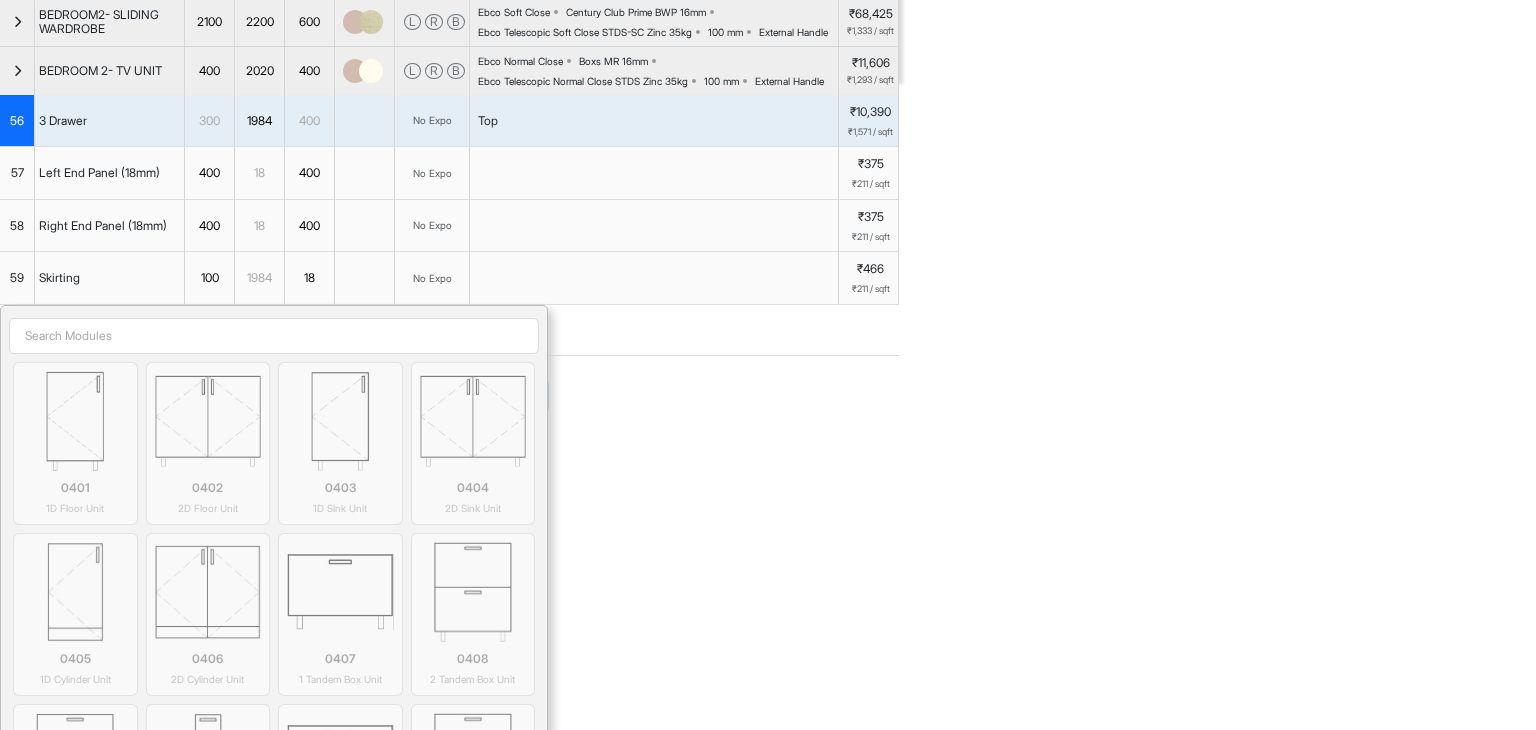click at bounding box center [274, 336] 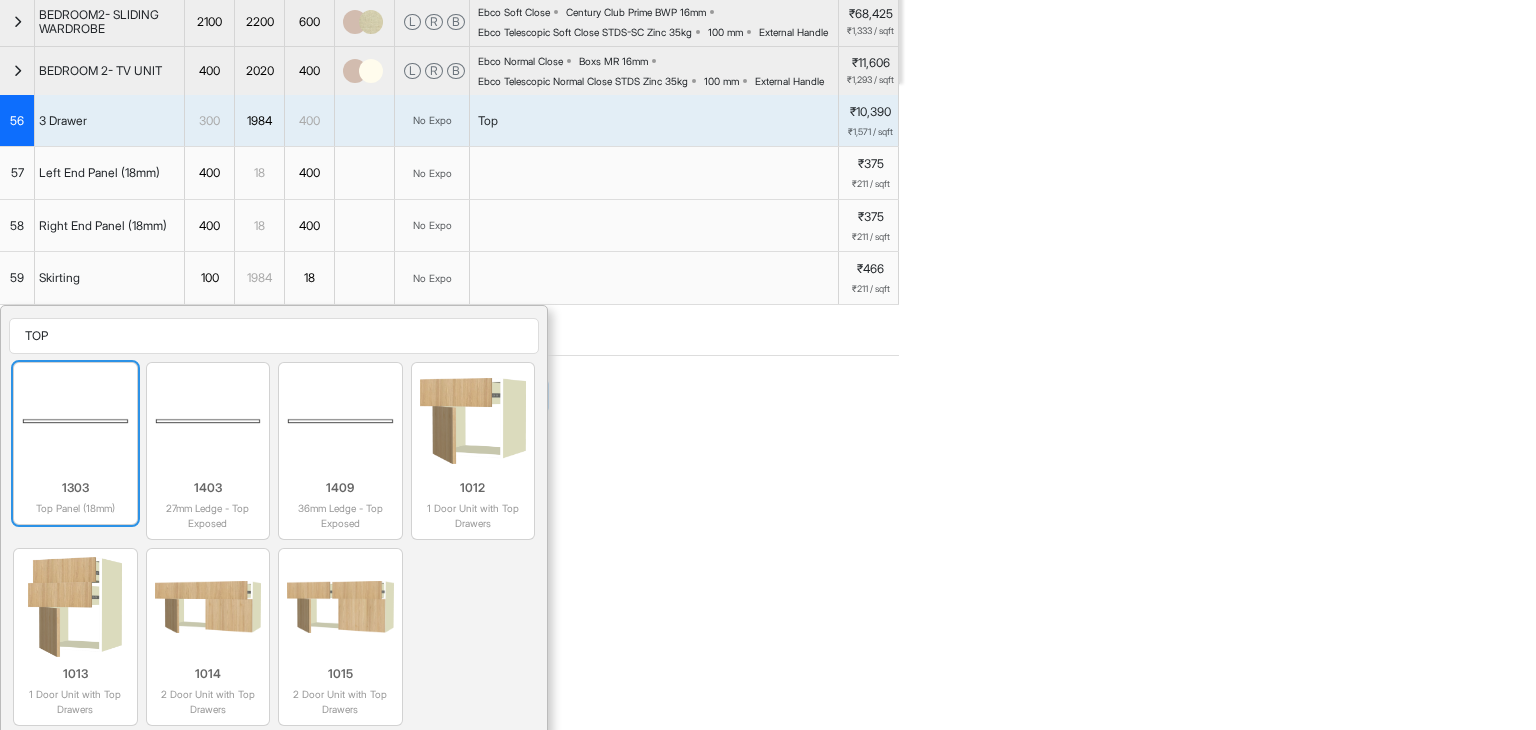 type on "TOP" 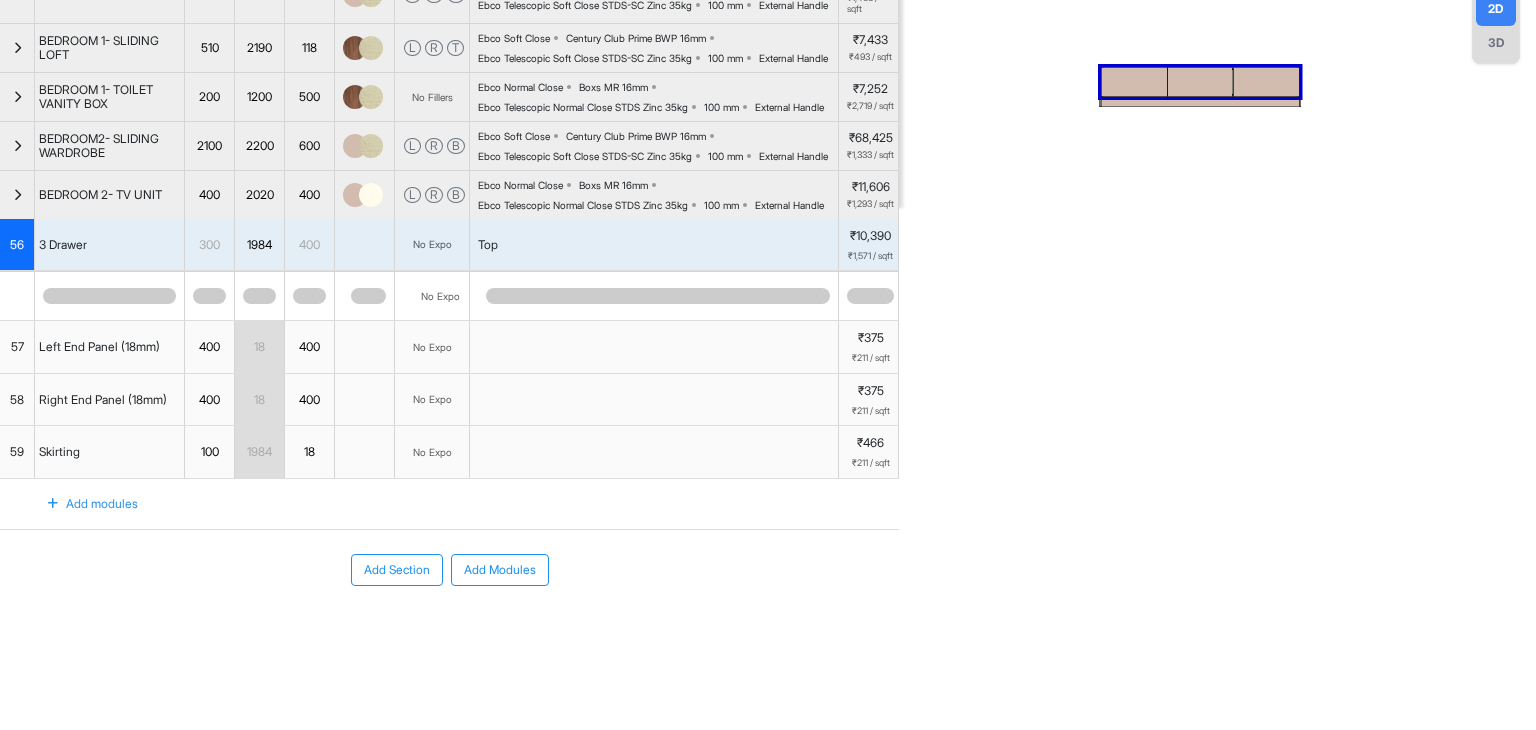 scroll, scrollTop: 745, scrollLeft: 0, axis: vertical 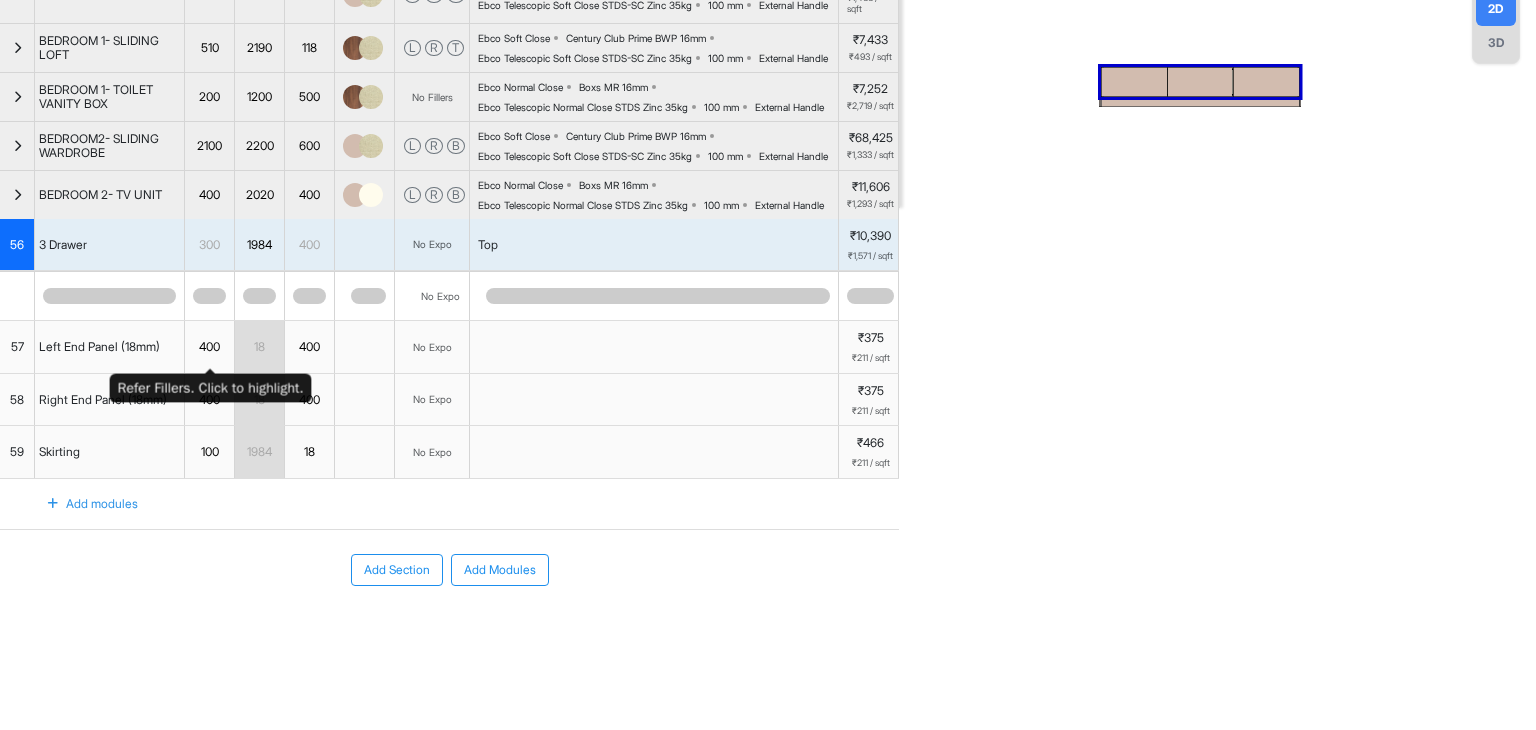 click on "400" at bounding box center [209, 347] 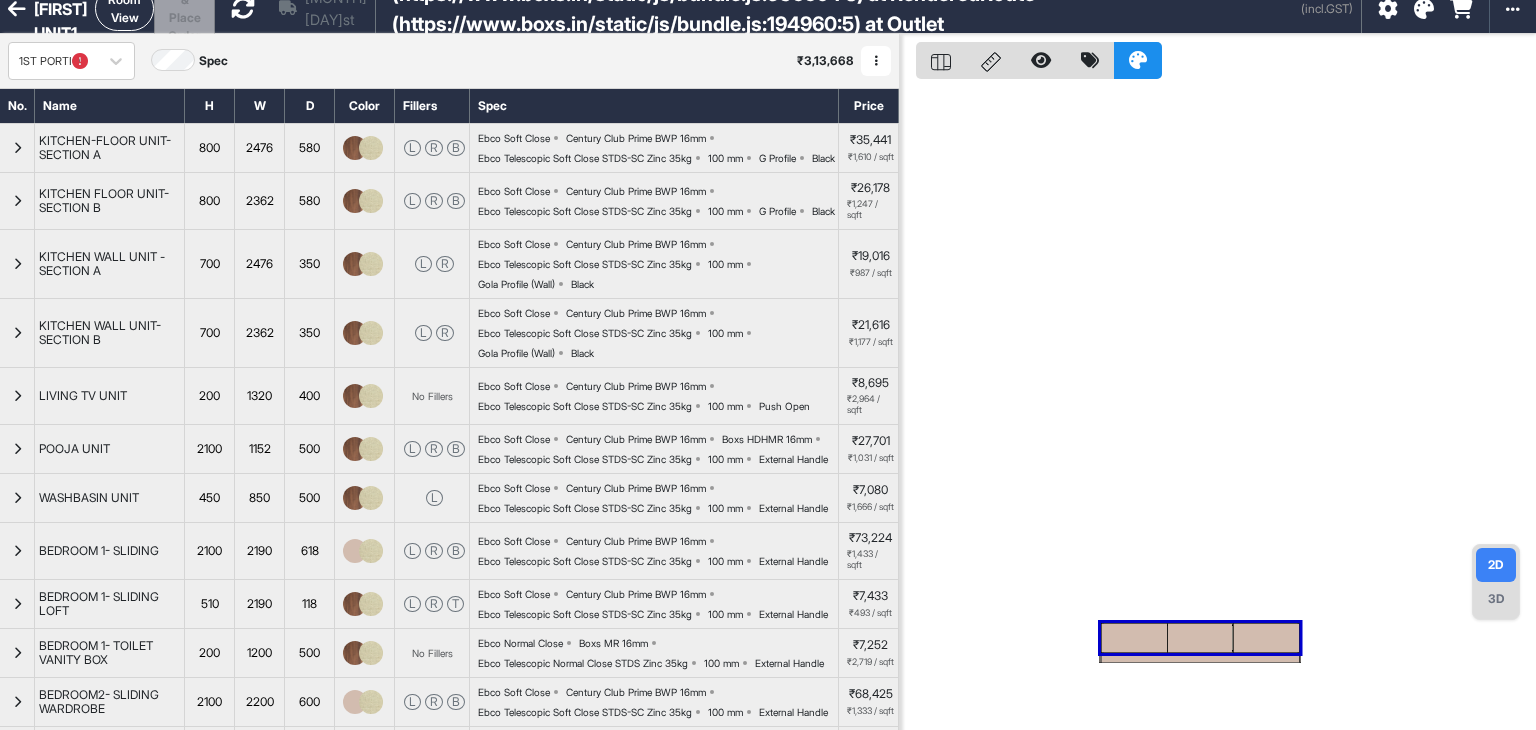 scroll, scrollTop: 0, scrollLeft: 0, axis: both 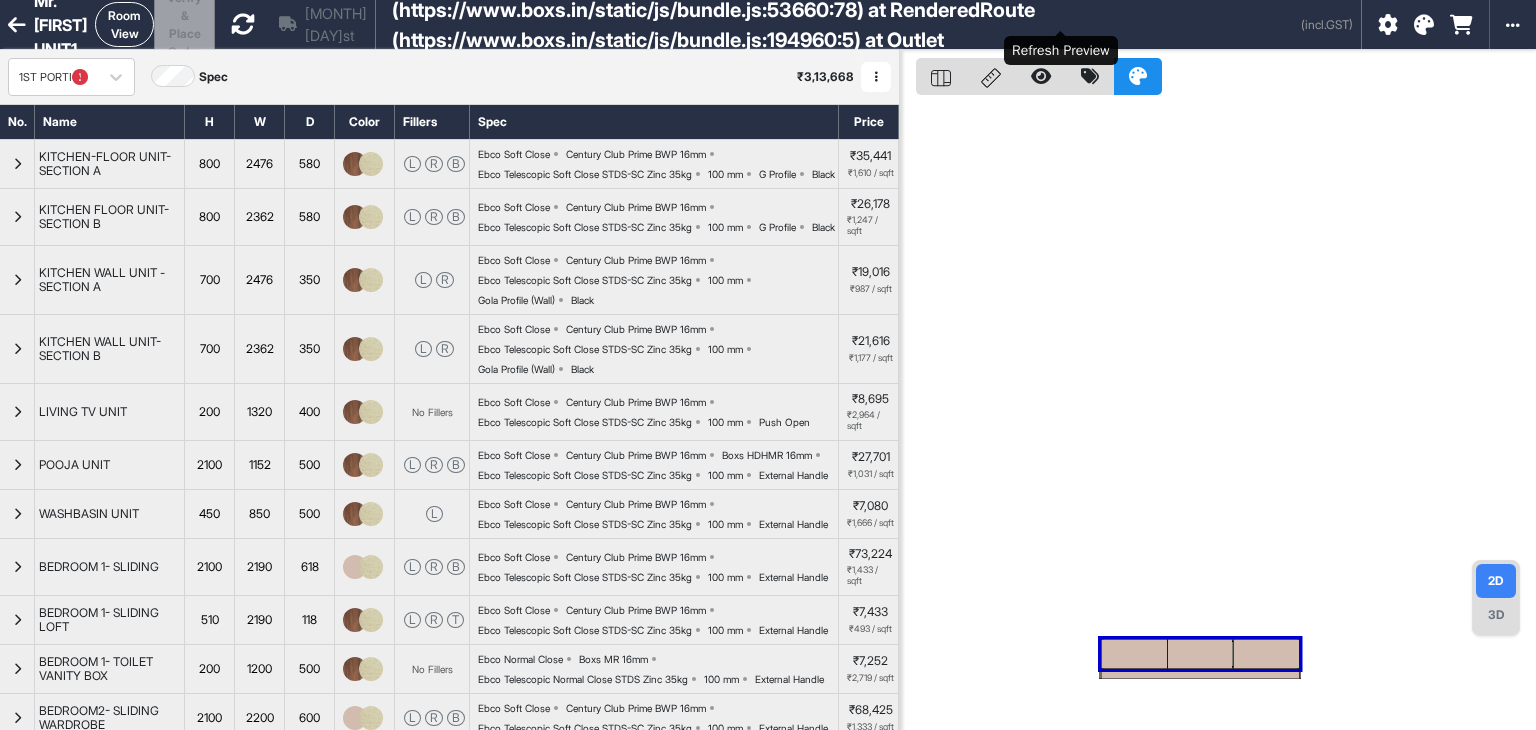 click at bounding box center (243, 24) 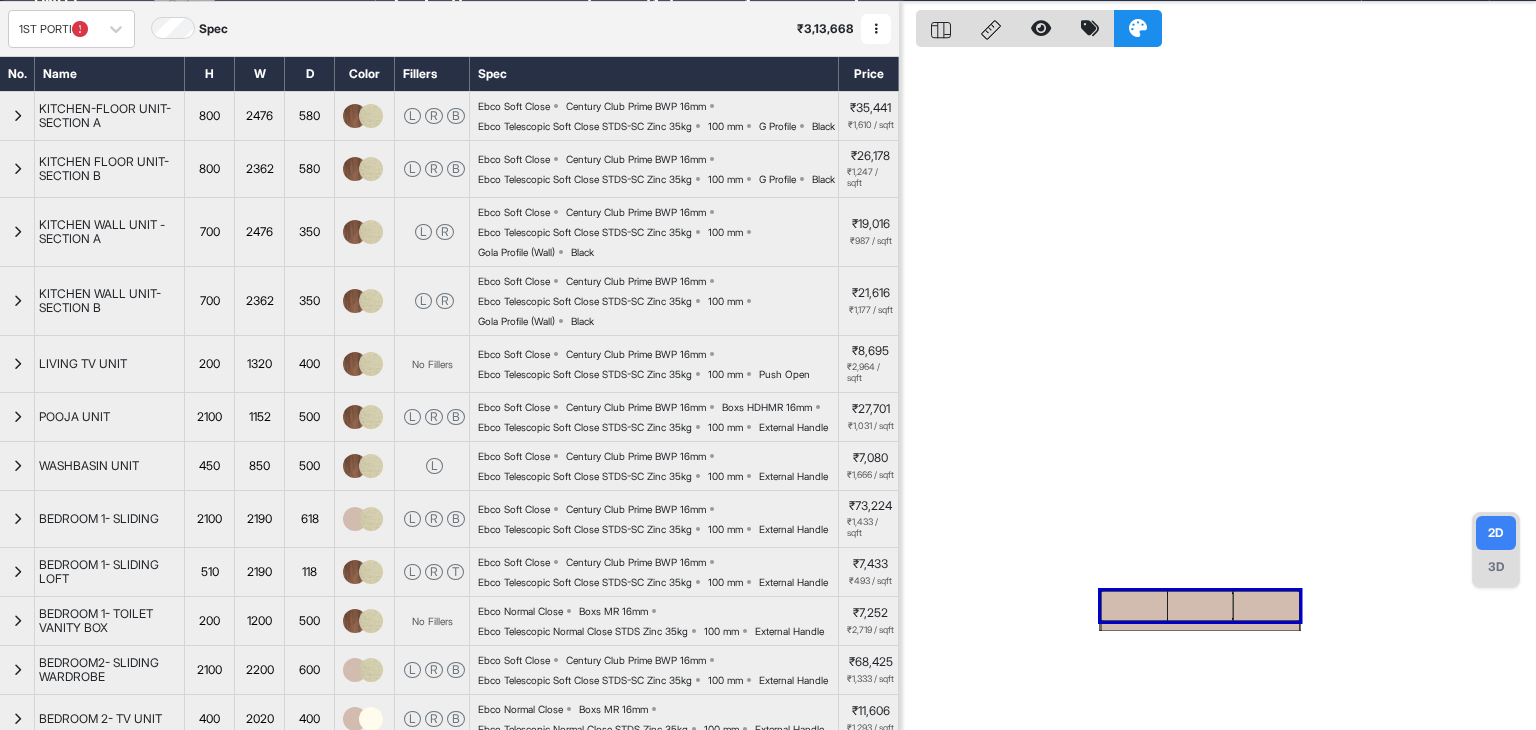 scroll, scrollTop: 0, scrollLeft: 0, axis: both 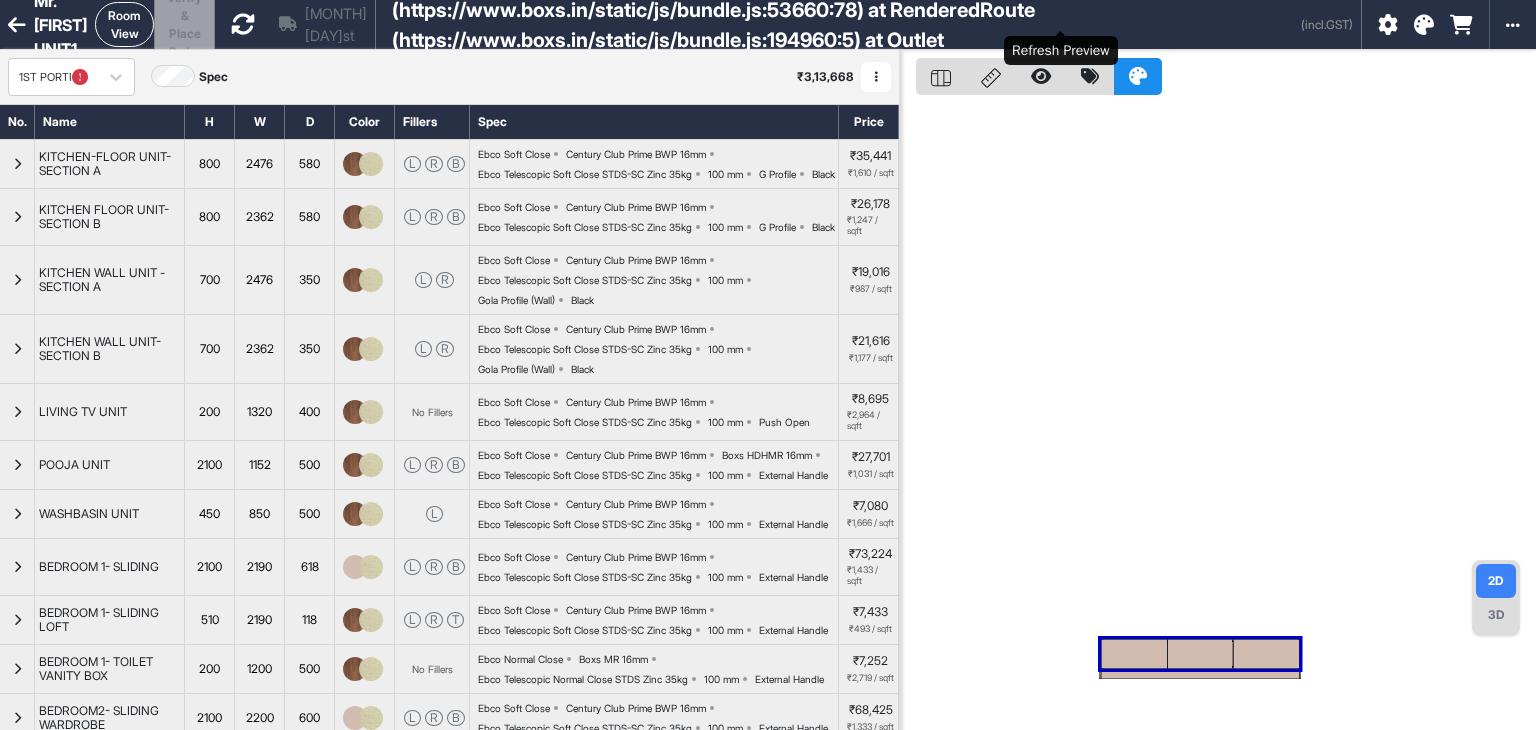 click at bounding box center (243, 24) 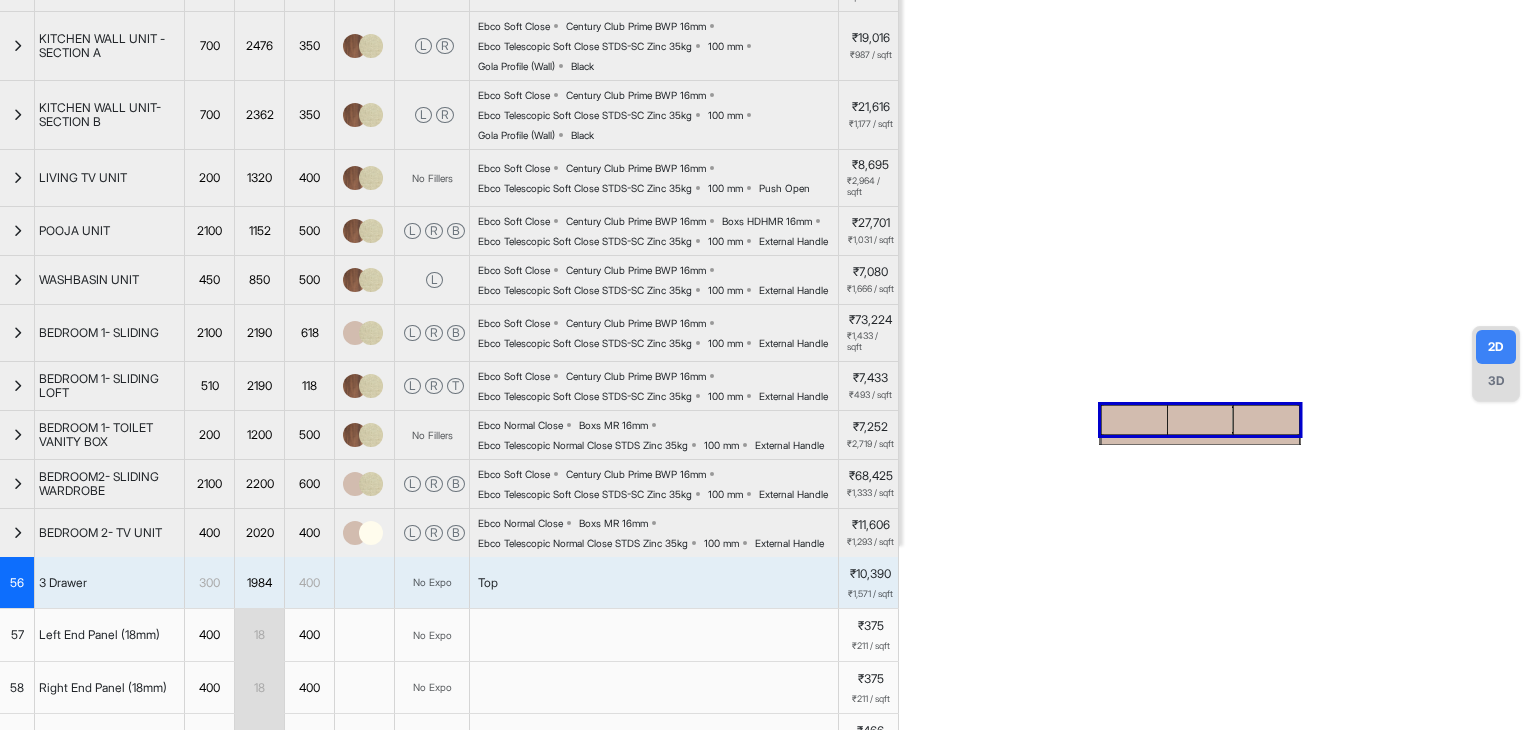 scroll, scrollTop: 500, scrollLeft: 0, axis: vertical 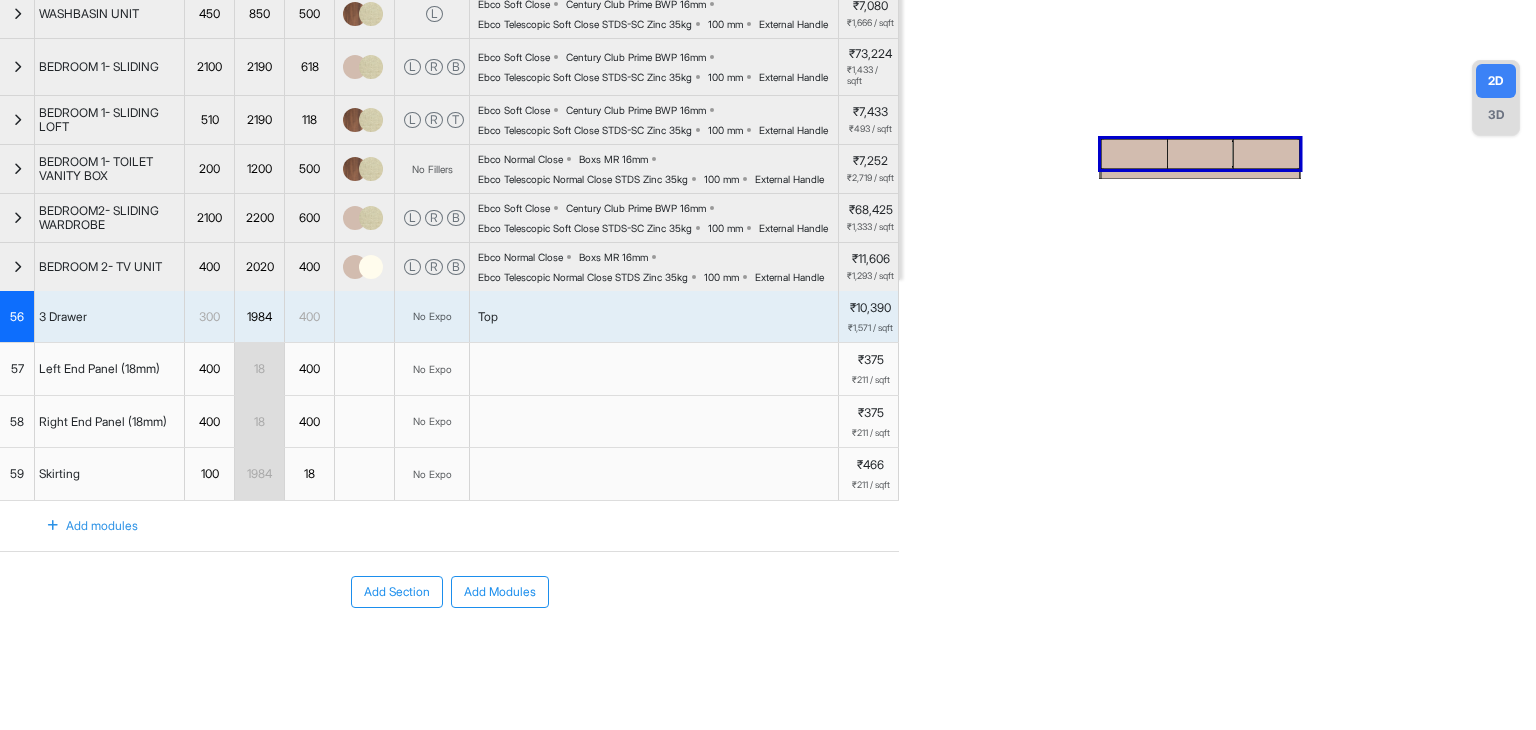 click on "3D" at bounding box center (1496, 115) 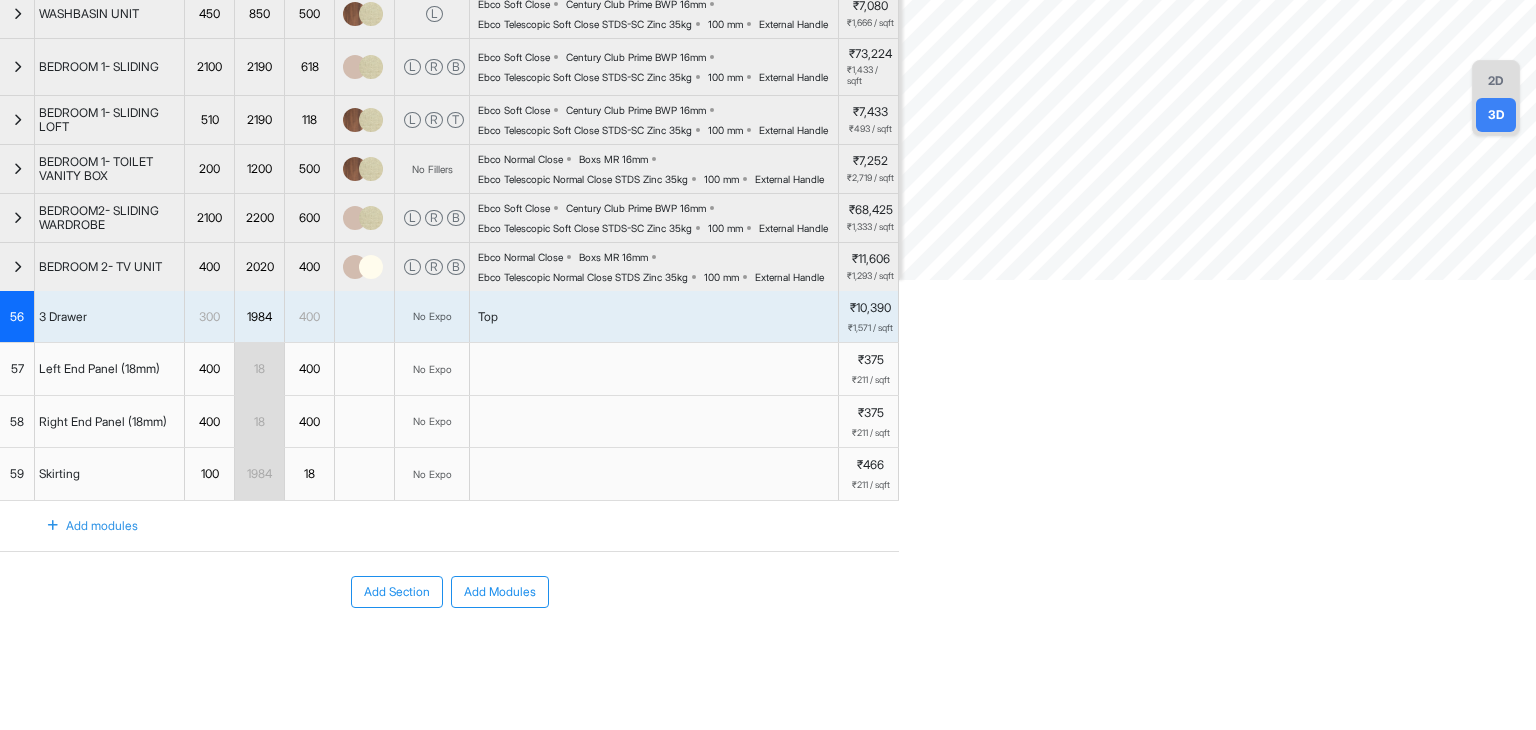 click on "2D" at bounding box center (1496, 81) 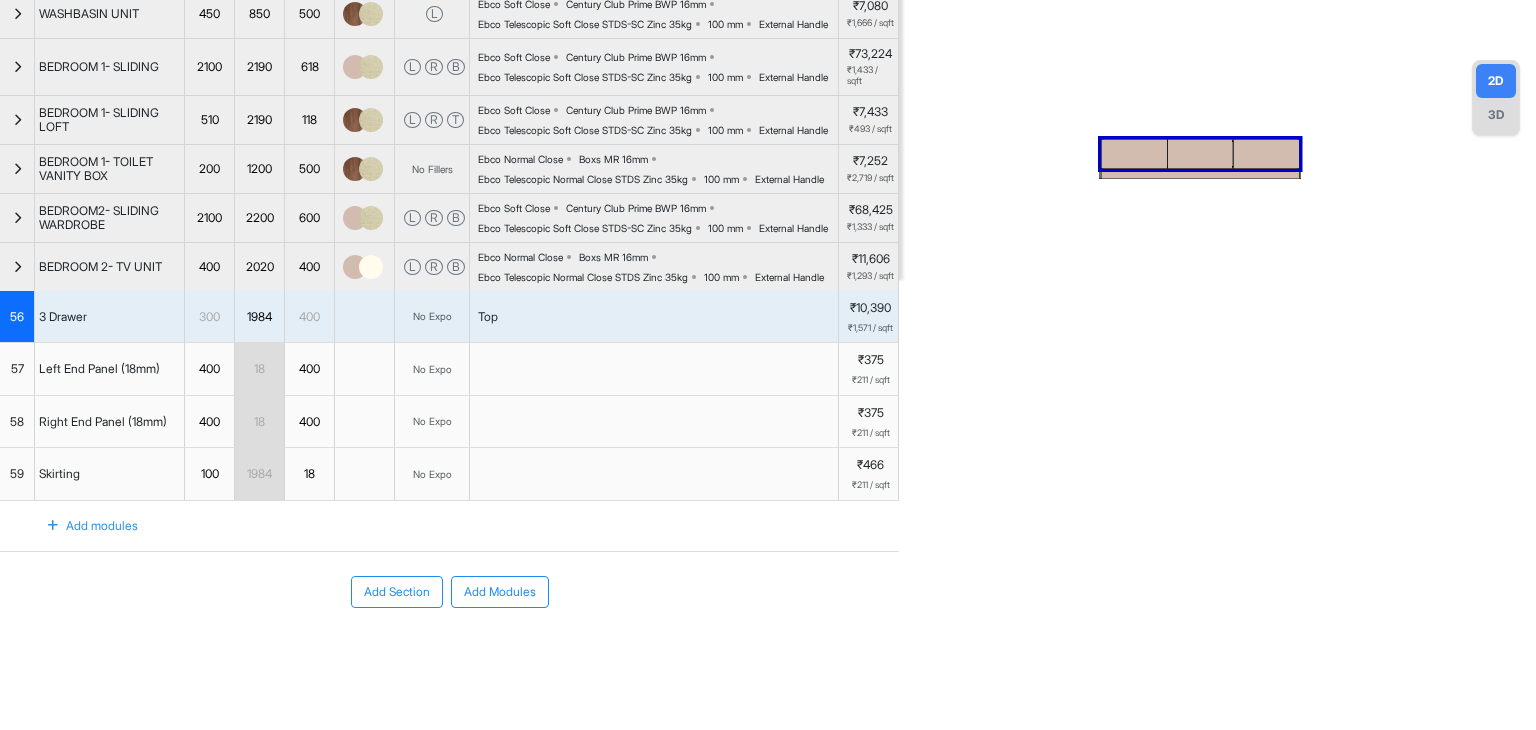 drag, startPoint x: 1277, startPoint y: 159, endPoint x: 1225, endPoint y: 260, distance: 113.600174 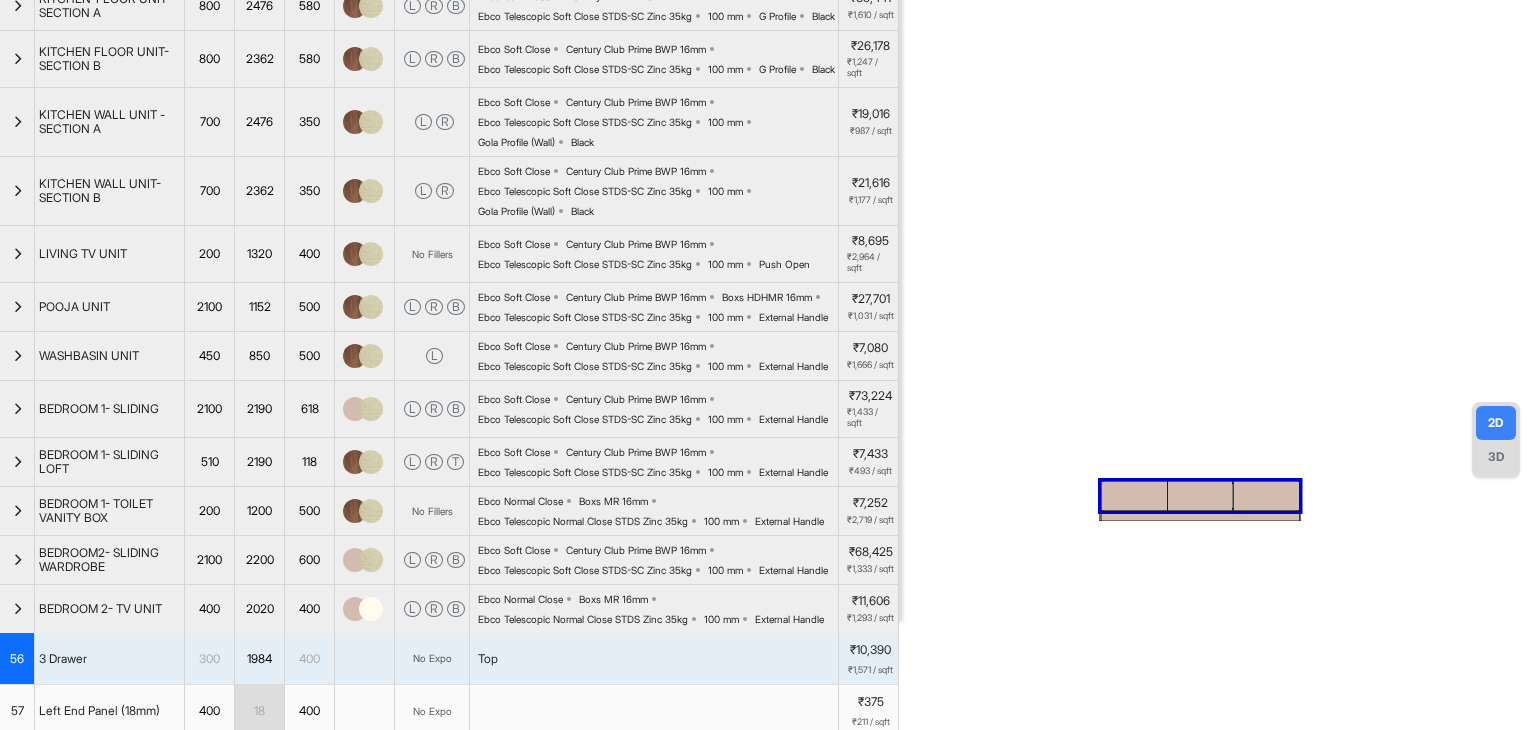 scroll, scrollTop: 0, scrollLeft: 0, axis: both 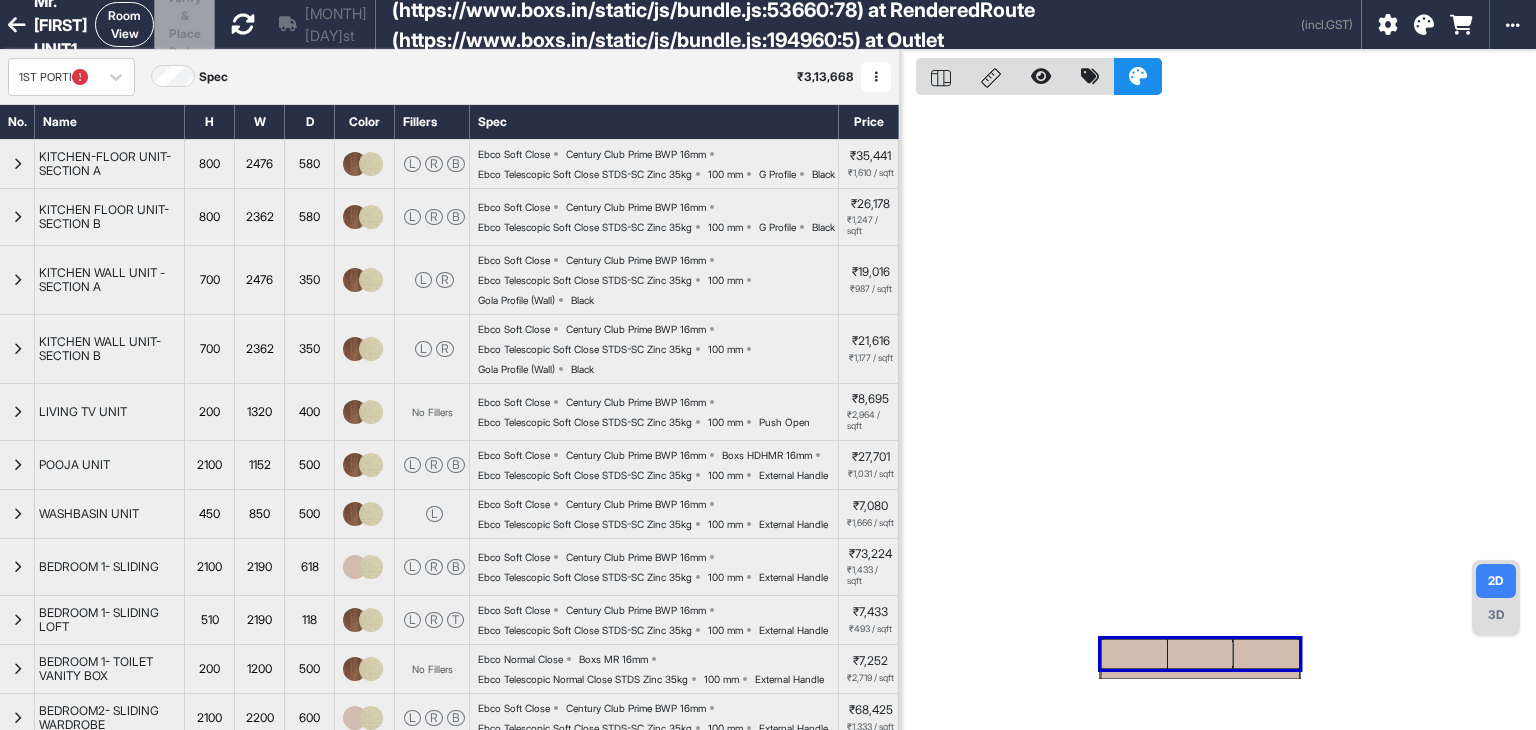 click at bounding box center (243, 24) 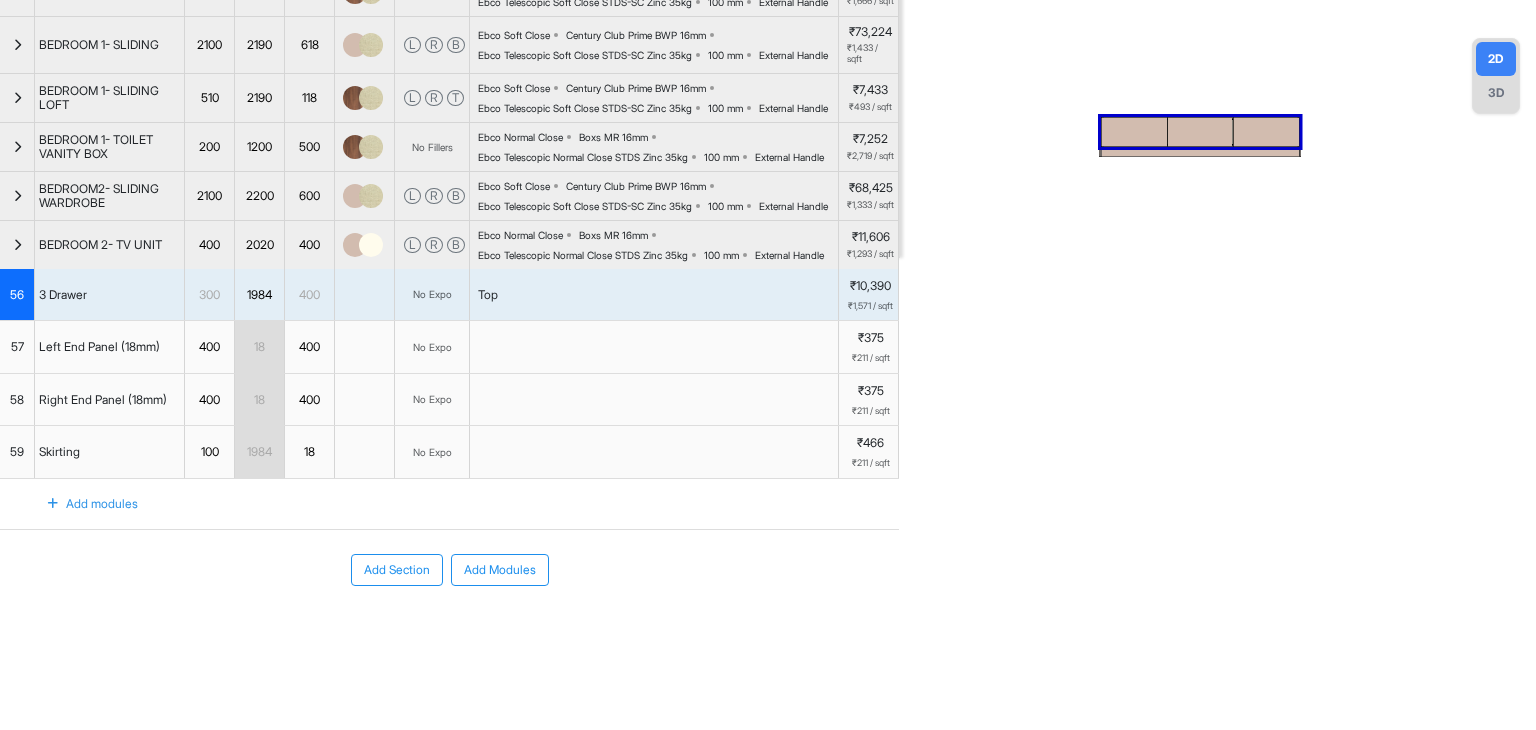 scroll, scrollTop: 696, scrollLeft: 0, axis: vertical 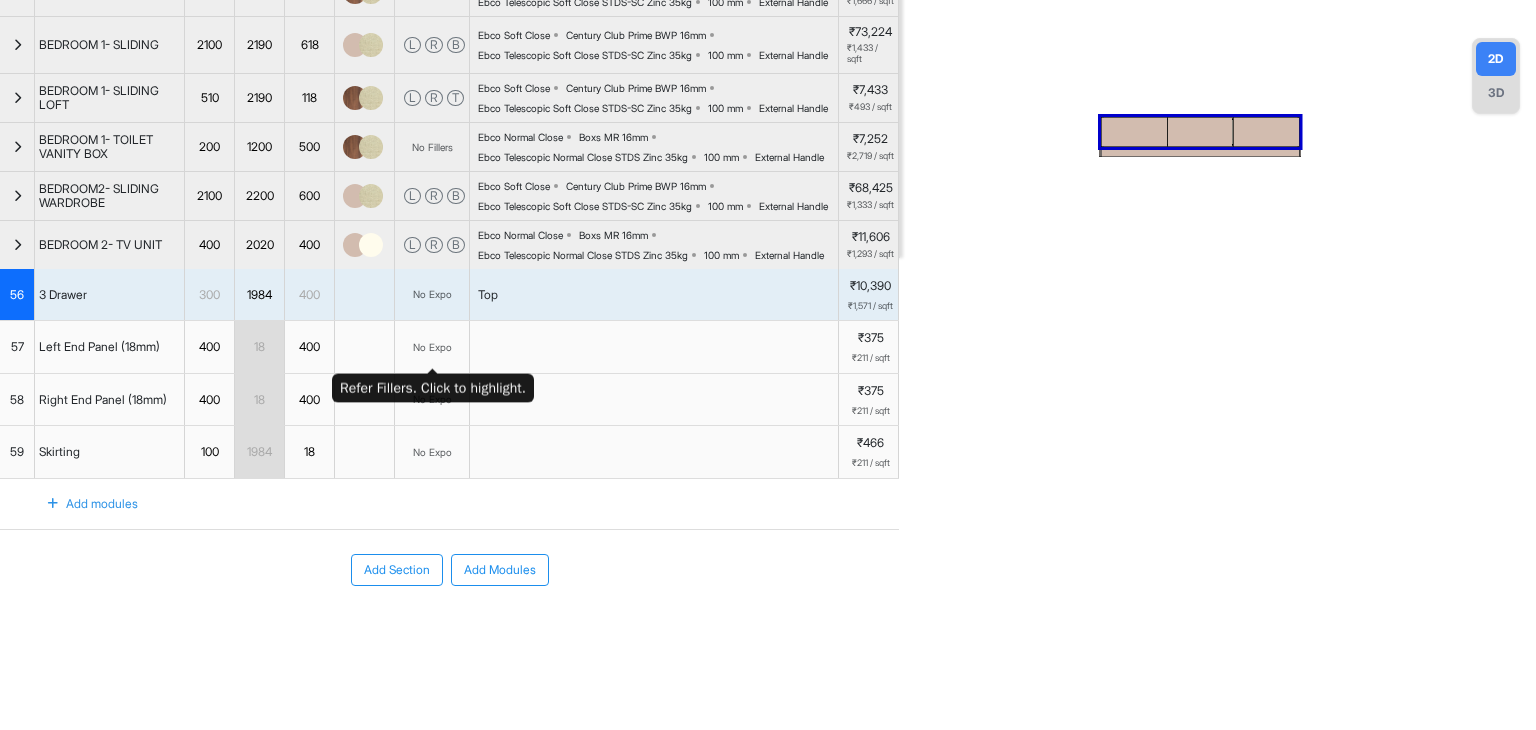 drag, startPoint x: 375, startPoint y: 330, endPoint x: 132, endPoint y: 286, distance: 246.95142 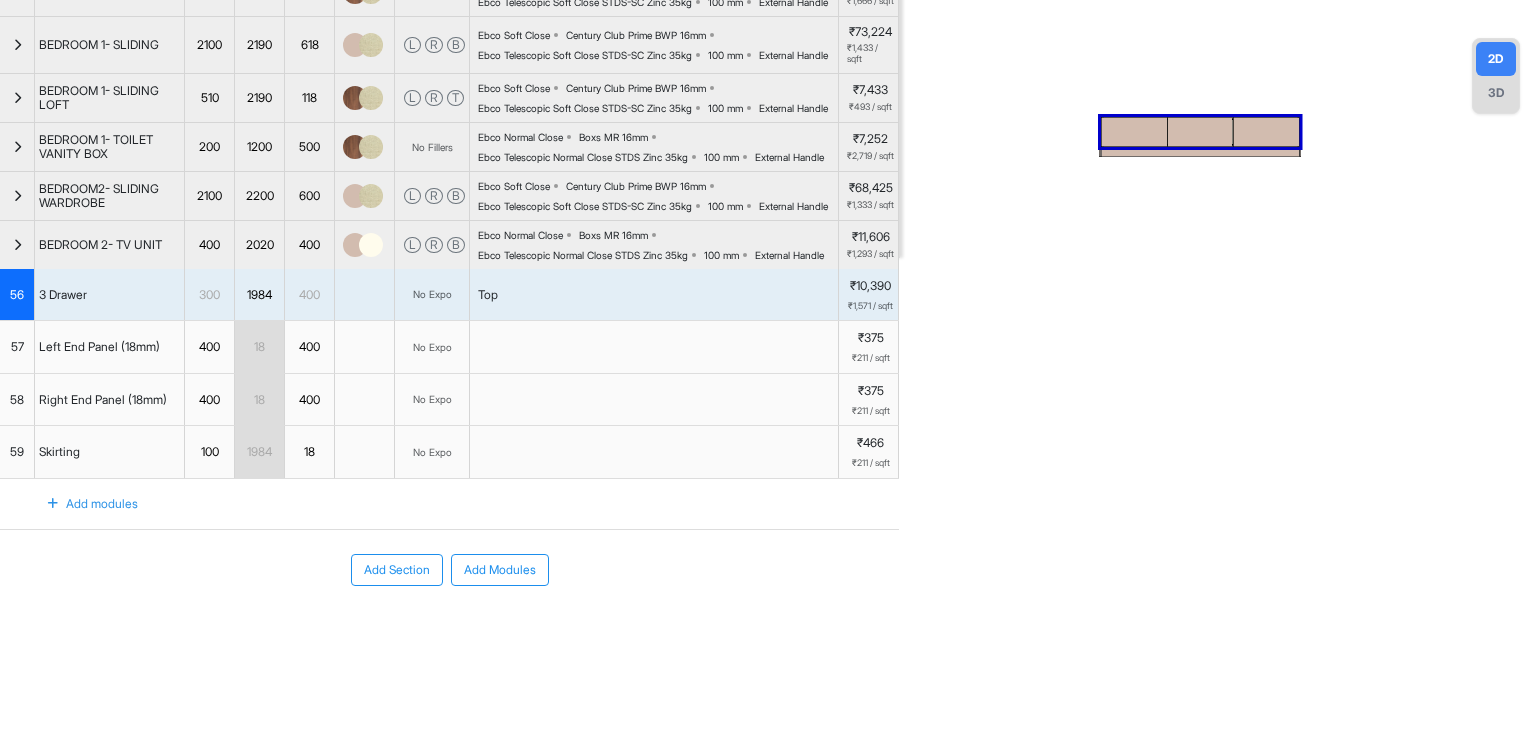 click on "56" at bounding box center (17, 295) 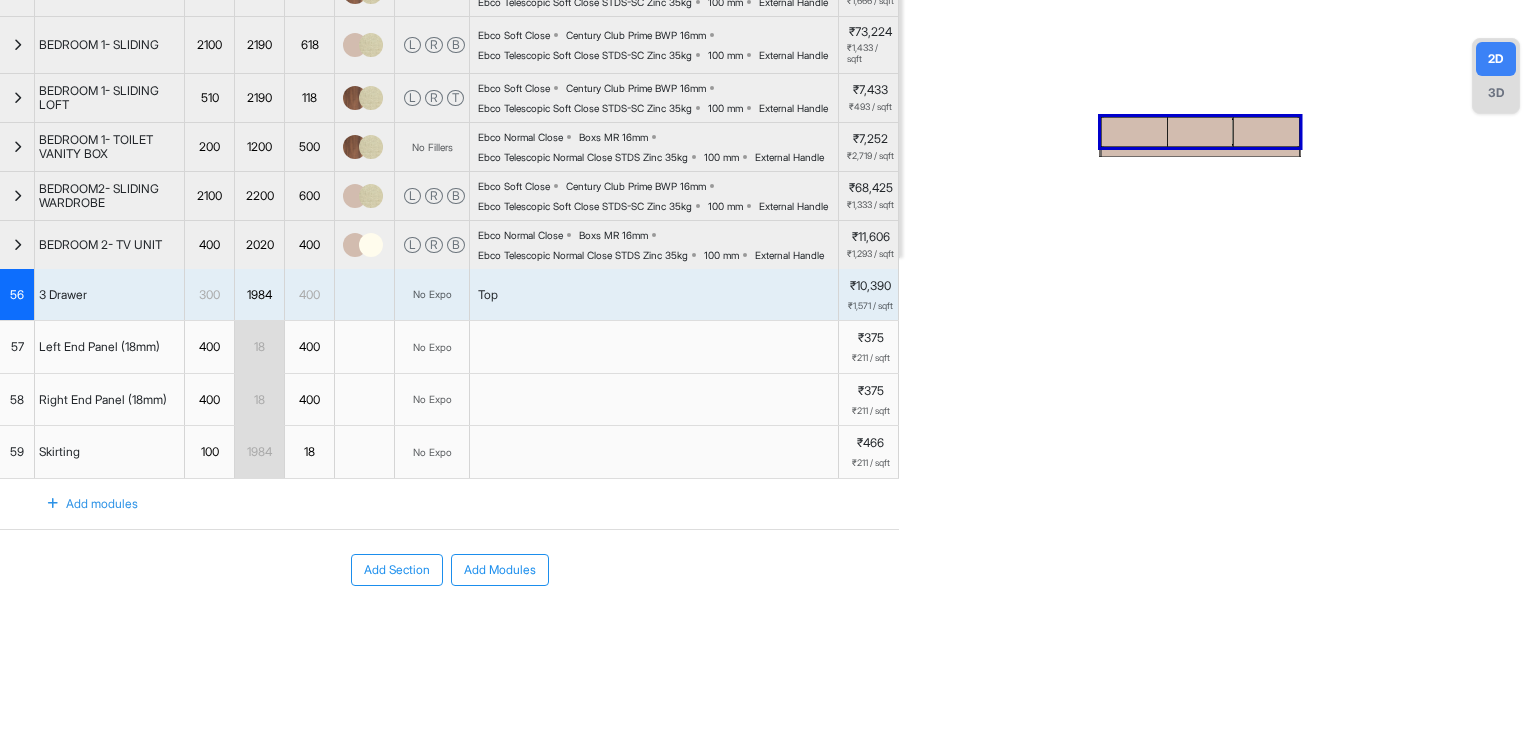 scroll, scrollTop: 424, scrollLeft: 0, axis: vertical 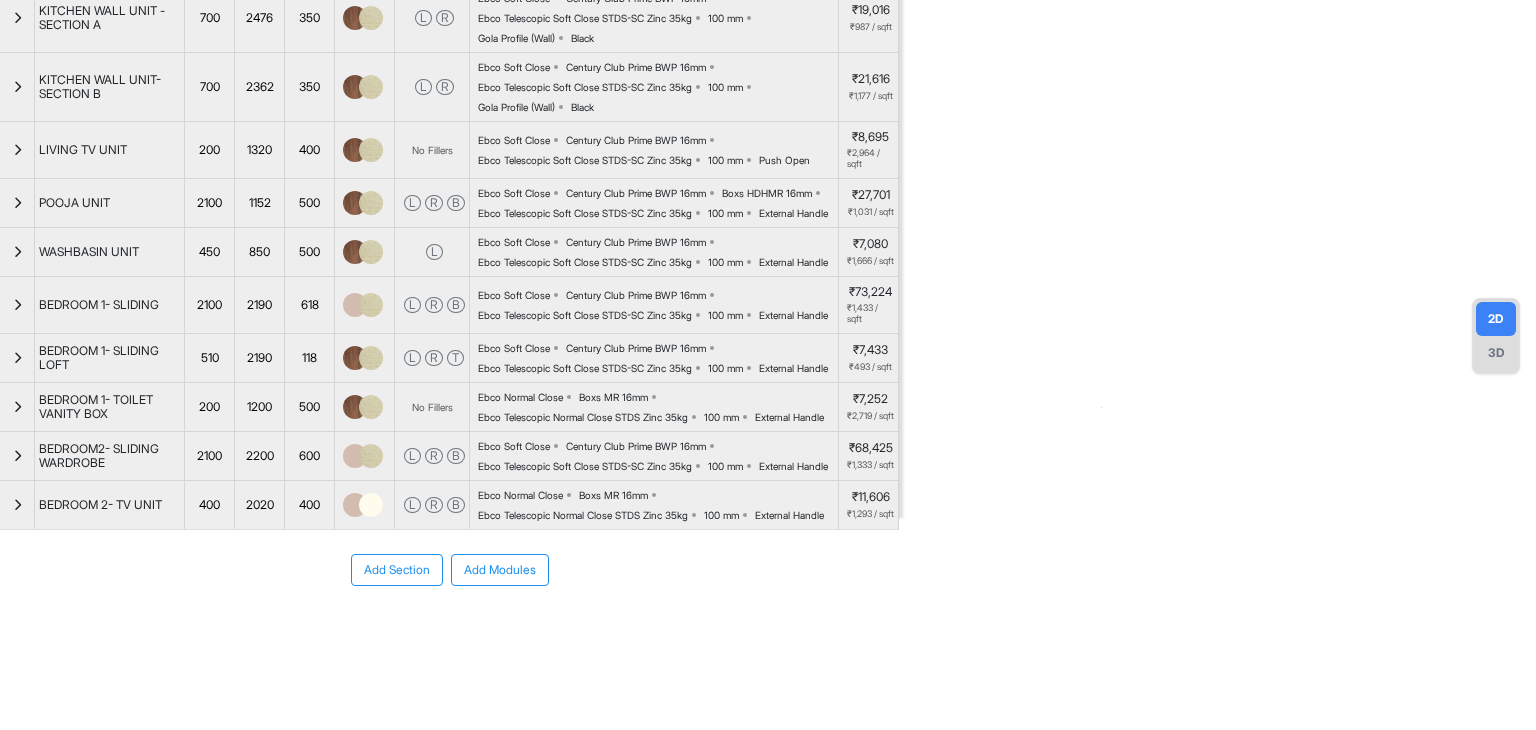 click on "2020" at bounding box center (259, 505) 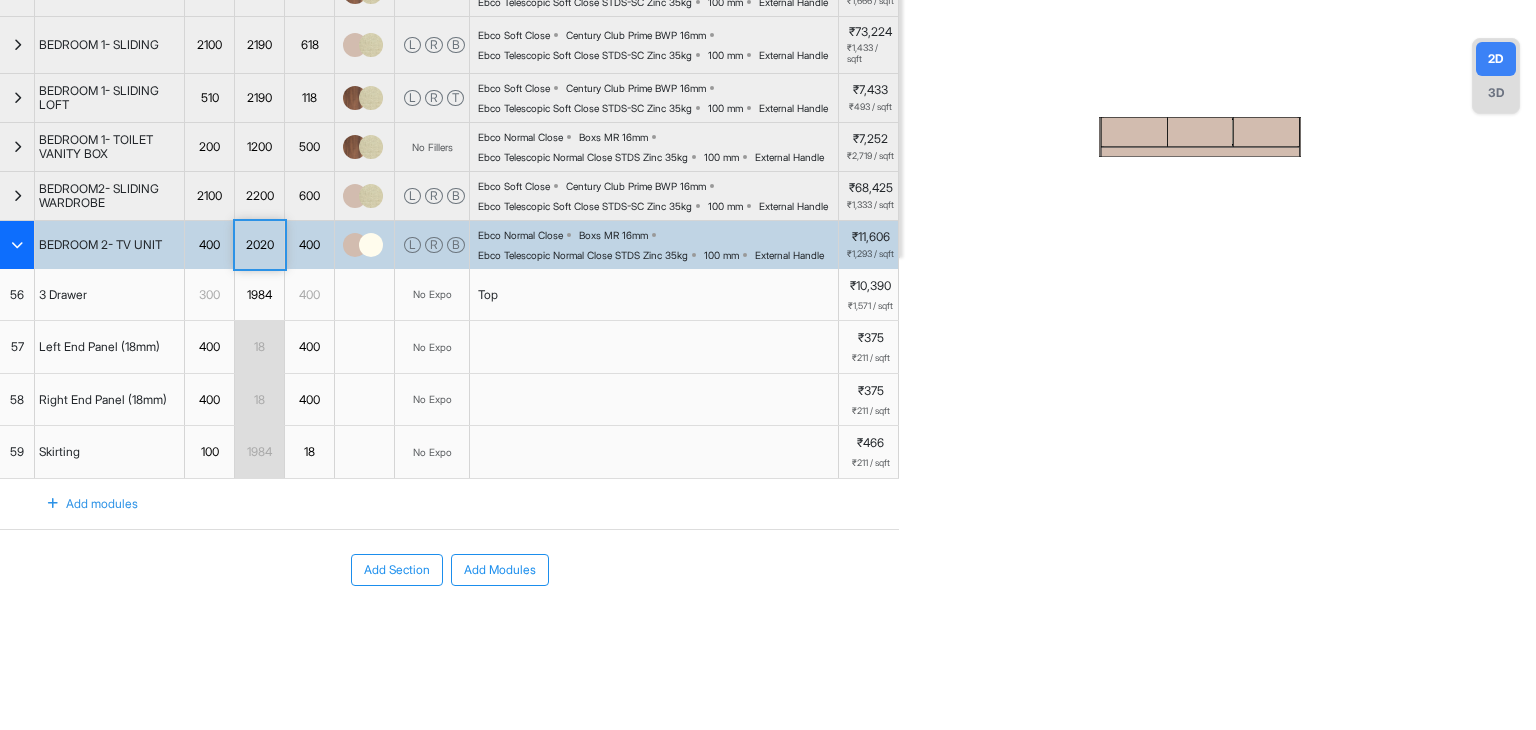 scroll, scrollTop: 696, scrollLeft: 0, axis: vertical 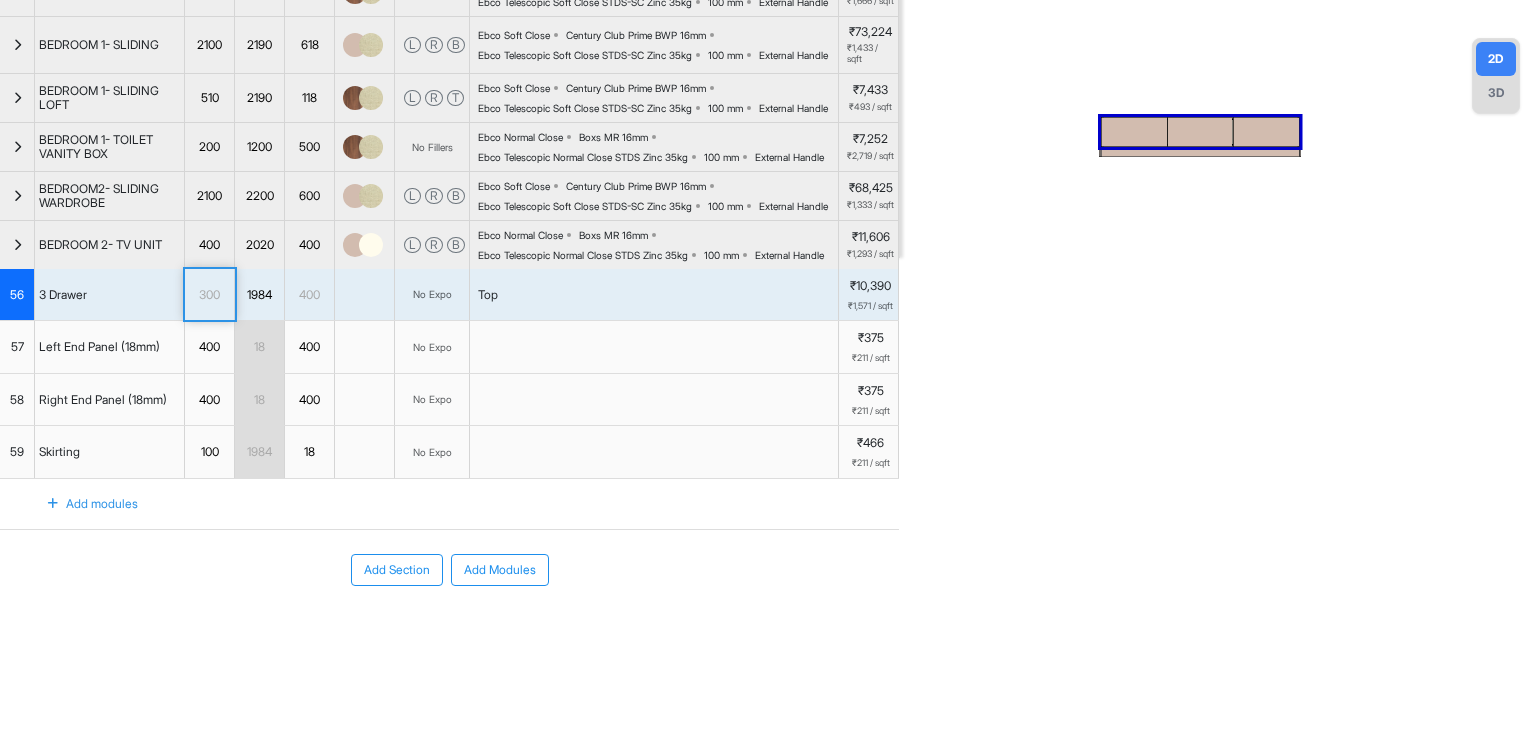 click on "300" at bounding box center (209, 295) 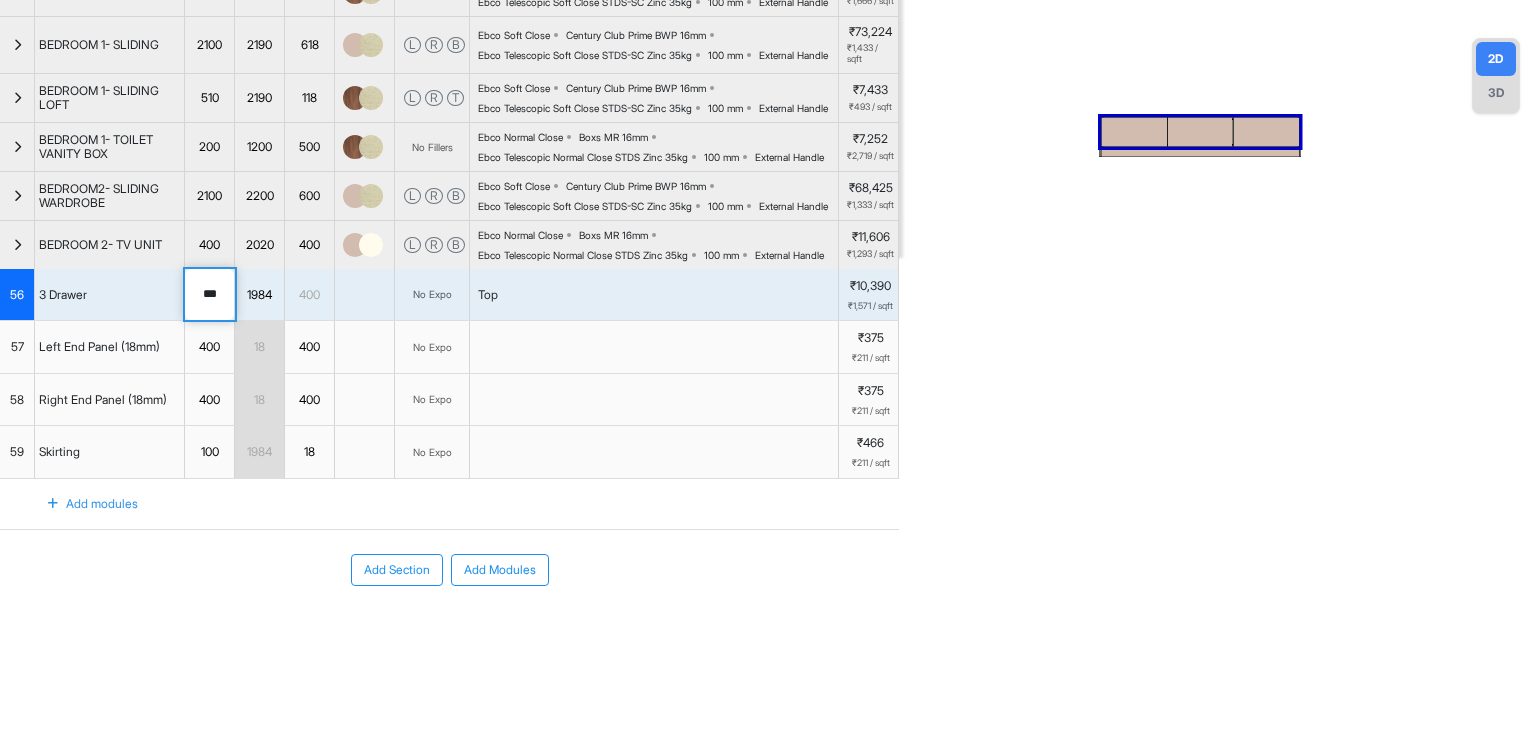 drag, startPoint x: 223, startPoint y: 295, endPoint x: 171, endPoint y: 301, distance: 52.34501 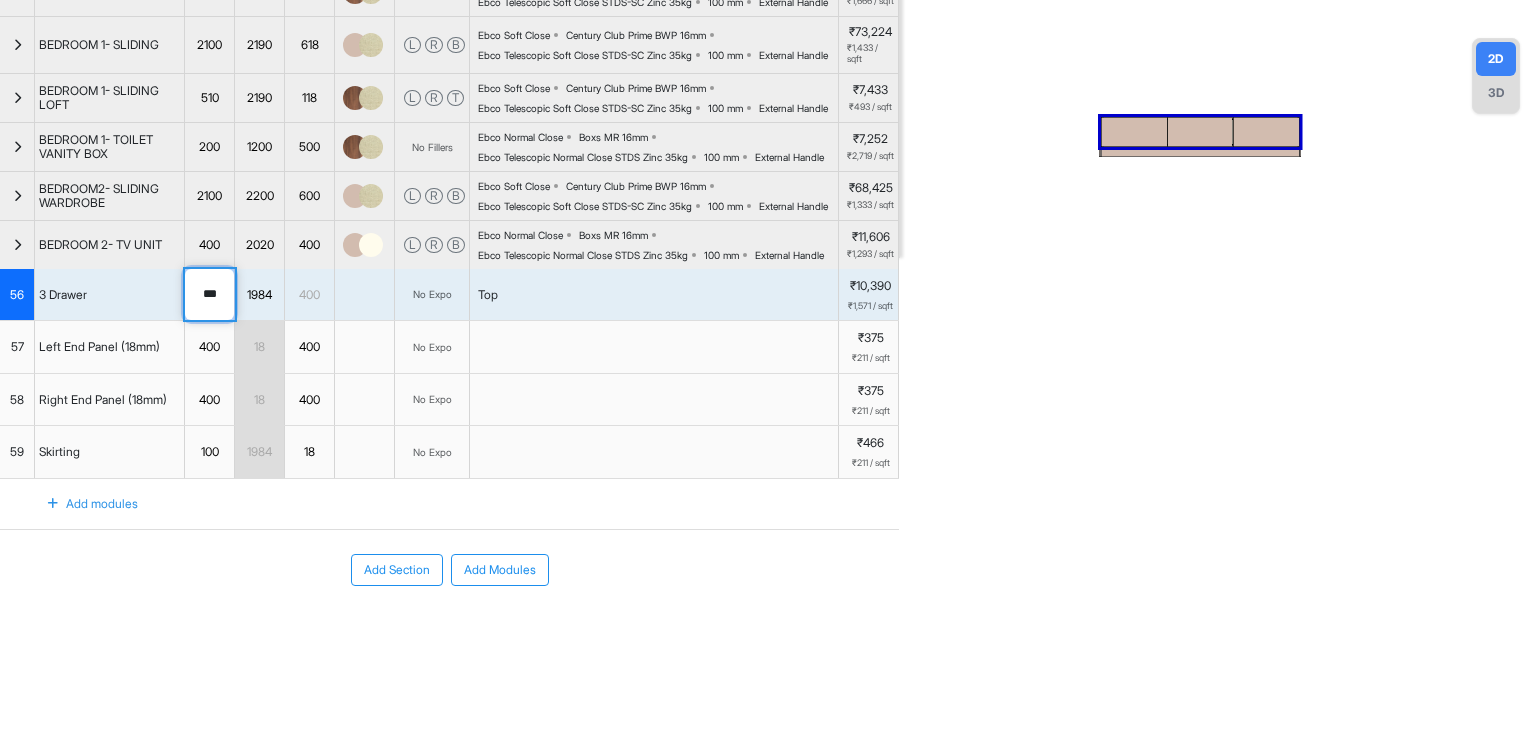 type on "***" 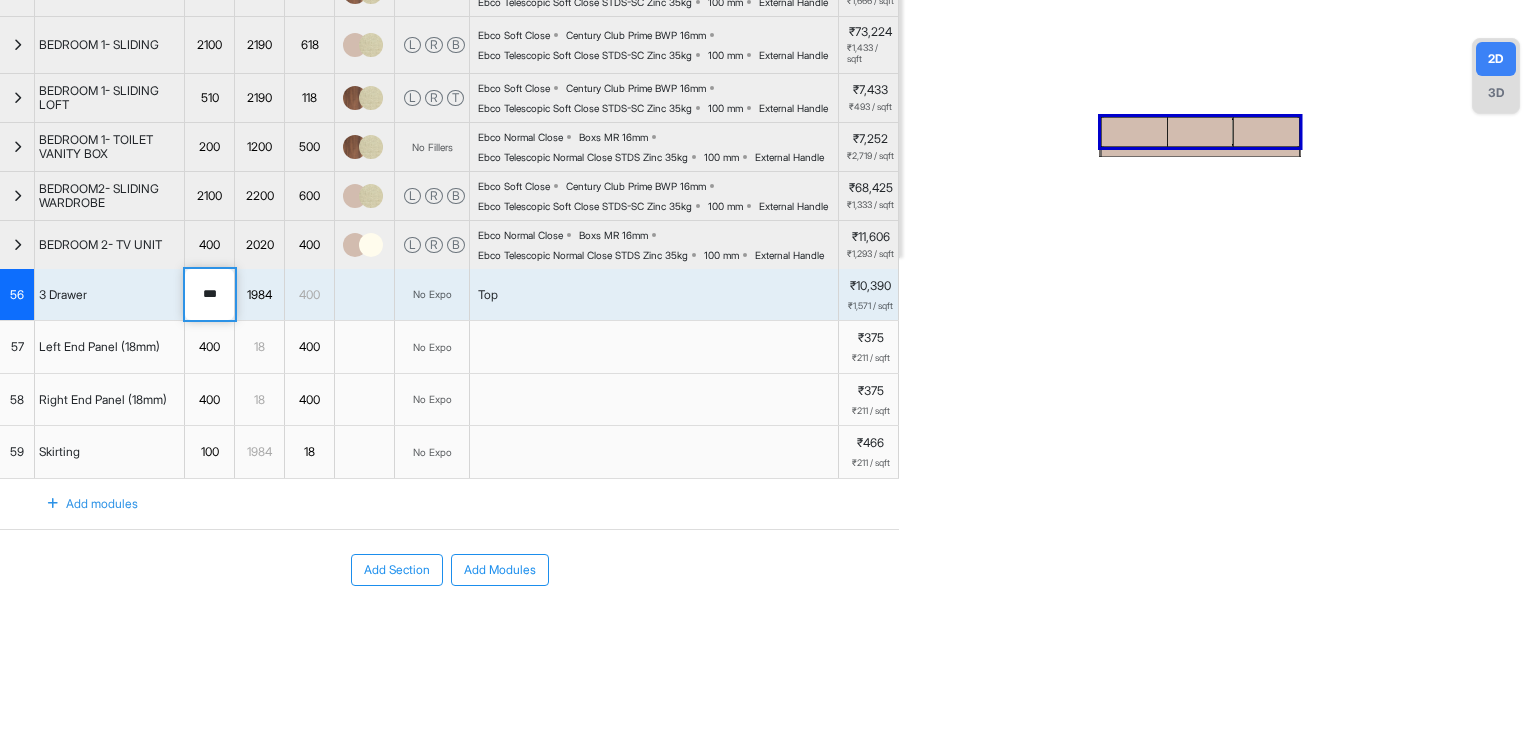 click on "BEDROOM 1- SLIDING LOFT" at bounding box center [768, 365] 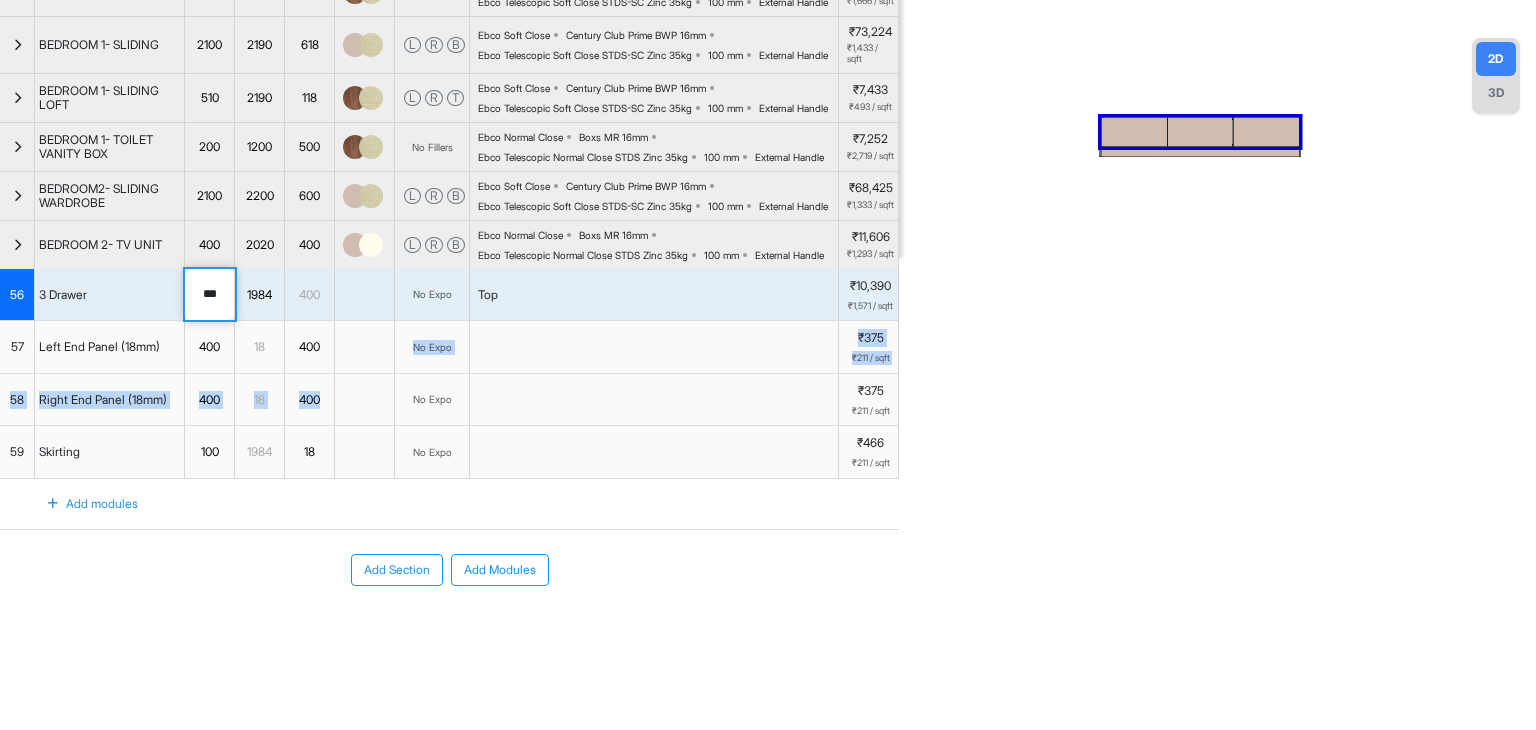 click on "56 3 Drawer *** 1984 400 No Expo Top ₹10,390 ₹1,571 / sqft
To pick up a draggable item, press the space bar.
While dragging, use the arrow keys to move the item.
Press space again to drop the item in its new position, or press escape to cancel.
57 Left End Panel (18mm) 400 18 400 No Expo ₹375 ₹211 / sqft 58 Right End Panel (18mm) 400 18 400 No Expo ₹375 ₹211 / sqft 59 Skirting 100 1984 18 No Expo ₹466 ₹211 / sqft Add modules" at bounding box center (449, 399) 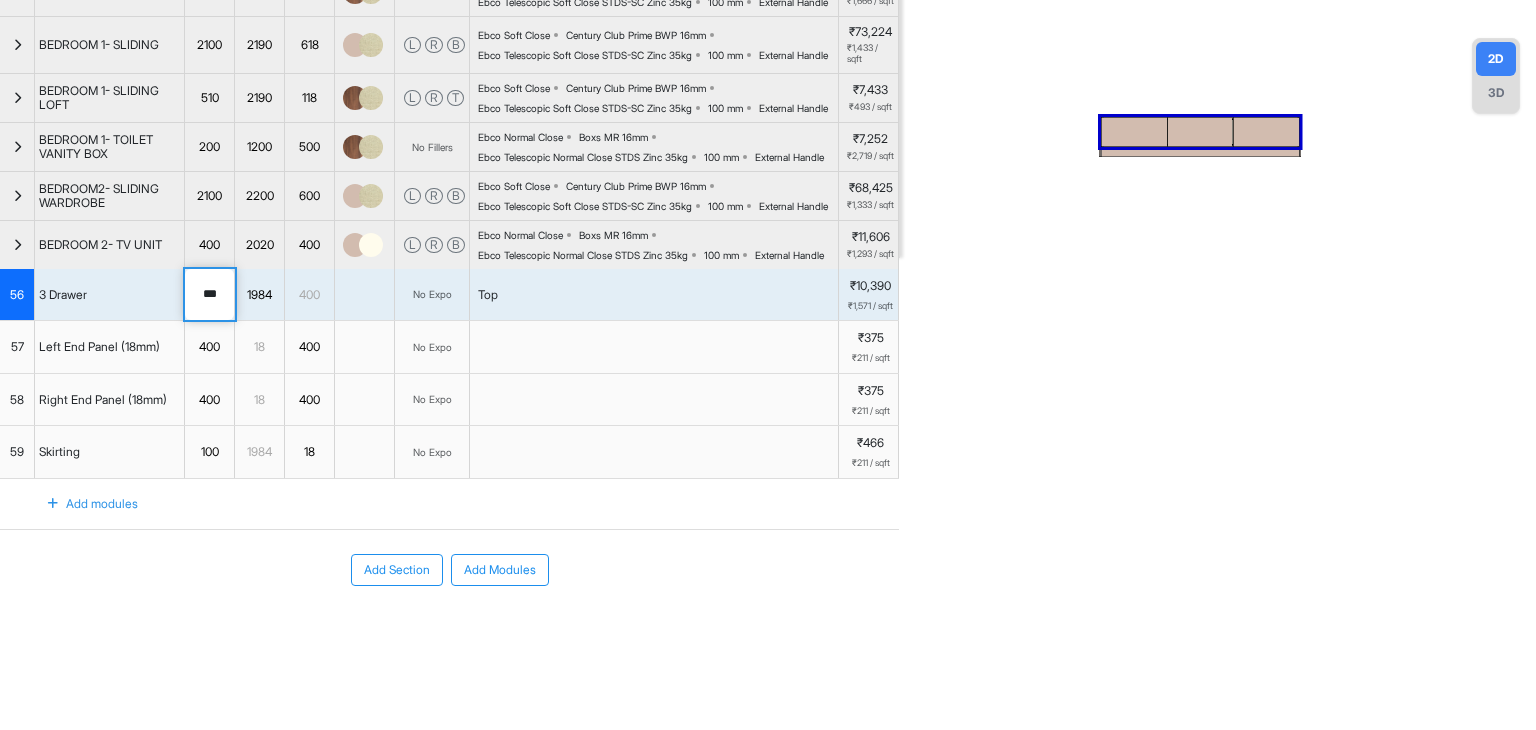 click on "400" at bounding box center (309, 347) 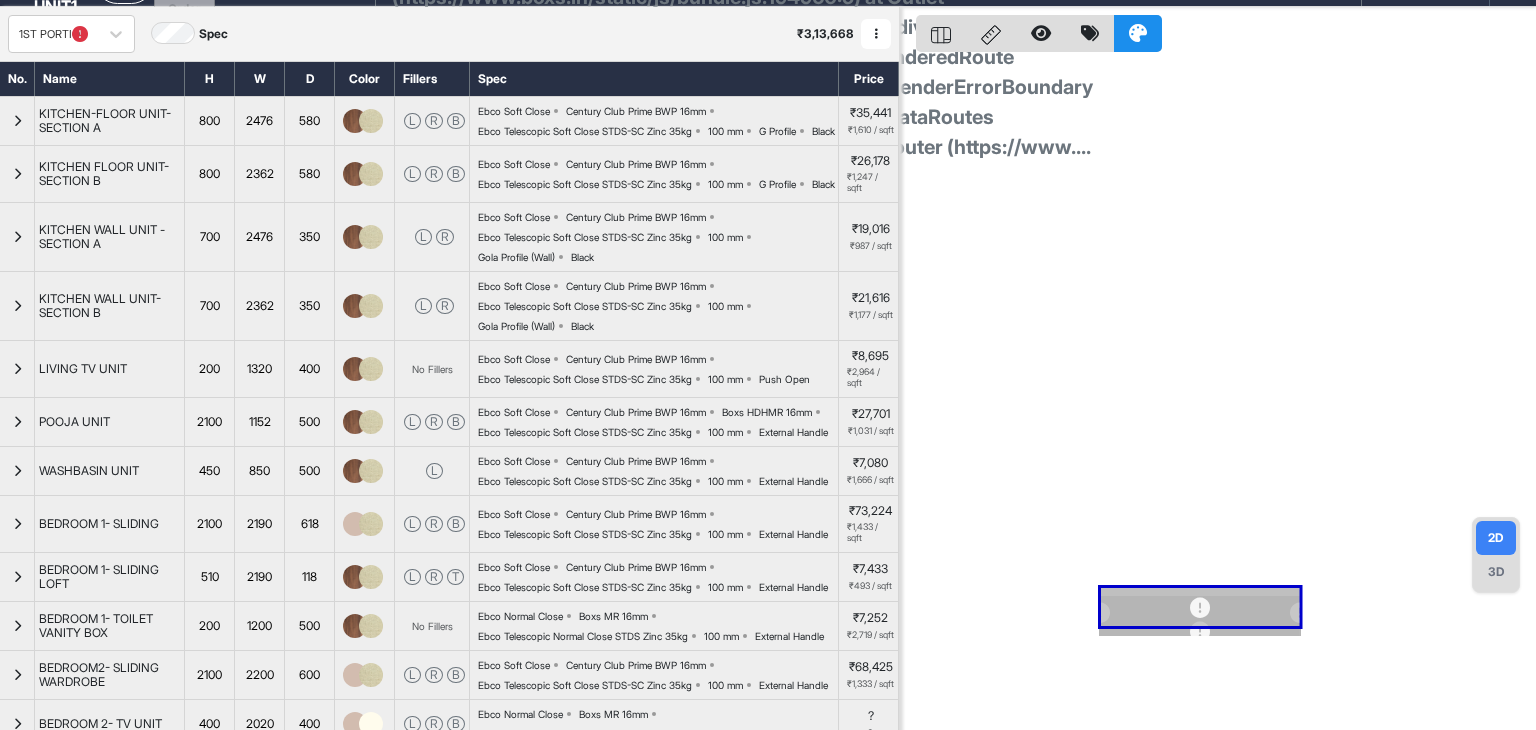 scroll, scrollTop: 0, scrollLeft: 0, axis: both 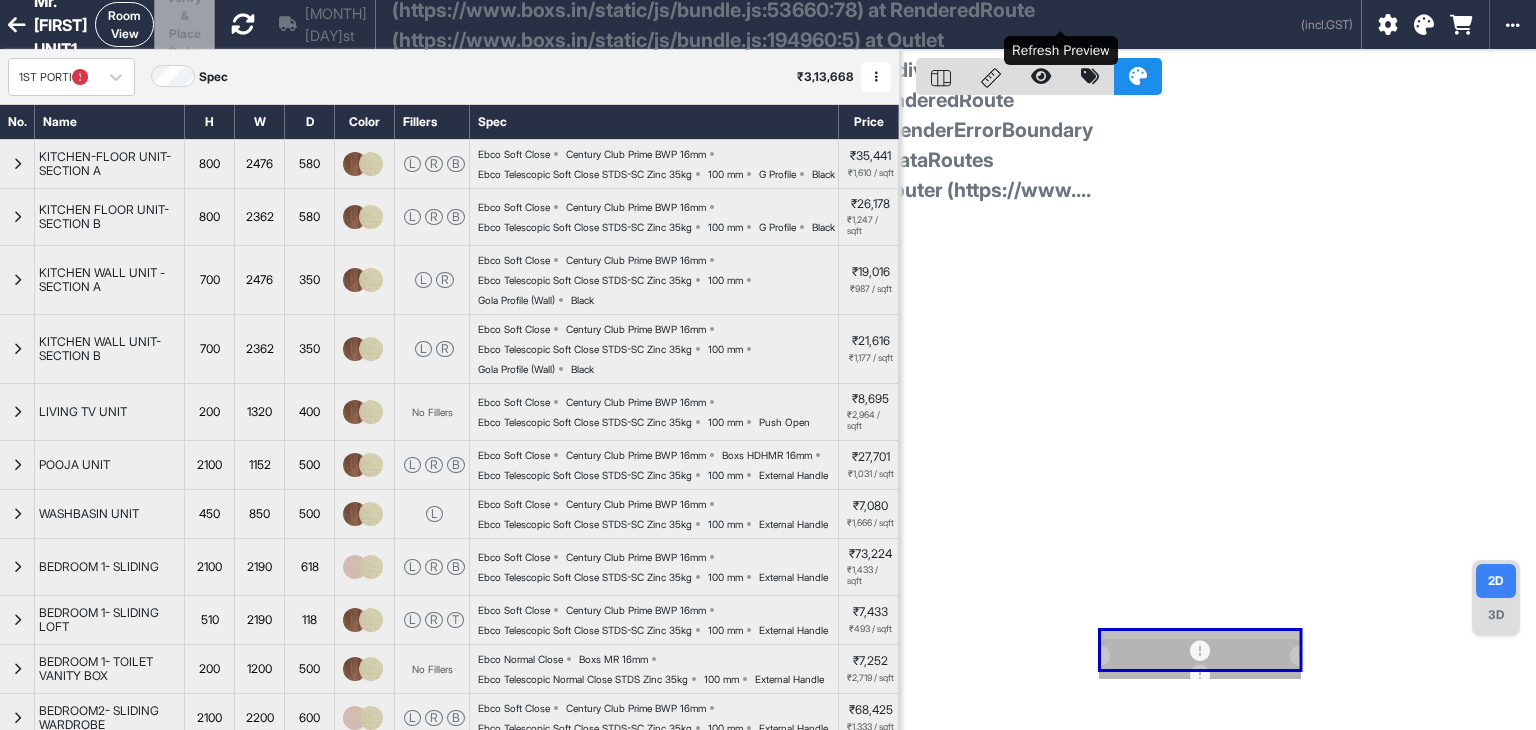 click at bounding box center (243, 24) 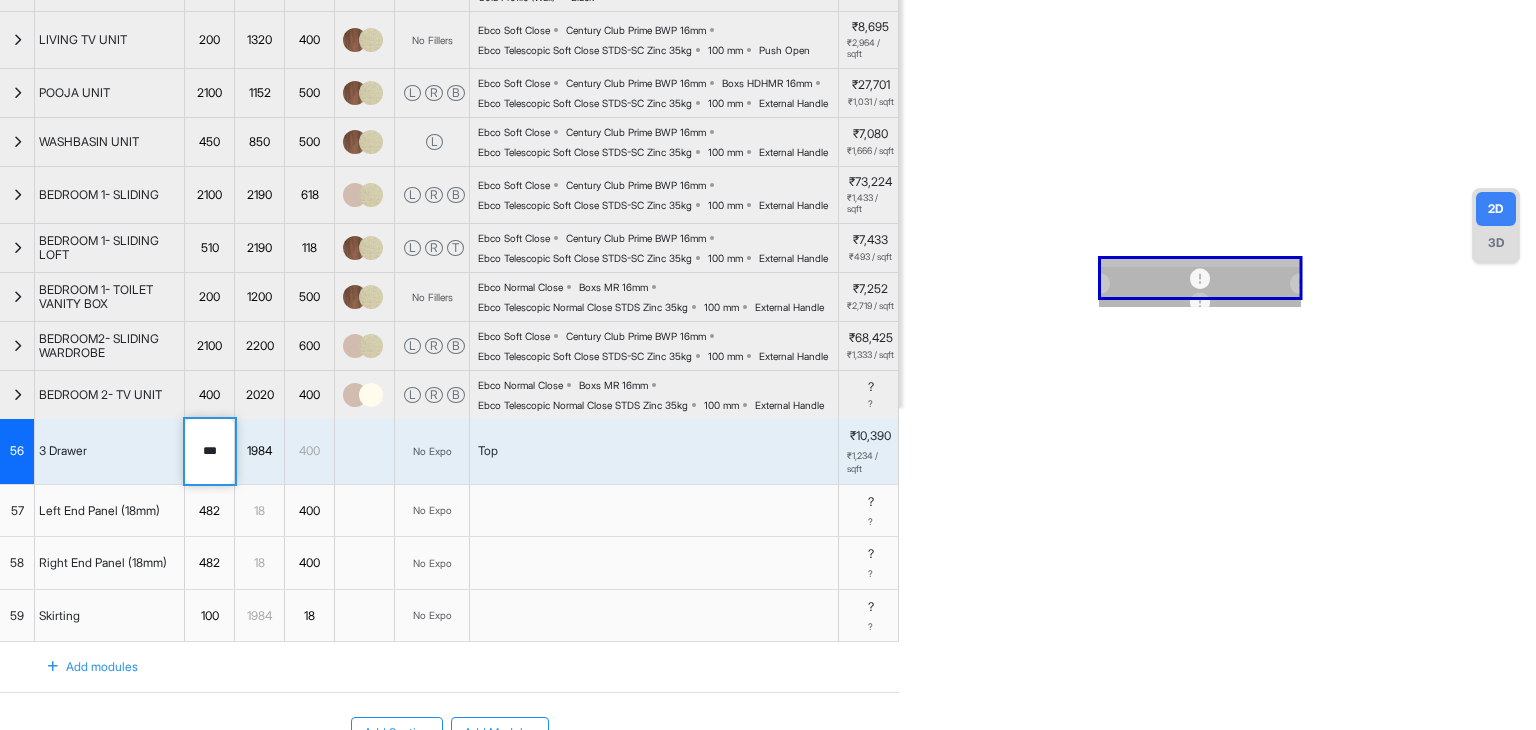 scroll, scrollTop: 600, scrollLeft: 0, axis: vertical 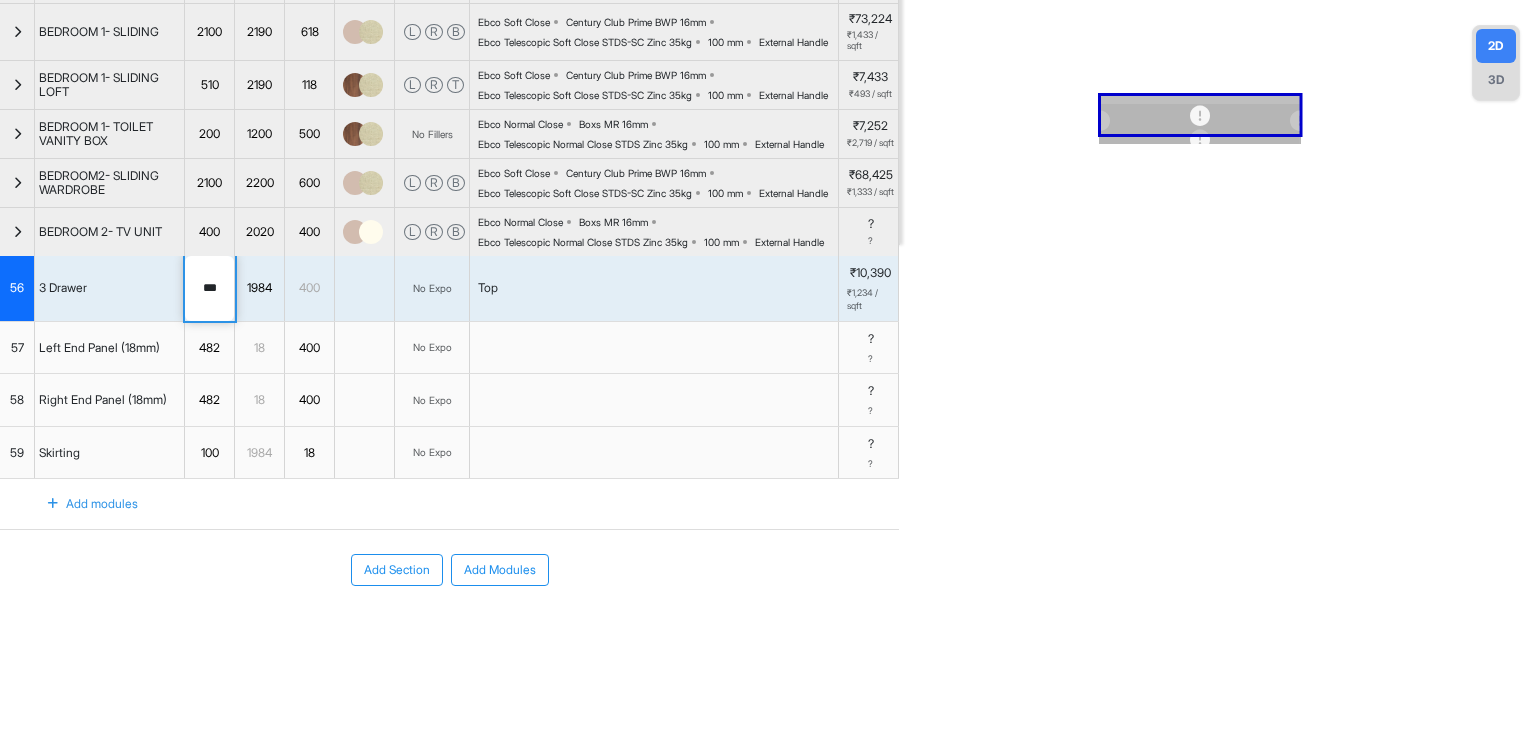 drag, startPoint x: 504, startPoint y: 345, endPoint x: 491, endPoint y: 353, distance: 15.264338 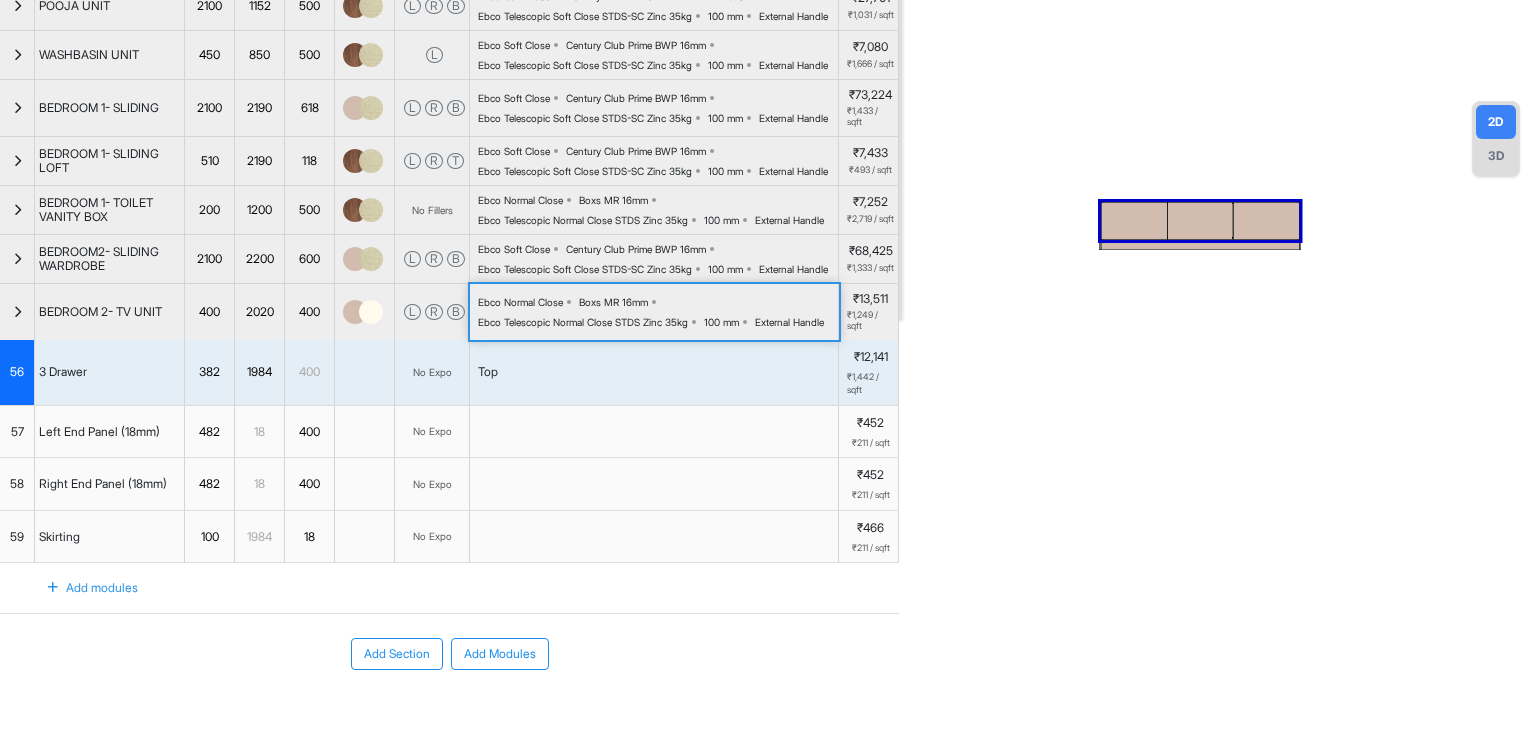 scroll, scrollTop: 400, scrollLeft: 0, axis: vertical 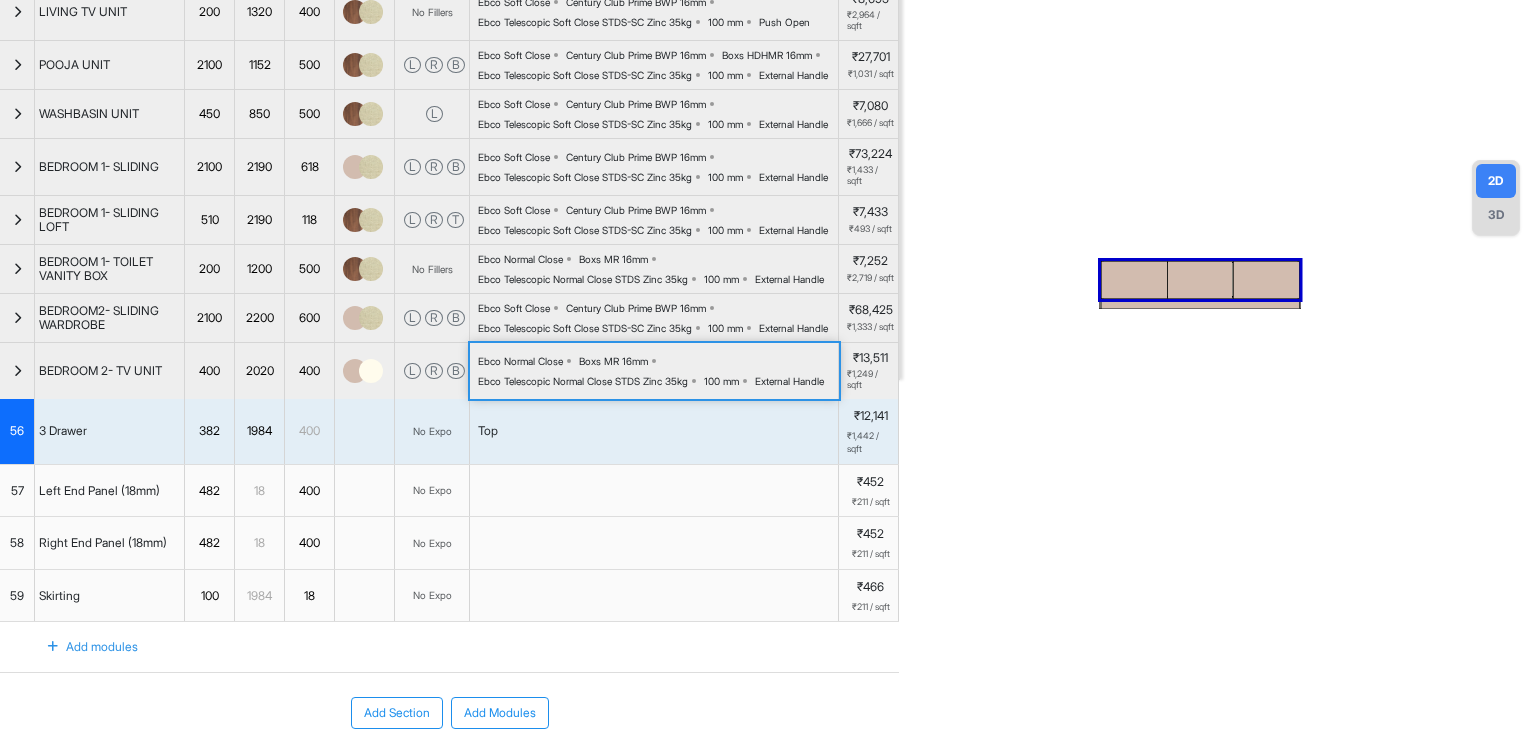 click on "3D" at bounding box center [1496, 215] 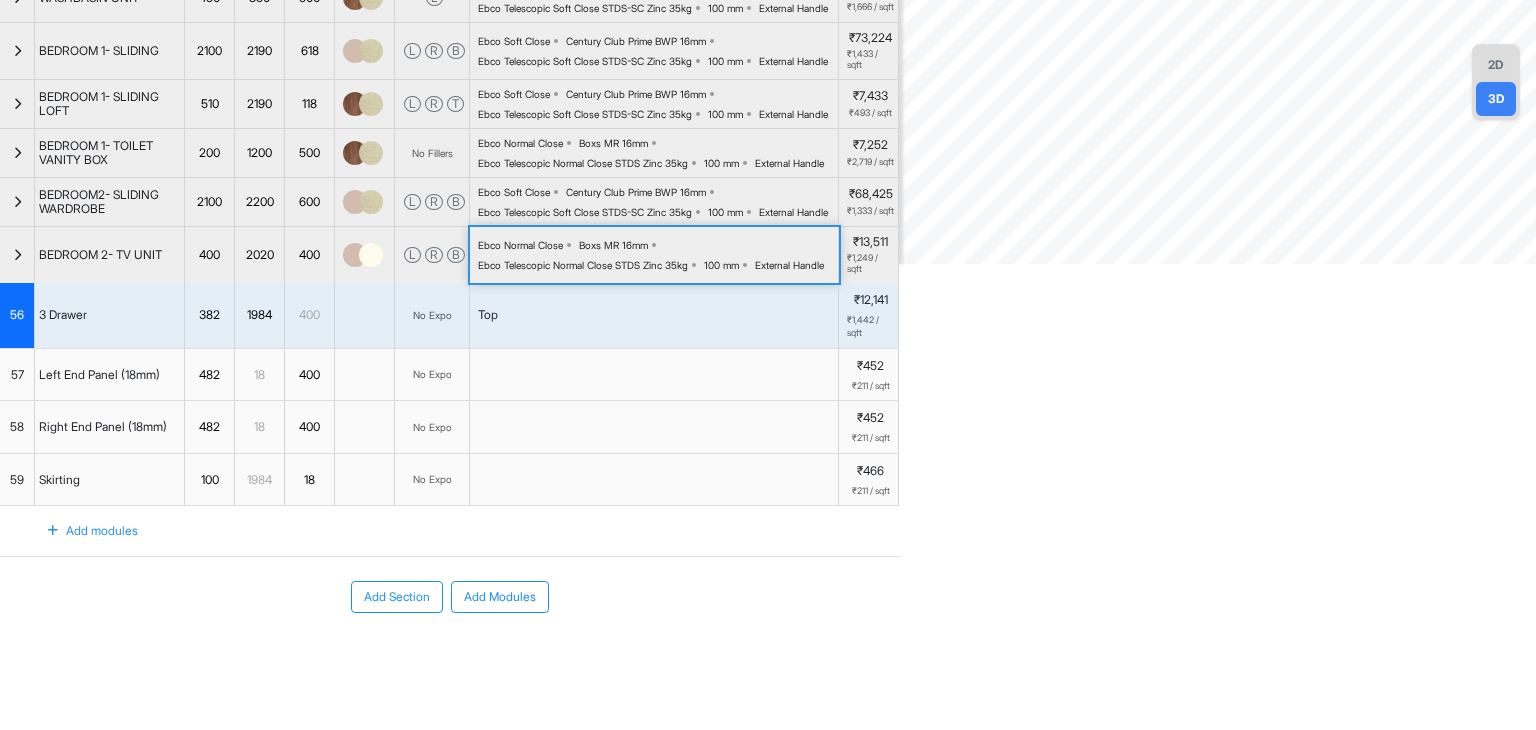 scroll, scrollTop: 696, scrollLeft: 0, axis: vertical 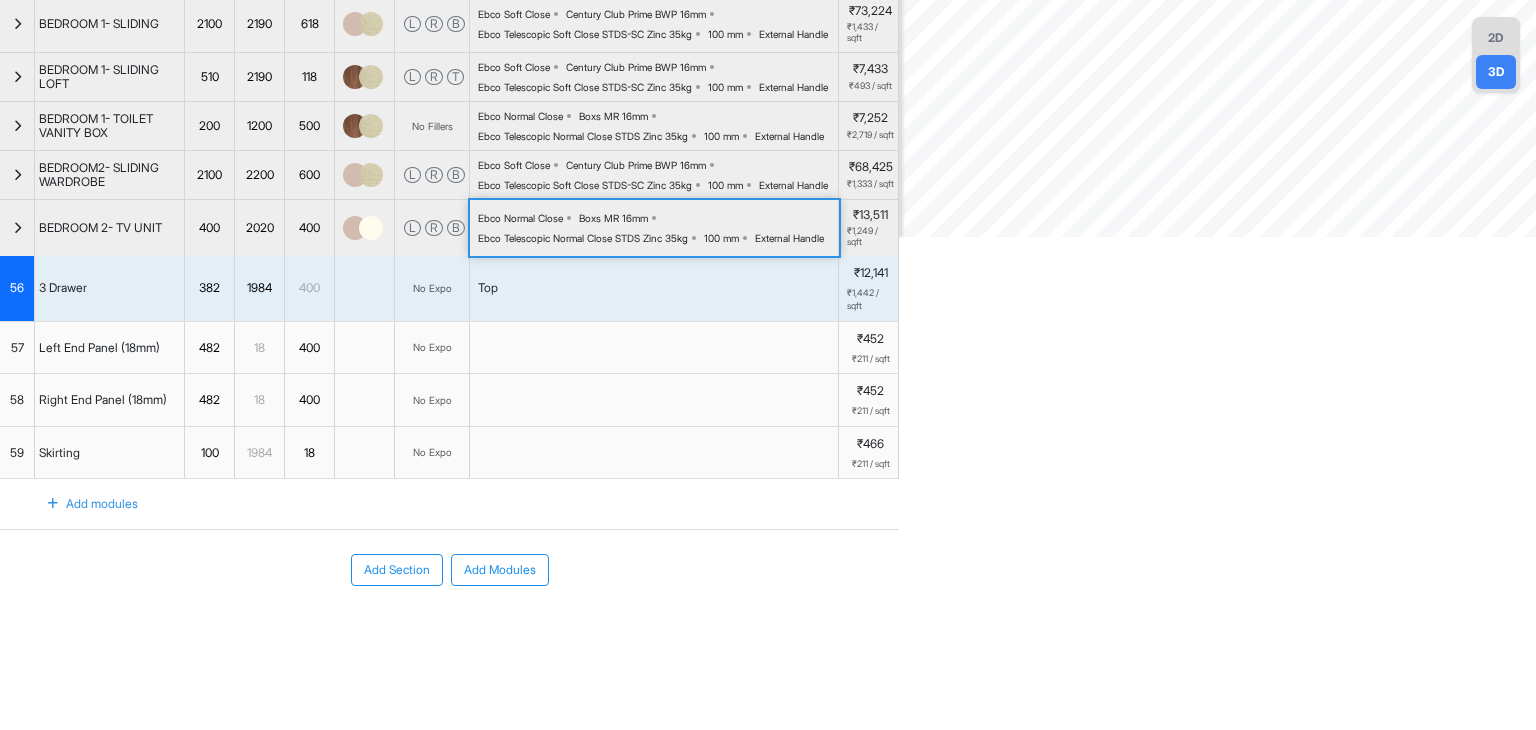 click on "Add modules" at bounding box center [81, 504] 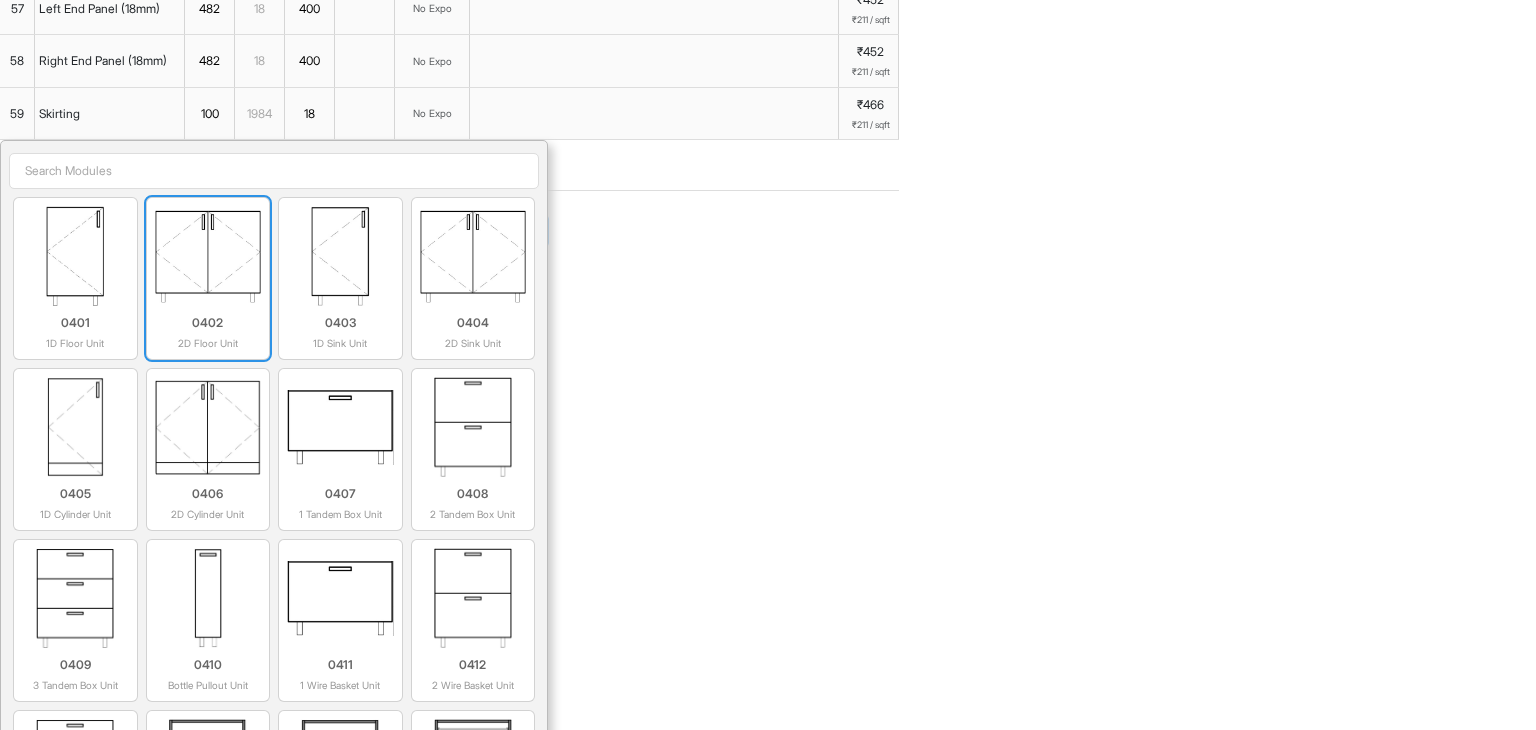 scroll, scrollTop: 896, scrollLeft: 0, axis: vertical 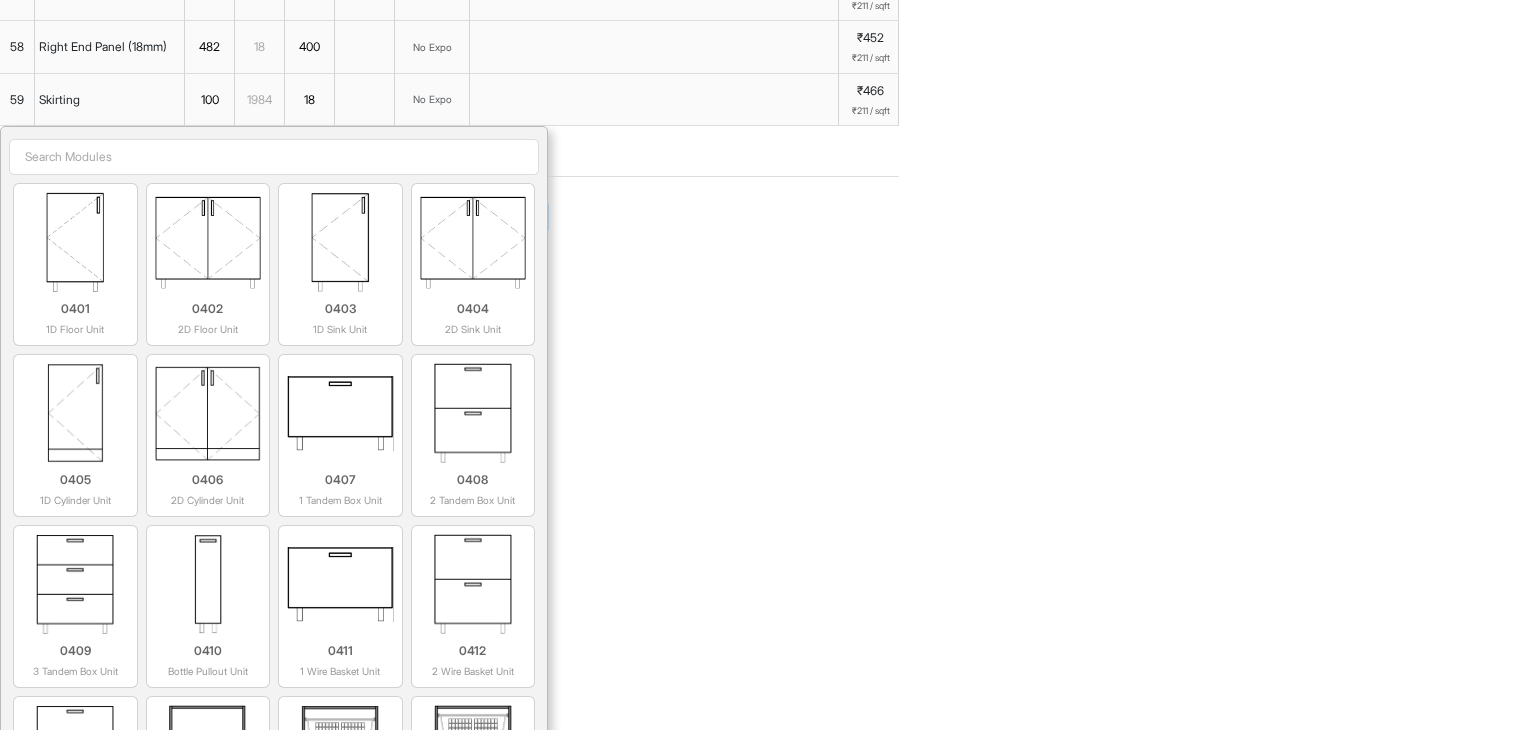 click at bounding box center [274, 157] 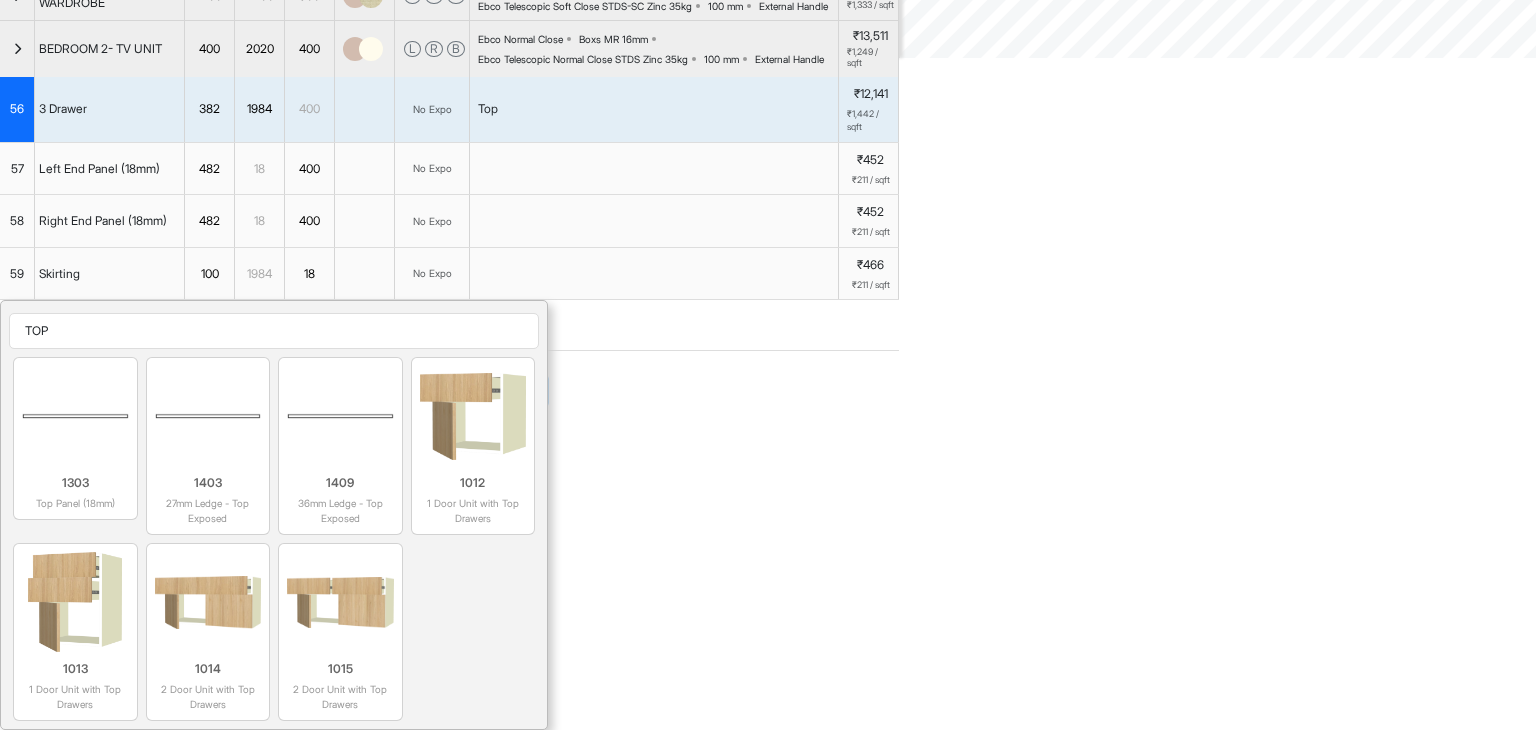 scroll, scrollTop: 873, scrollLeft: 0, axis: vertical 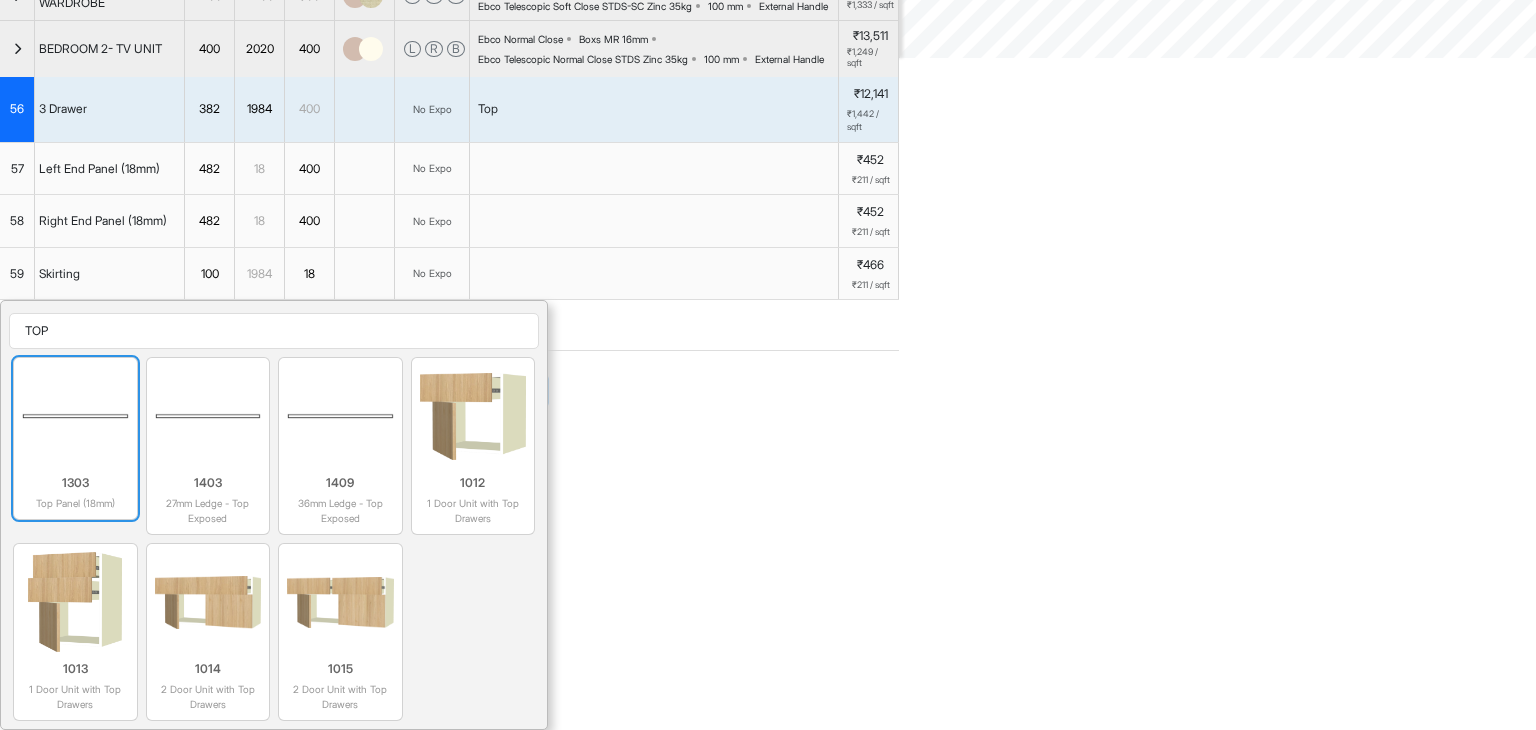 type on "TOP" 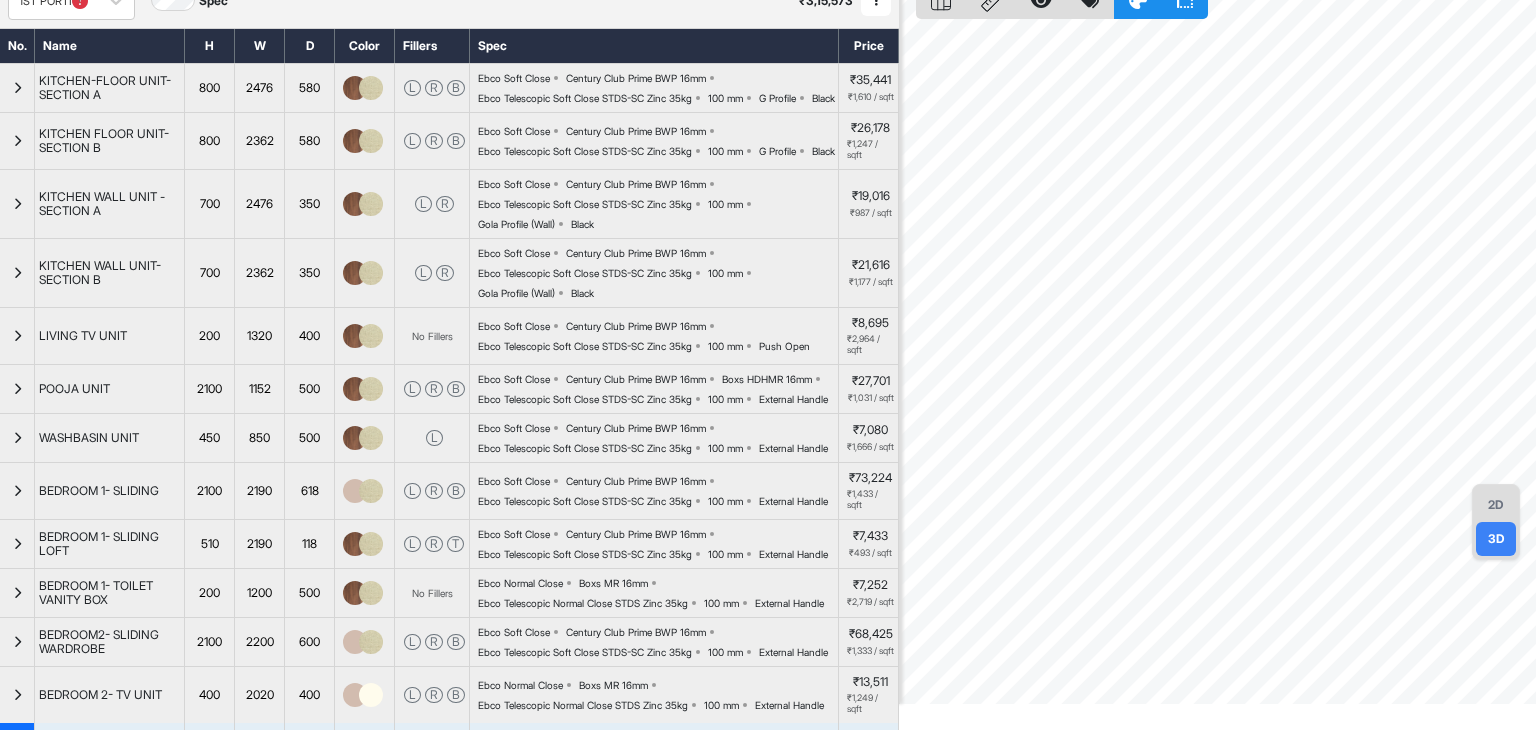 scroll, scrollTop: 0, scrollLeft: 0, axis: both 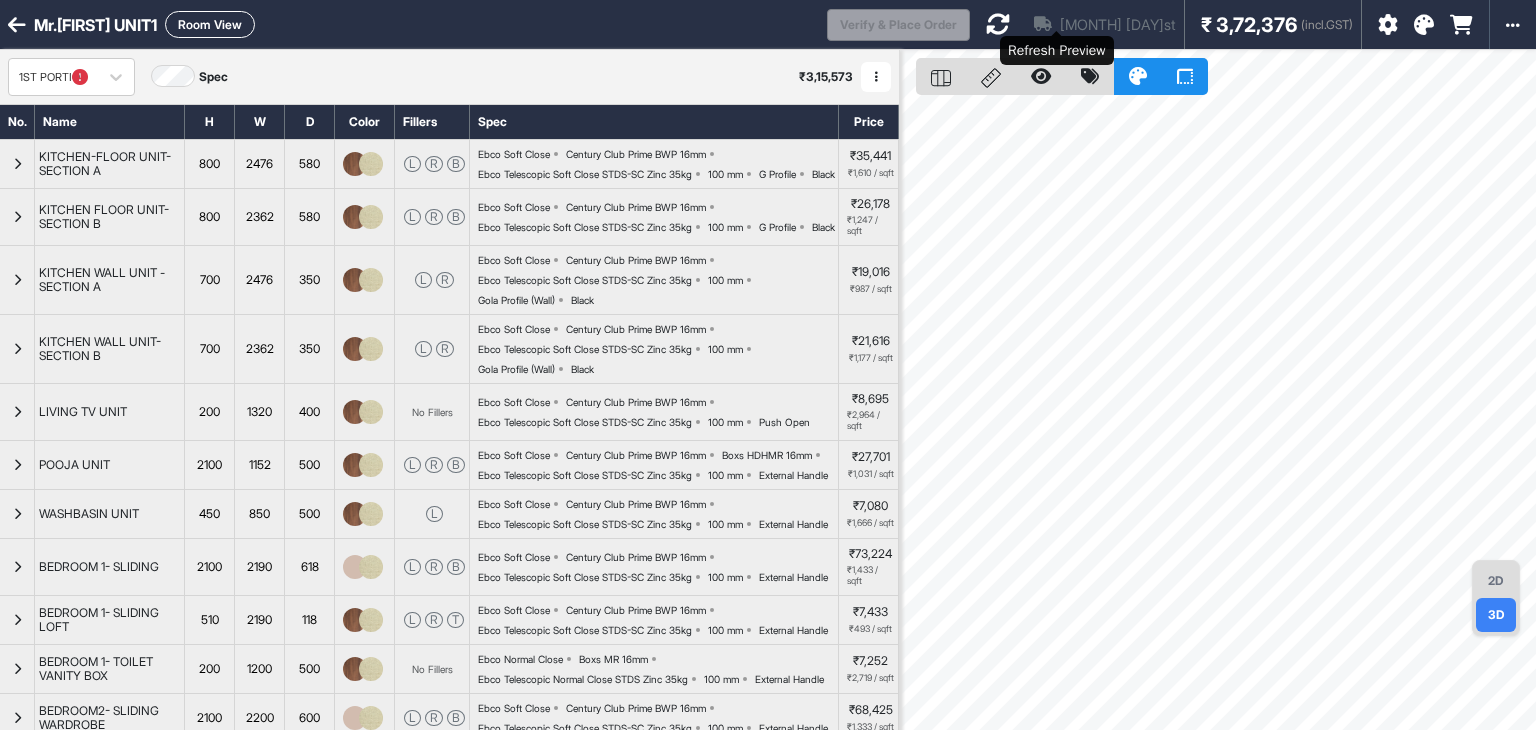 click at bounding box center (998, 24) 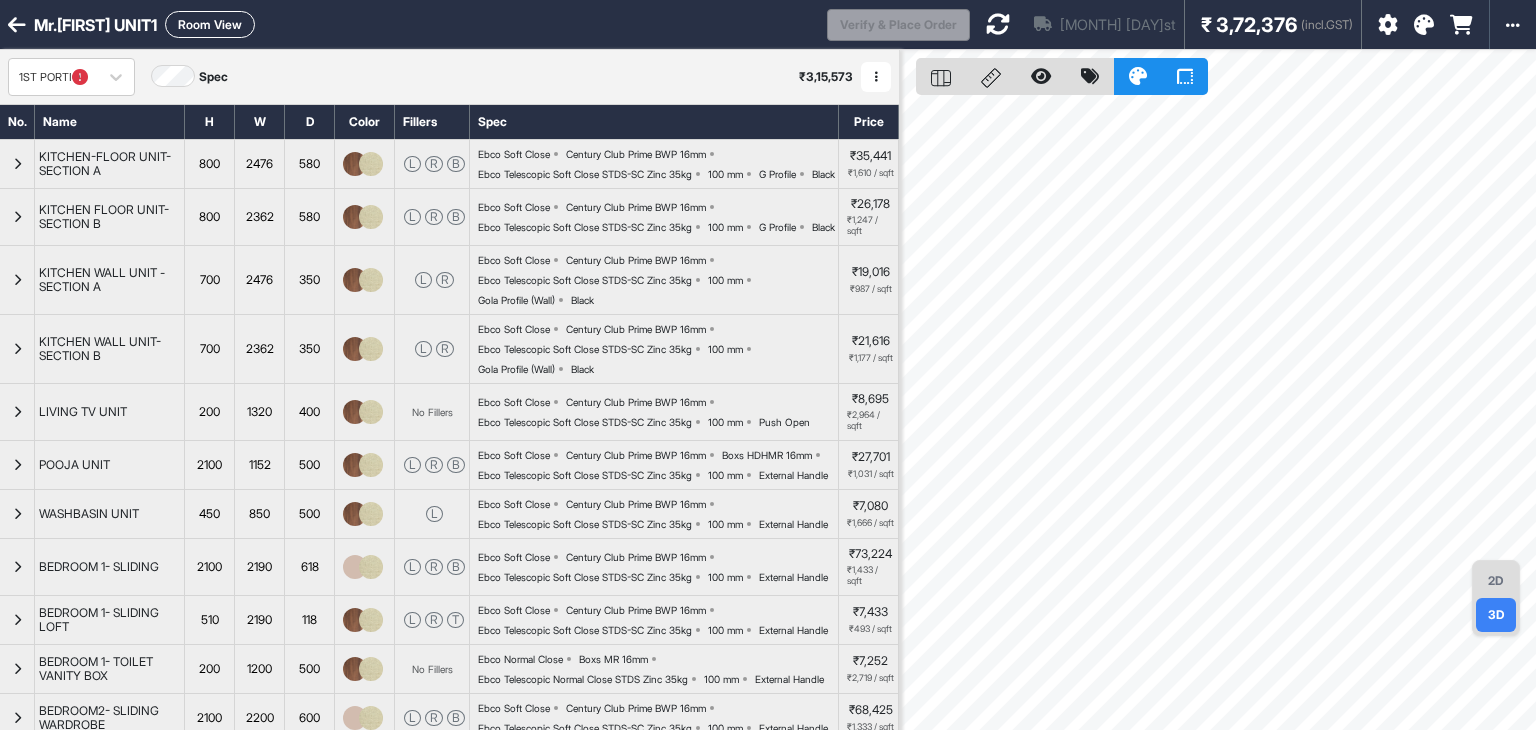 click on "2D" at bounding box center (1496, 581) 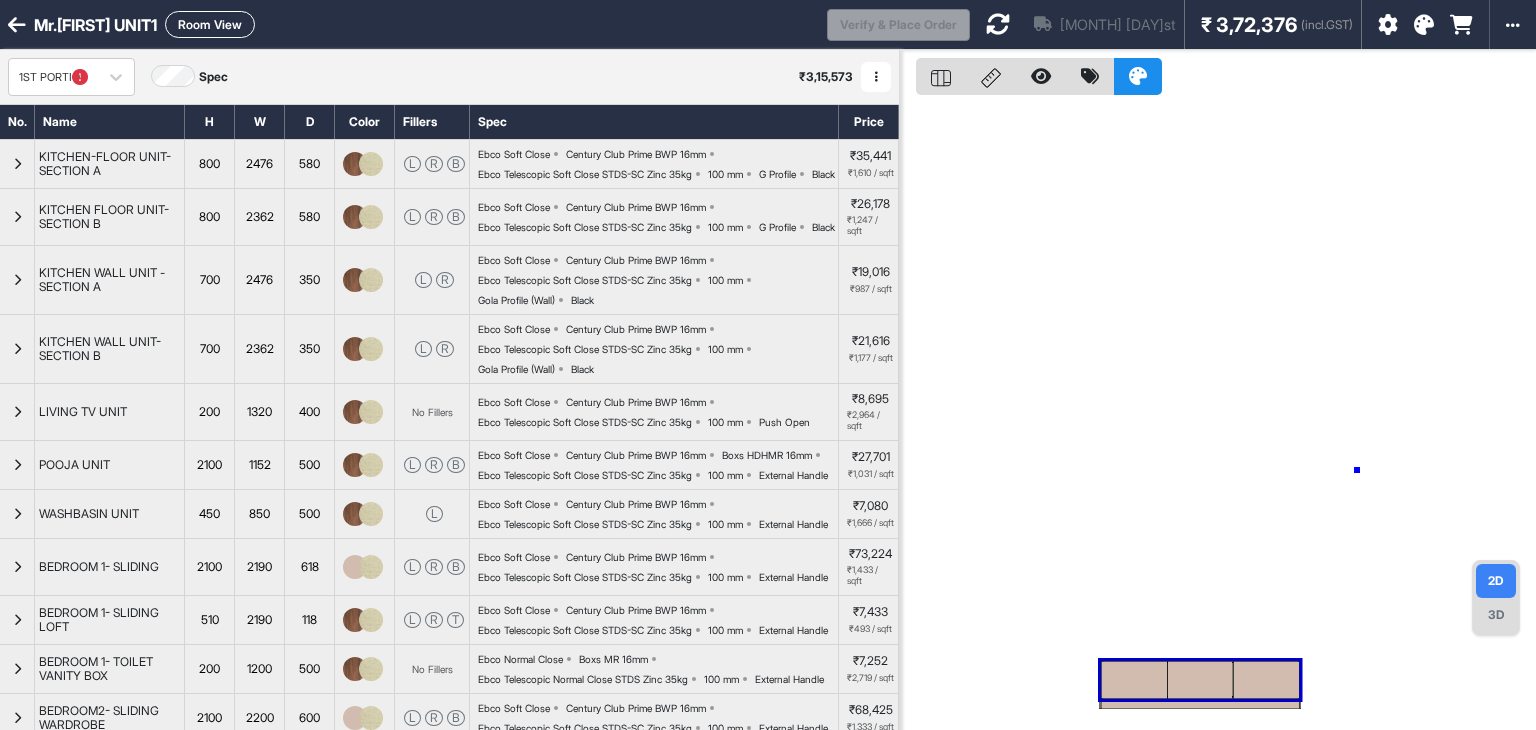 drag, startPoint x: 1357, startPoint y: 470, endPoint x: 1343, endPoint y: 504, distance: 36.769554 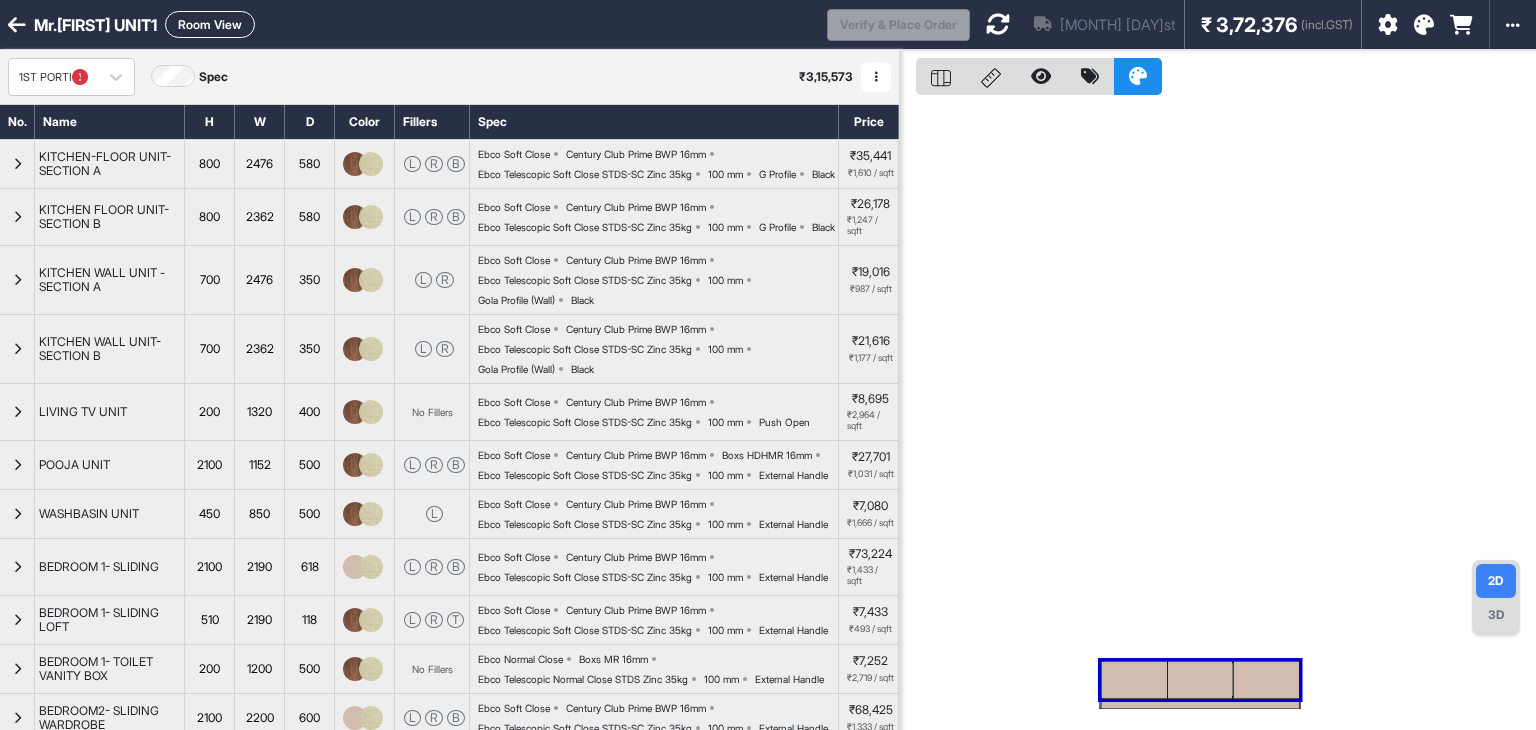 drag, startPoint x: 1498, startPoint y: 600, endPoint x: 1486, endPoint y: 598, distance: 12.165525 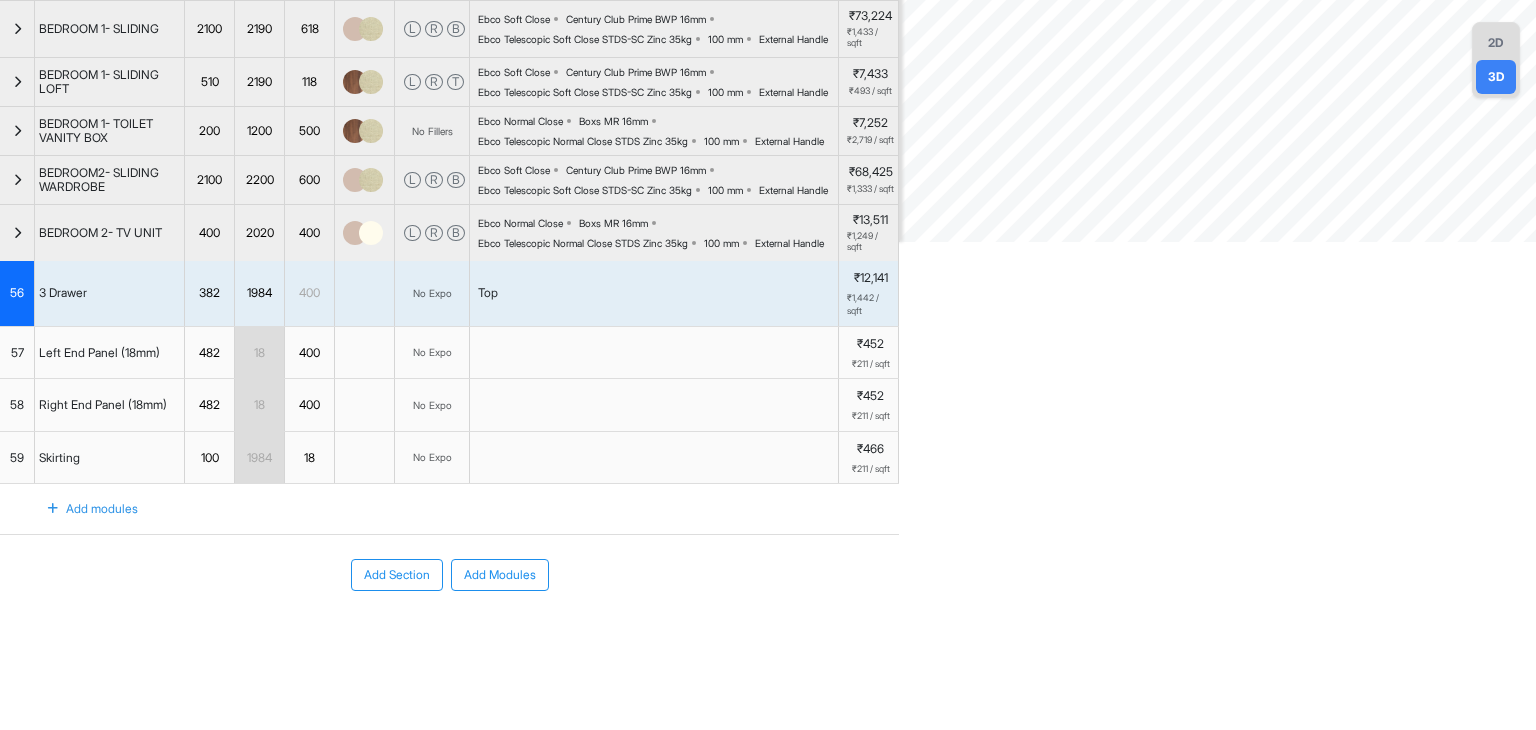 scroll, scrollTop: 696, scrollLeft: 0, axis: vertical 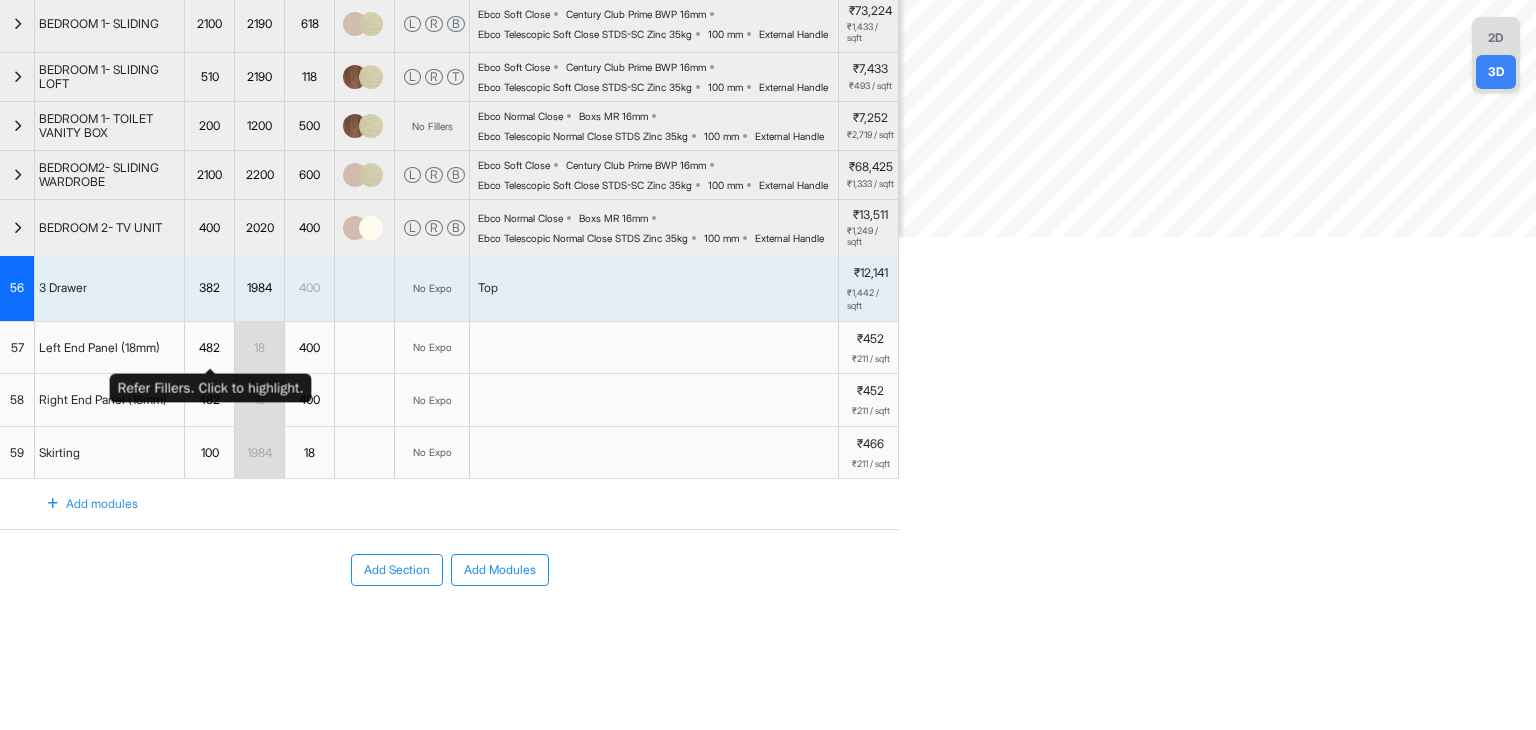 click on "482" at bounding box center (209, 348) 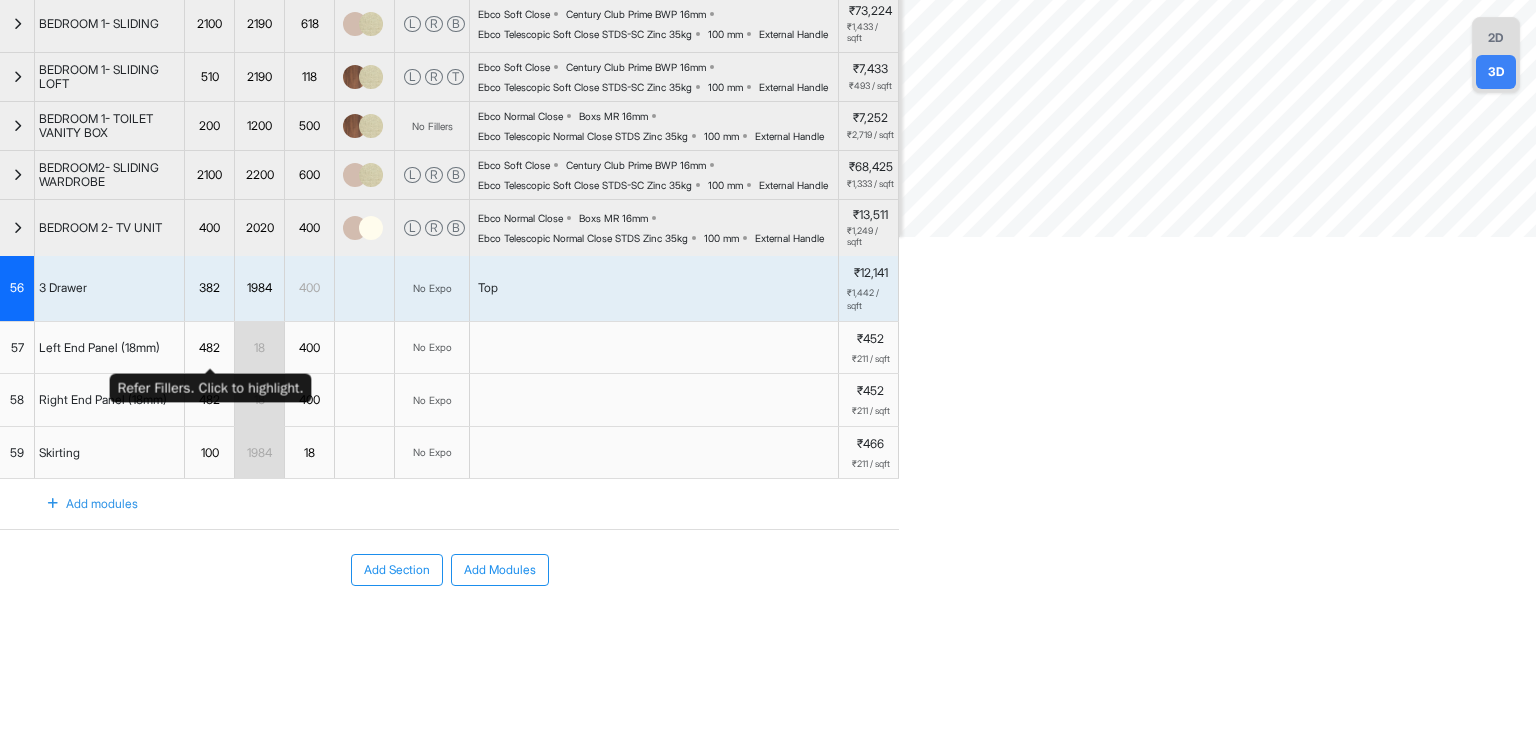 click on "482" at bounding box center (209, 348) 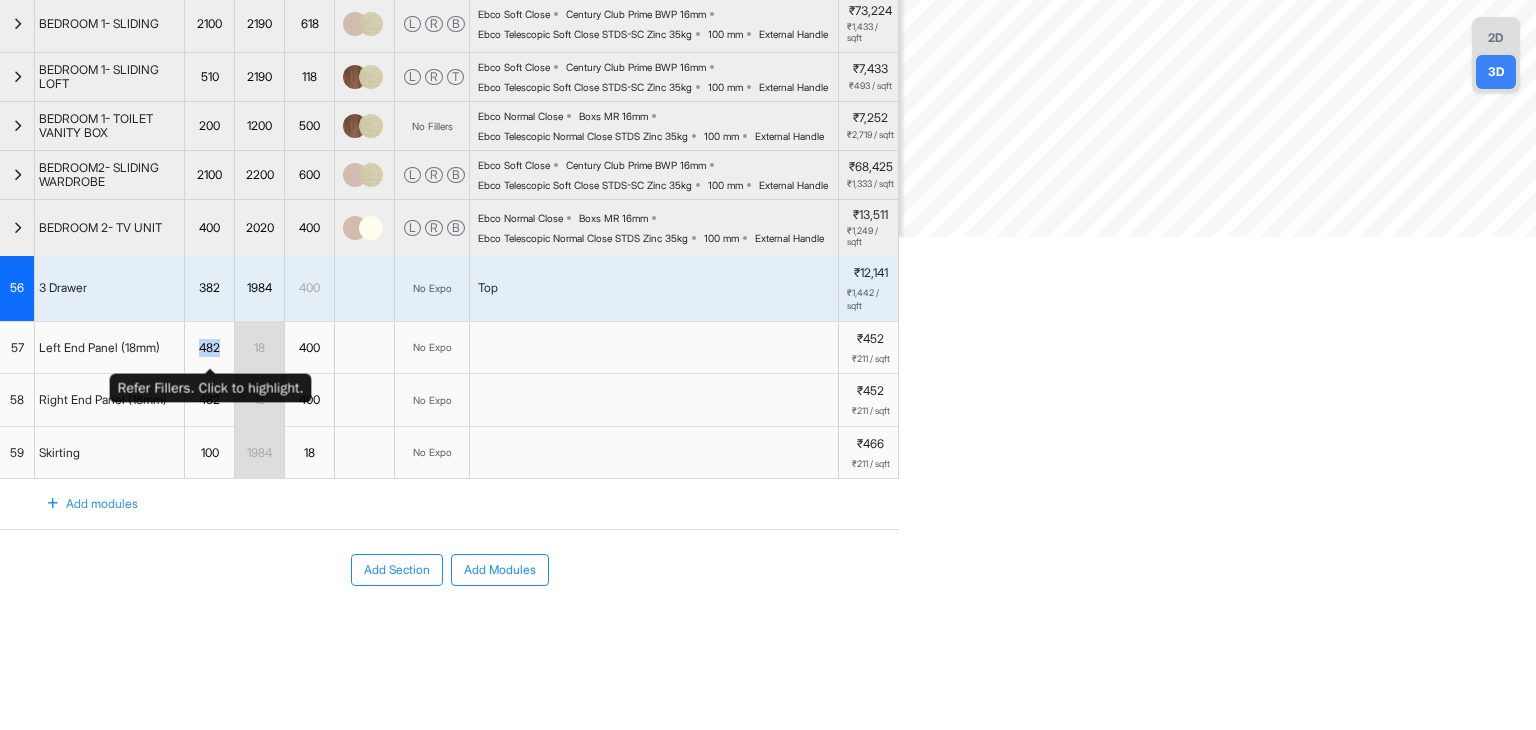 click on "482" at bounding box center [209, 348] 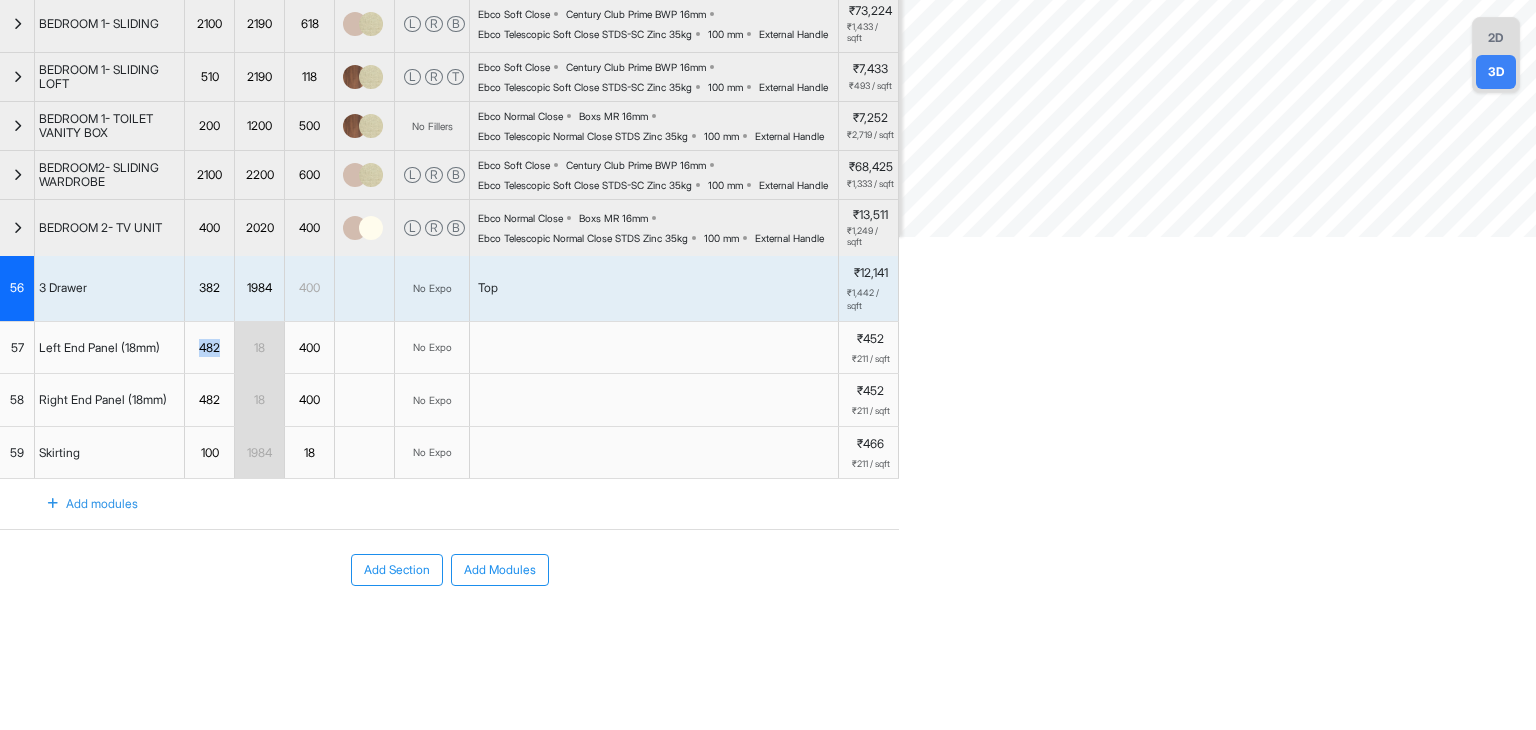 scroll, scrollTop: 600, scrollLeft: 0, axis: vertical 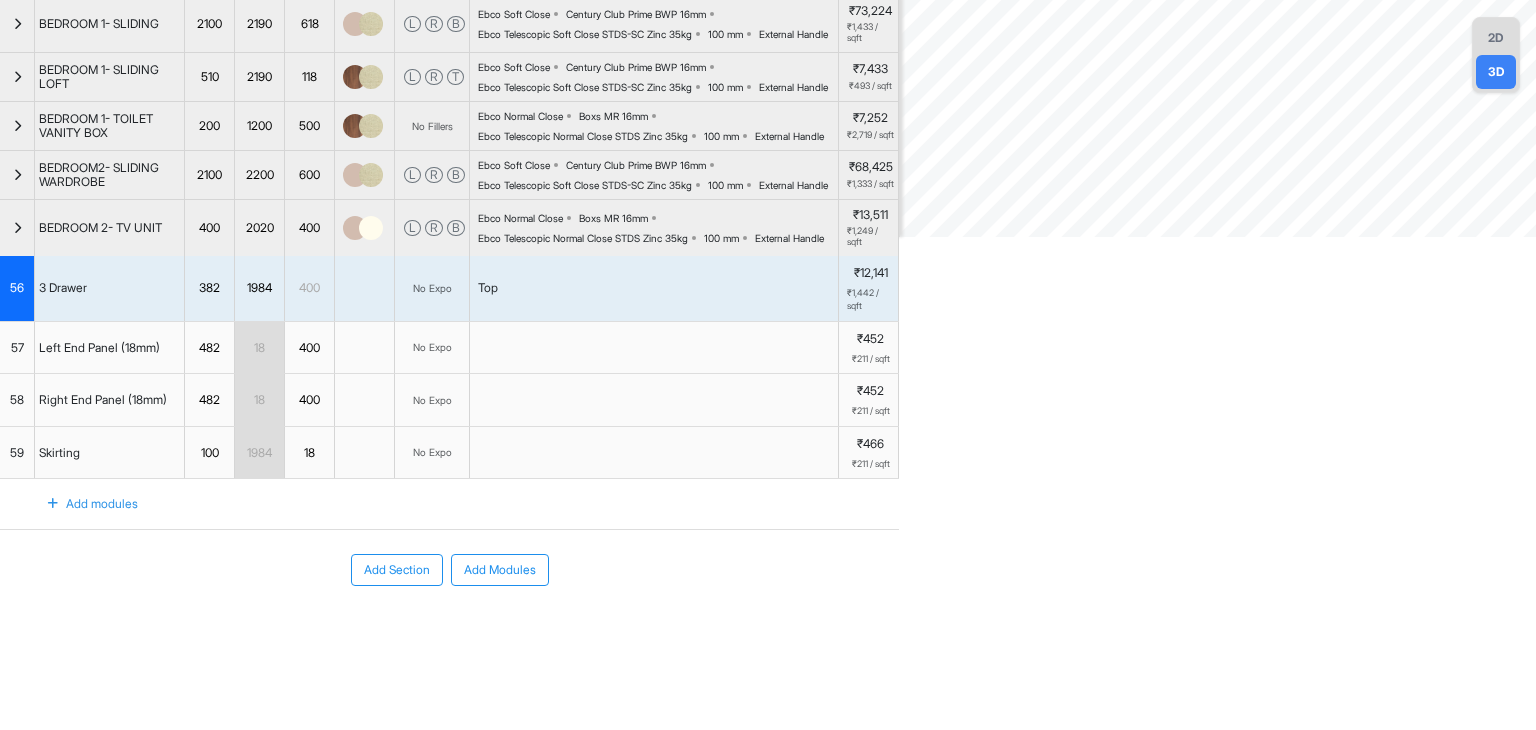 click on "400" at bounding box center [309, 400] 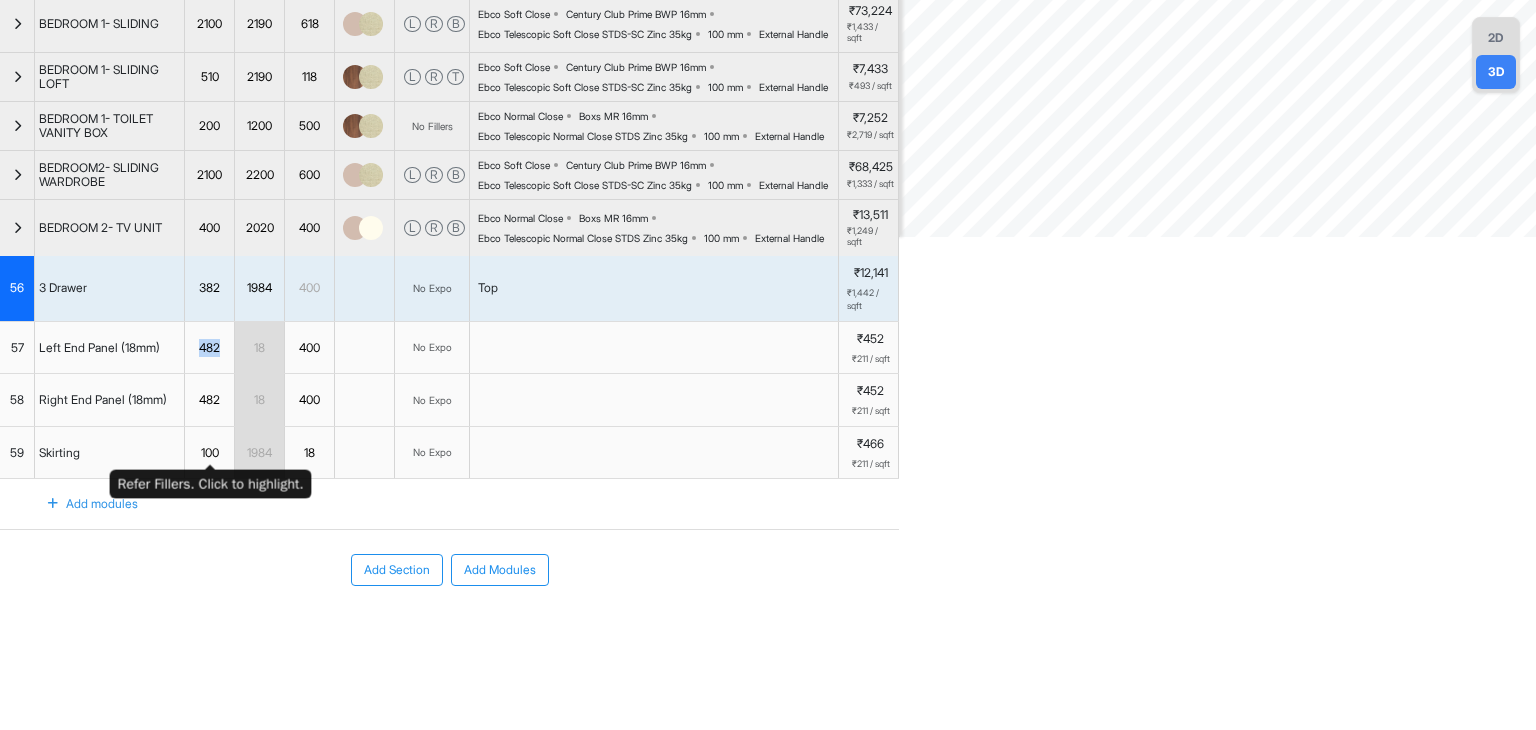 click on "482" at bounding box center [209, 348] 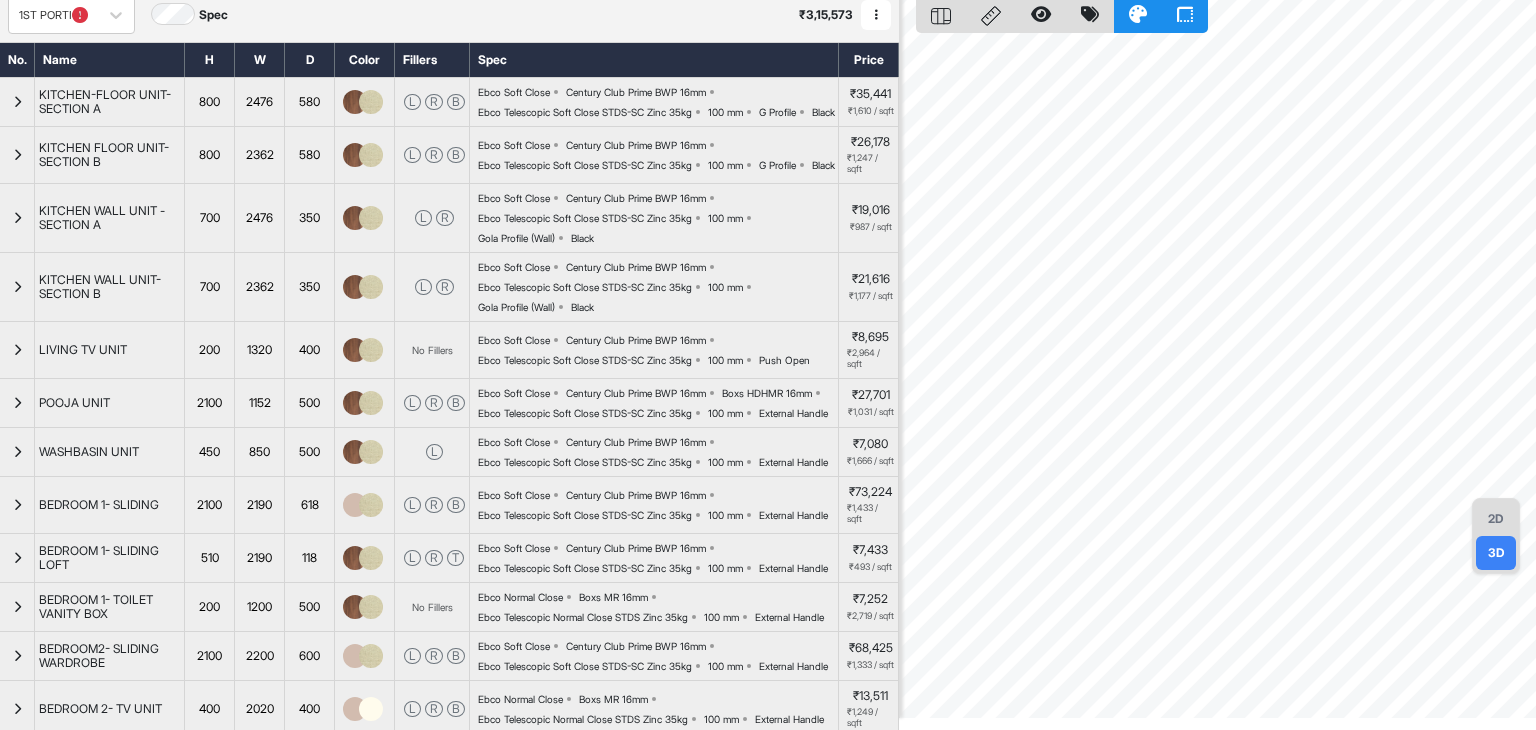scroll, scrollTop: 0, scrollLeft: 0, axis: both 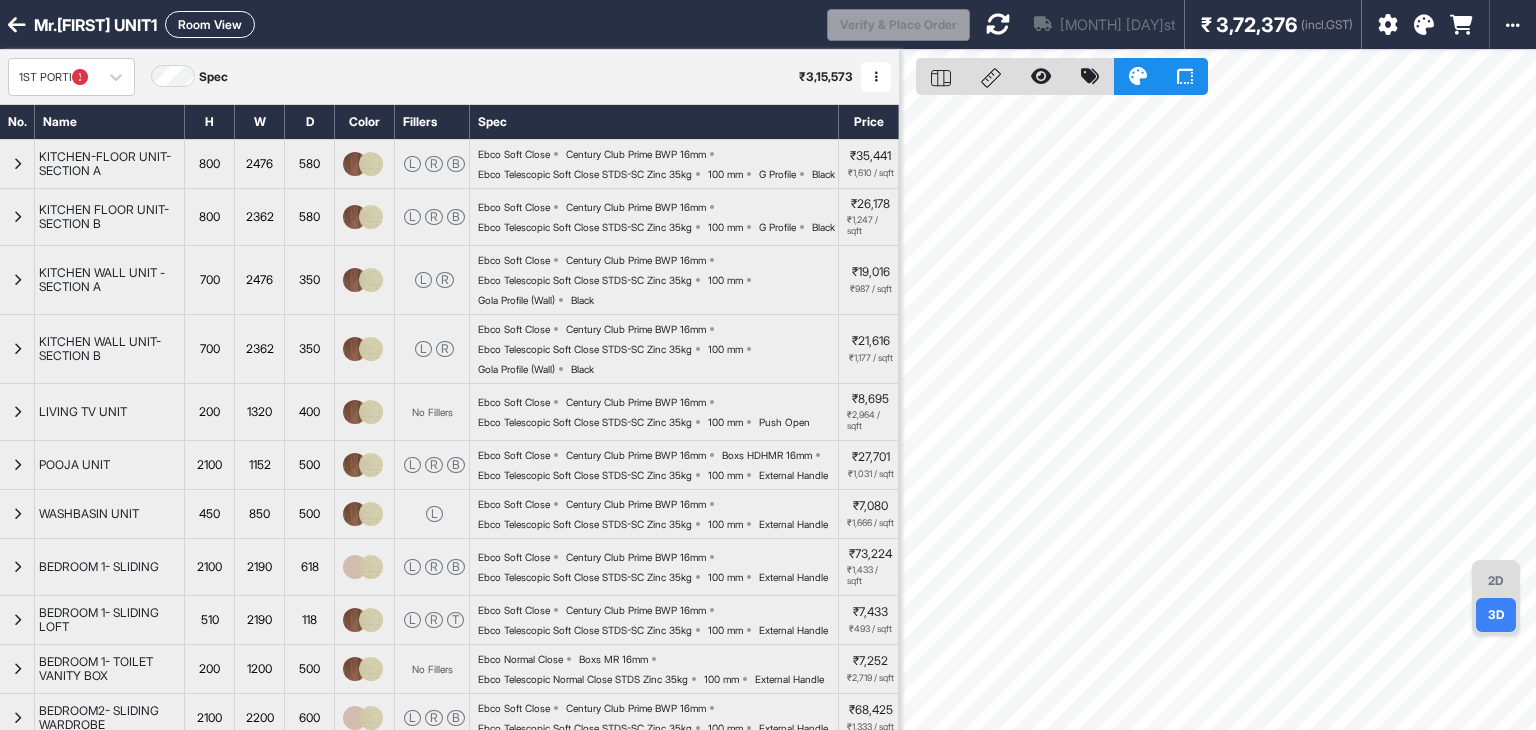 click at bounding box center [998, 24] 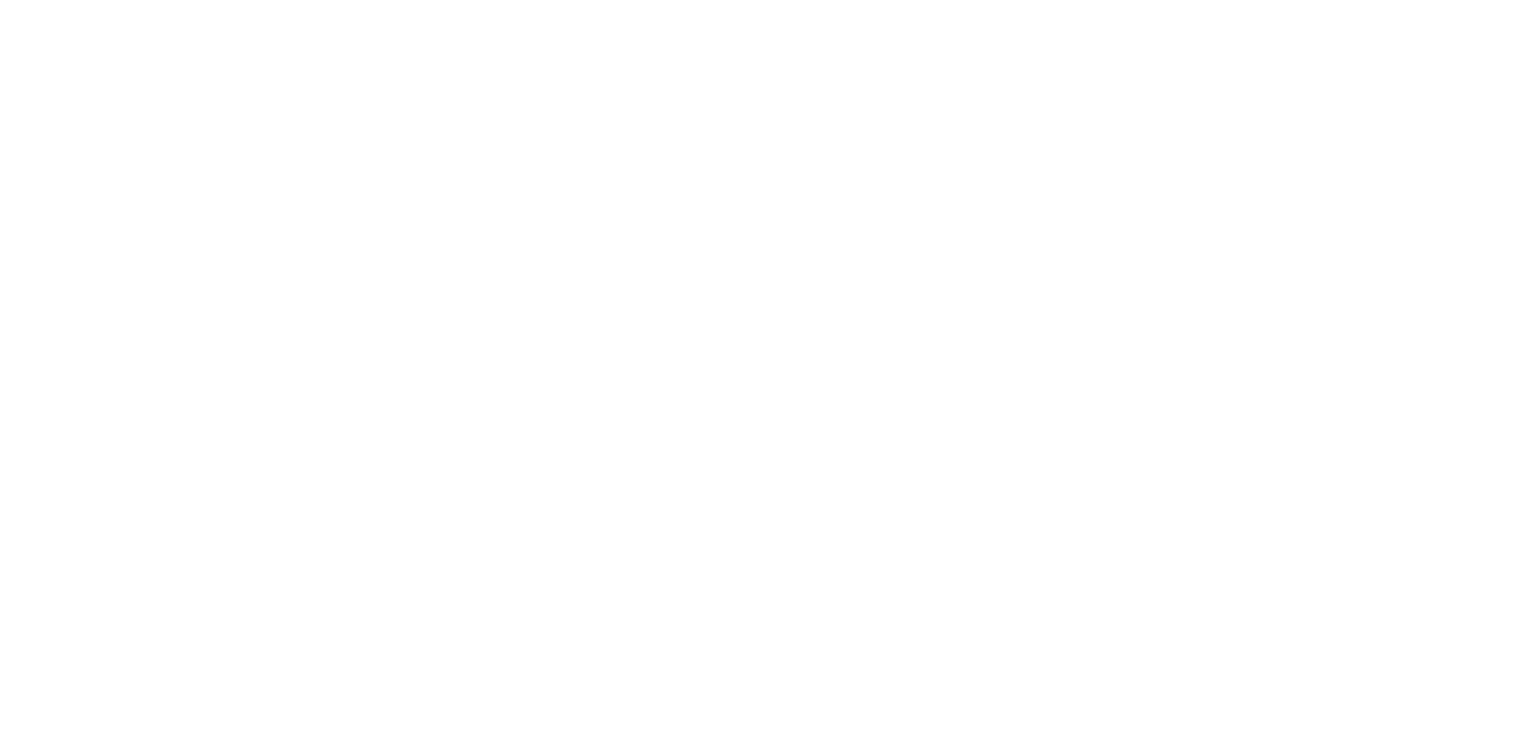 scroll, scrollTop: 0, scrollLeft: 0, axis: both 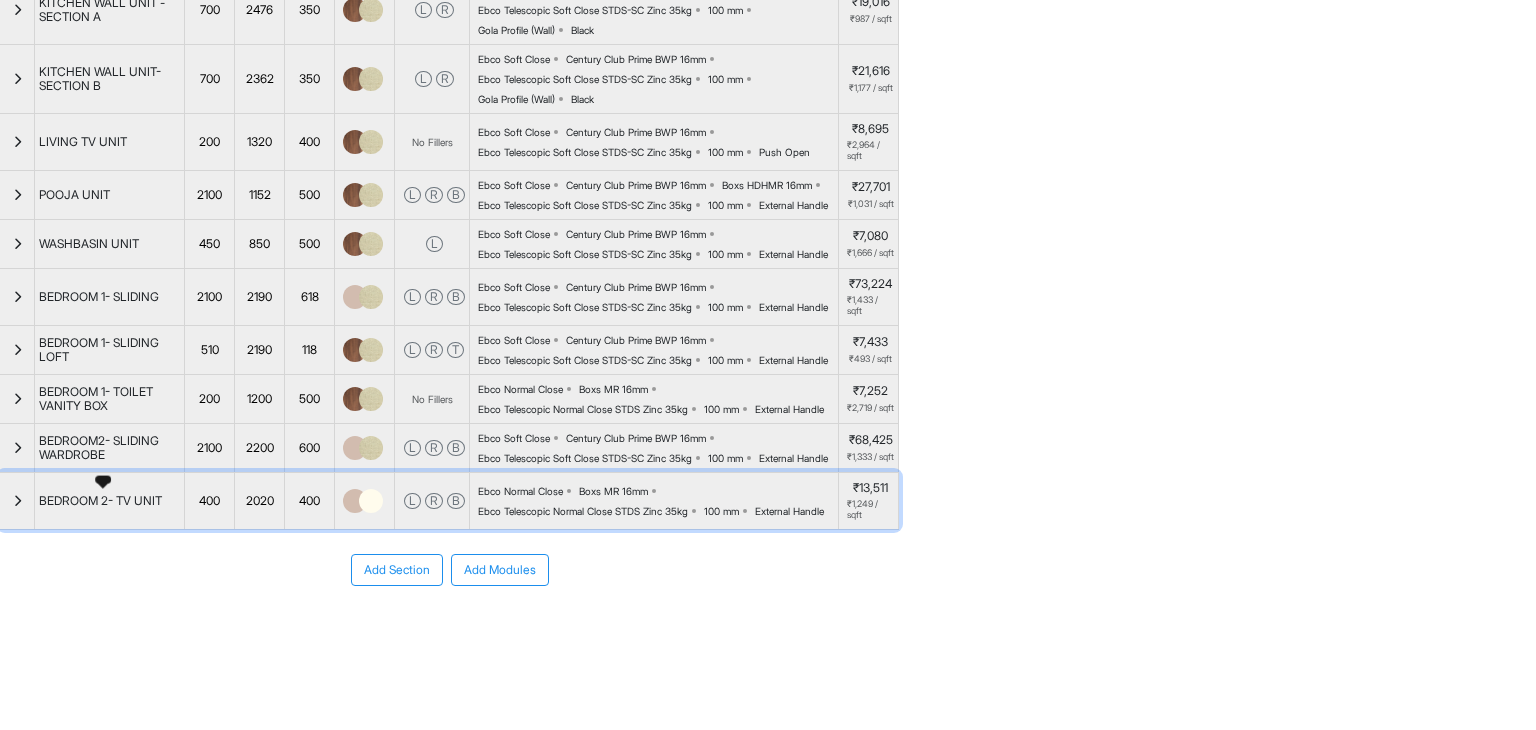 click at bounding box center [17, 501] 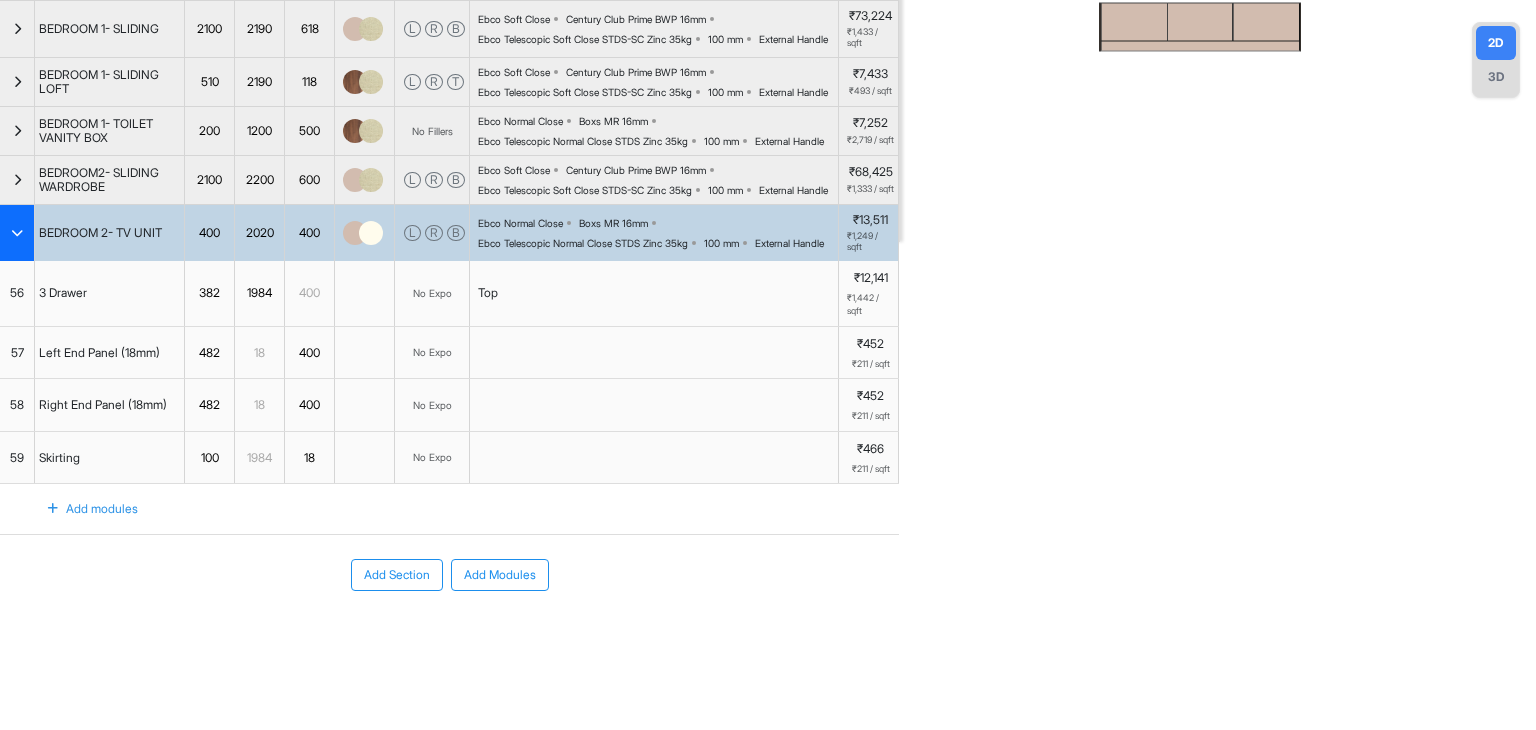 scroll, scrollTop: 696, scrollLeft: 0, axis: vertical 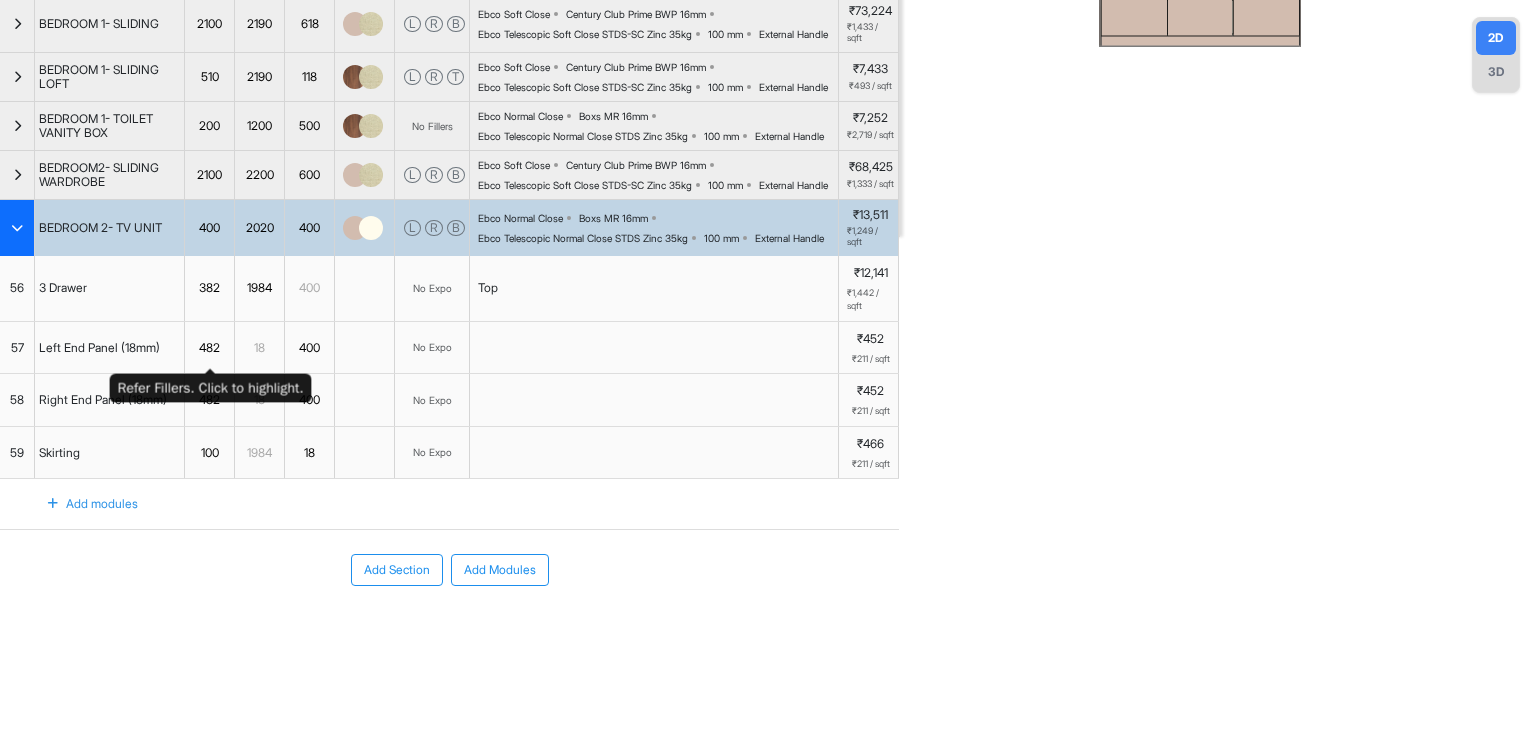 click on "482" at bounding box center (209, 348) 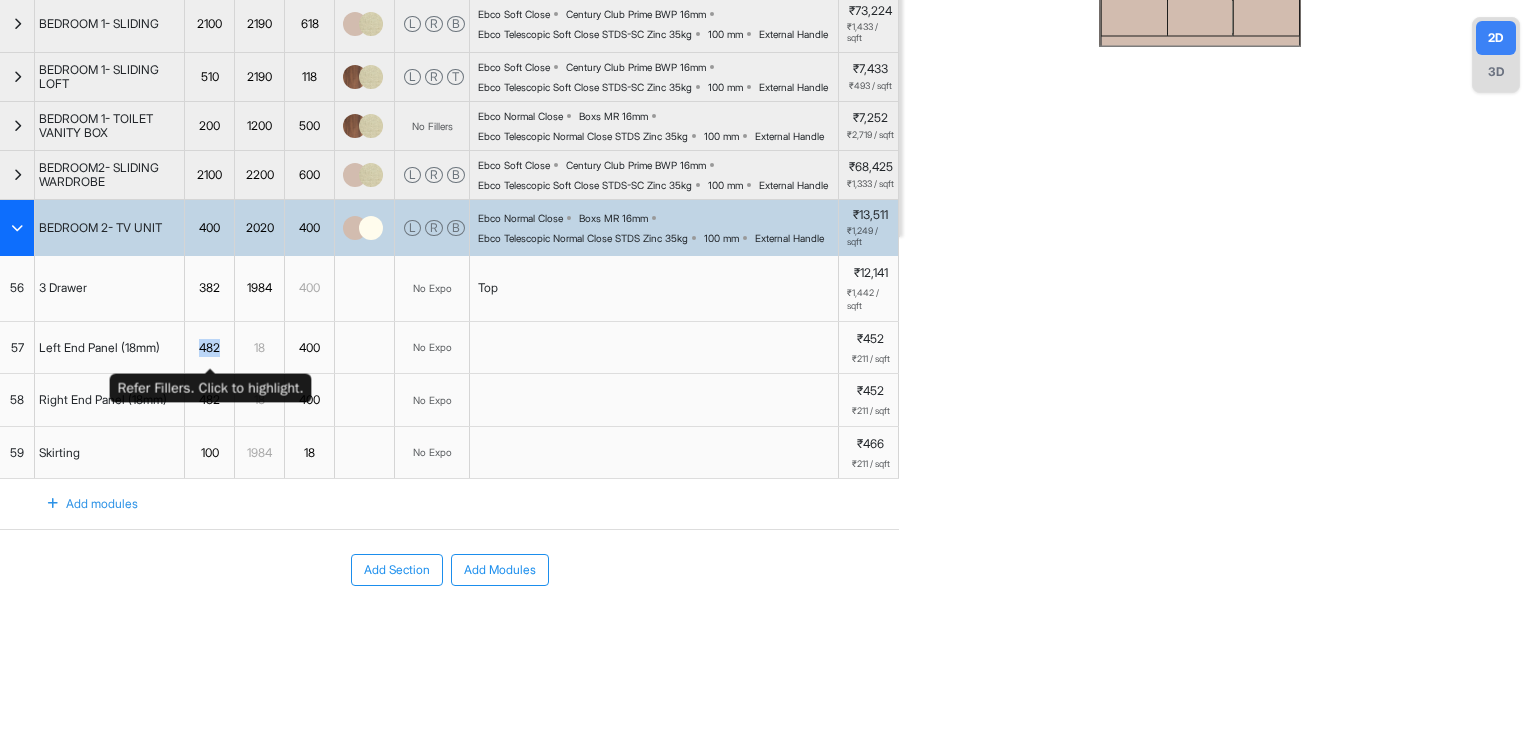 click on "482" at bounding box center [209, 348] 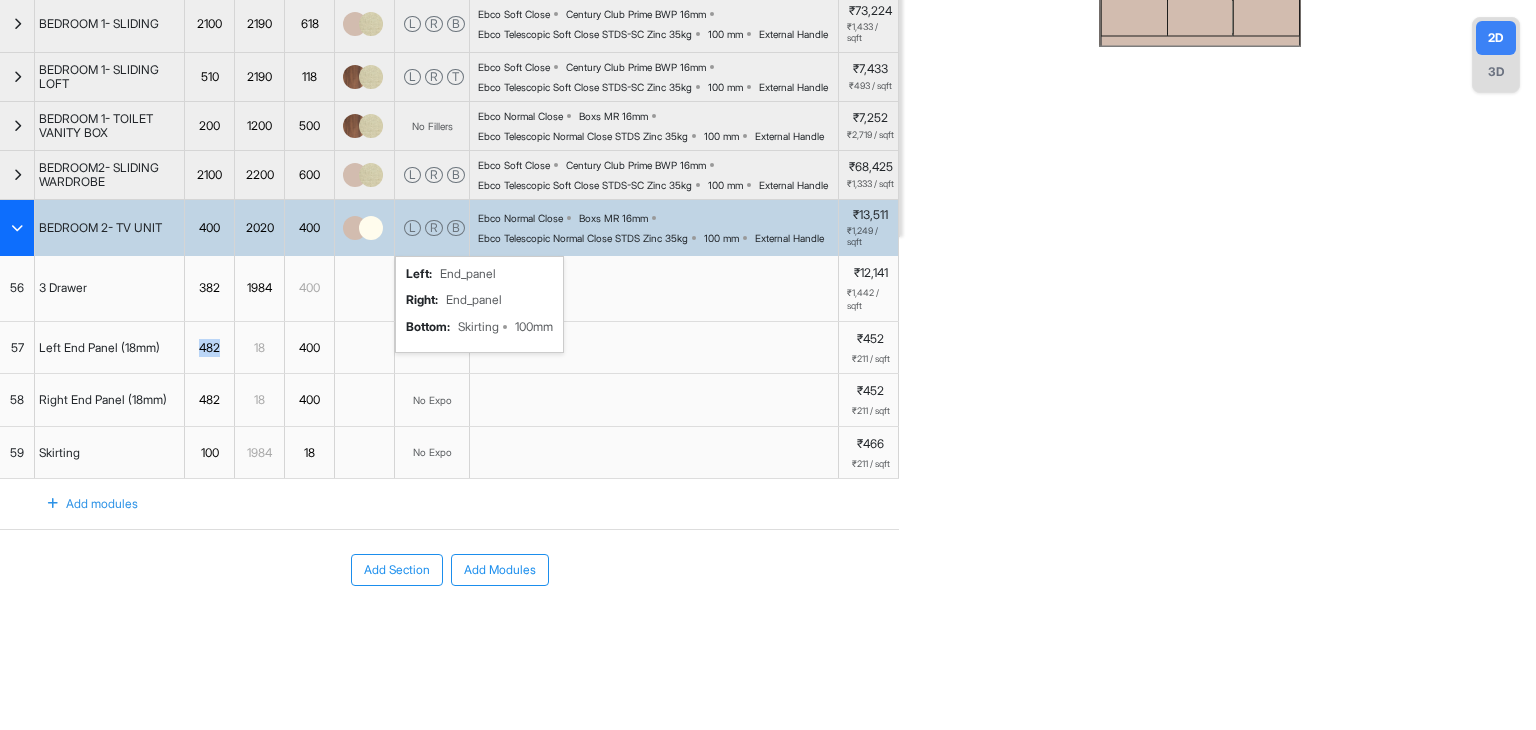 click on "L R B left : End_panel right : End_panel bottom : Skirting 100mm" at bounding box center (432, 228) 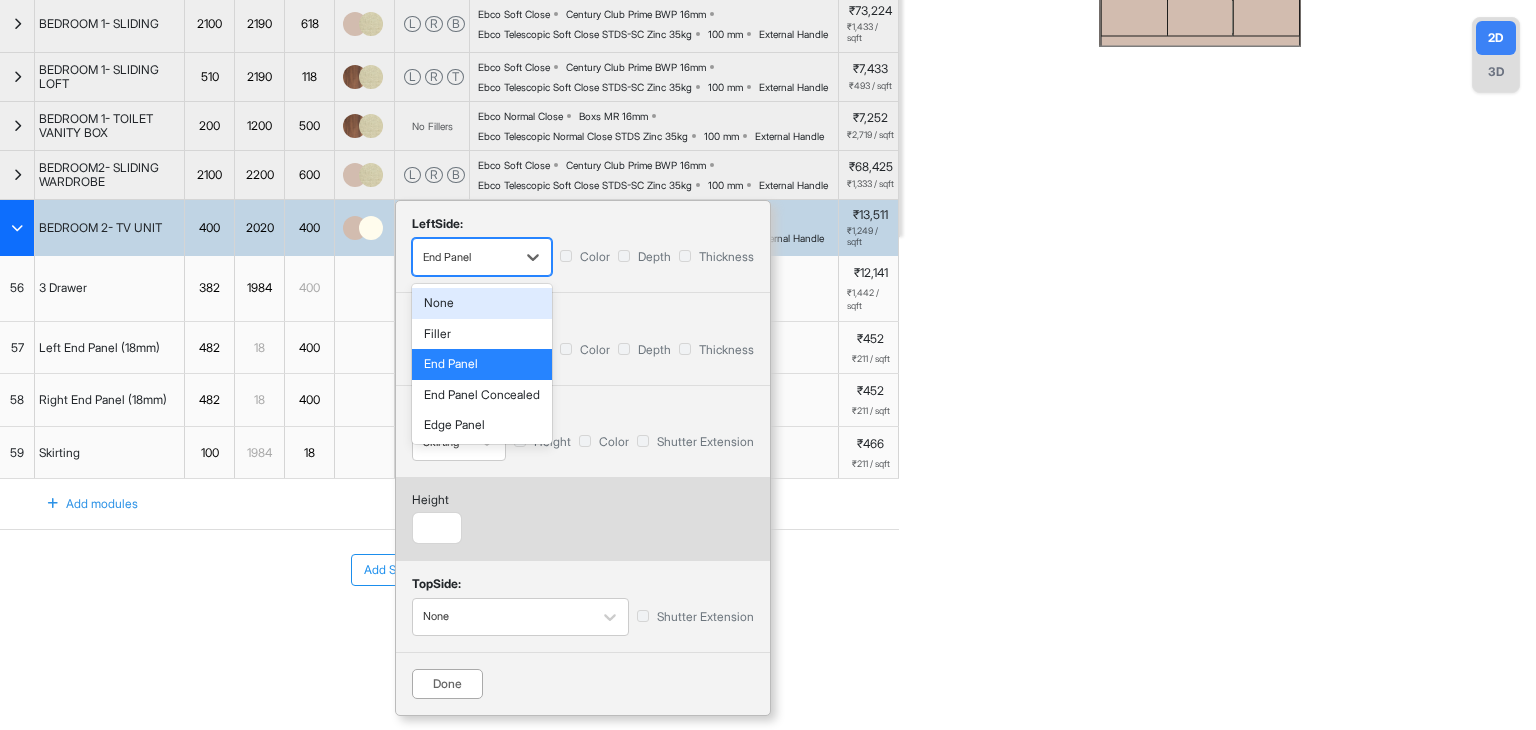 click on "End Panel" at bounding box center [464, 257] 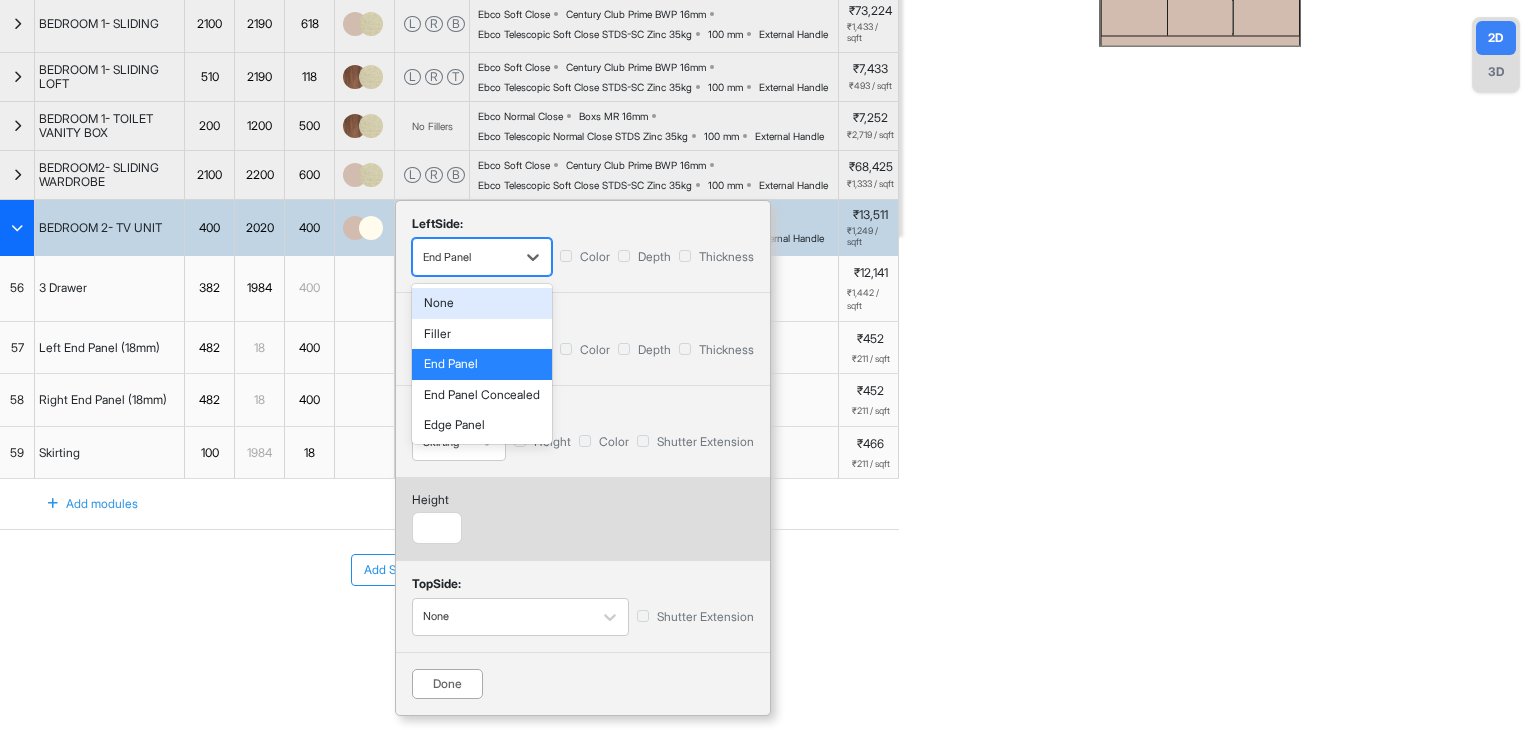 click on "482" at bounding box center [209, 348] 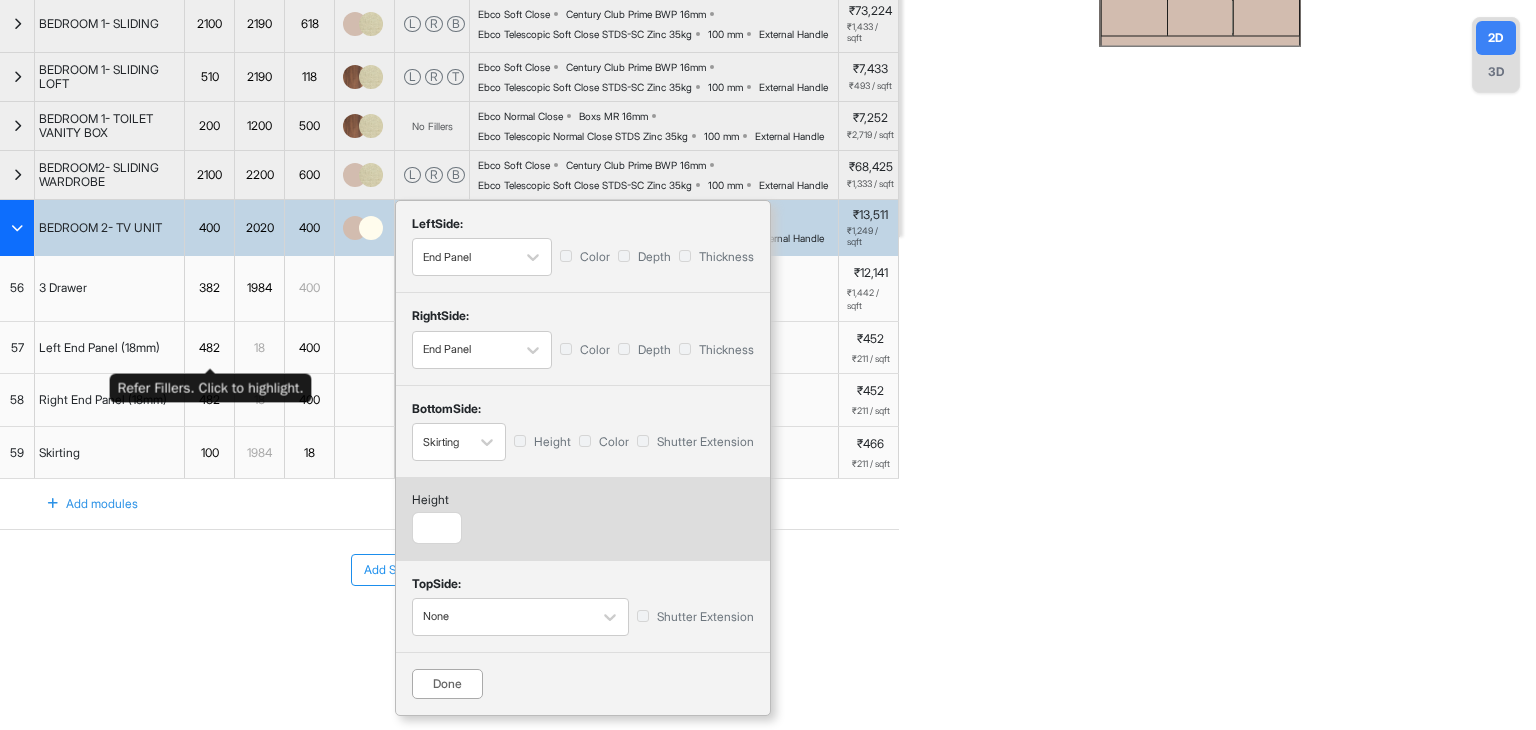 click on "482" at bounding box center (209, 348) 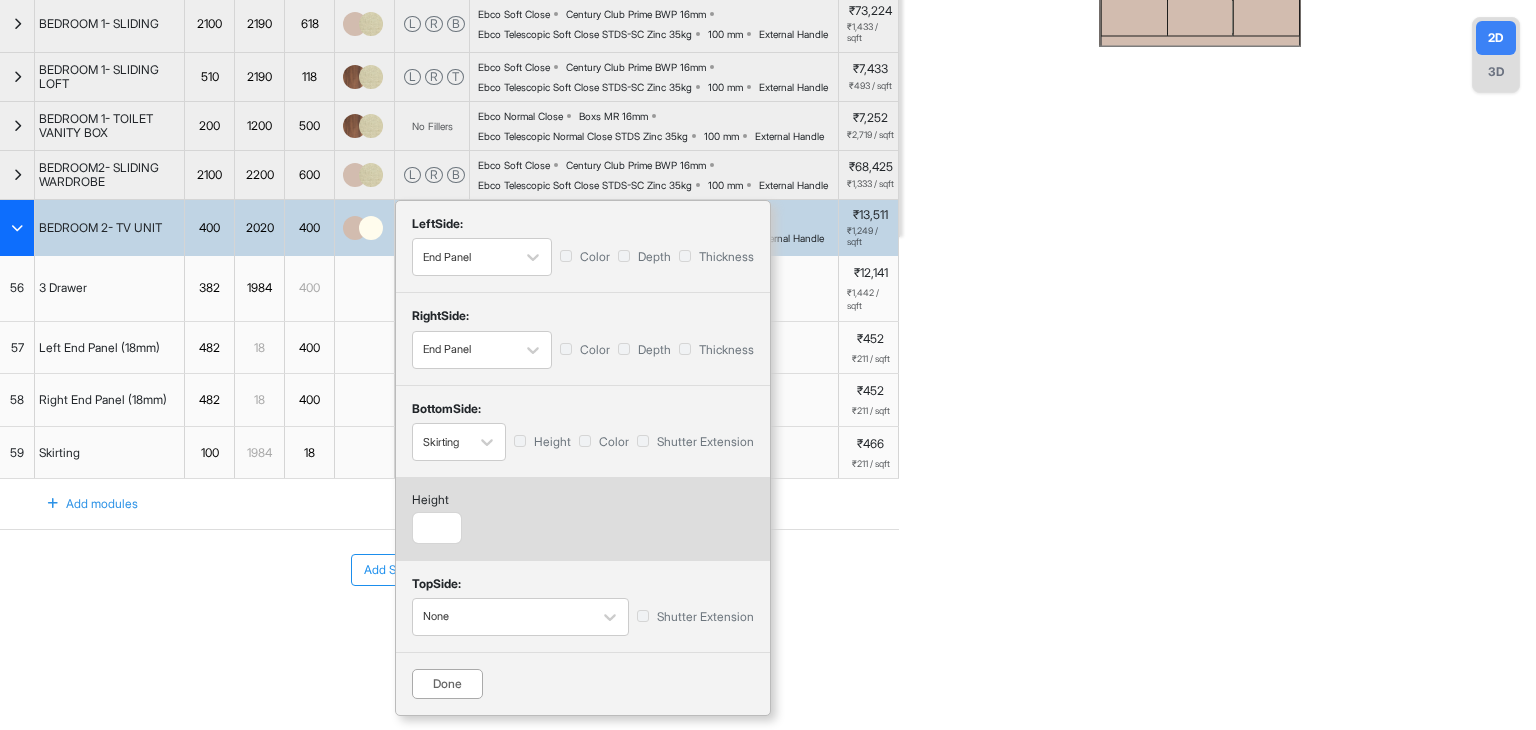 click on "Done" at bounding box center [447, 684] 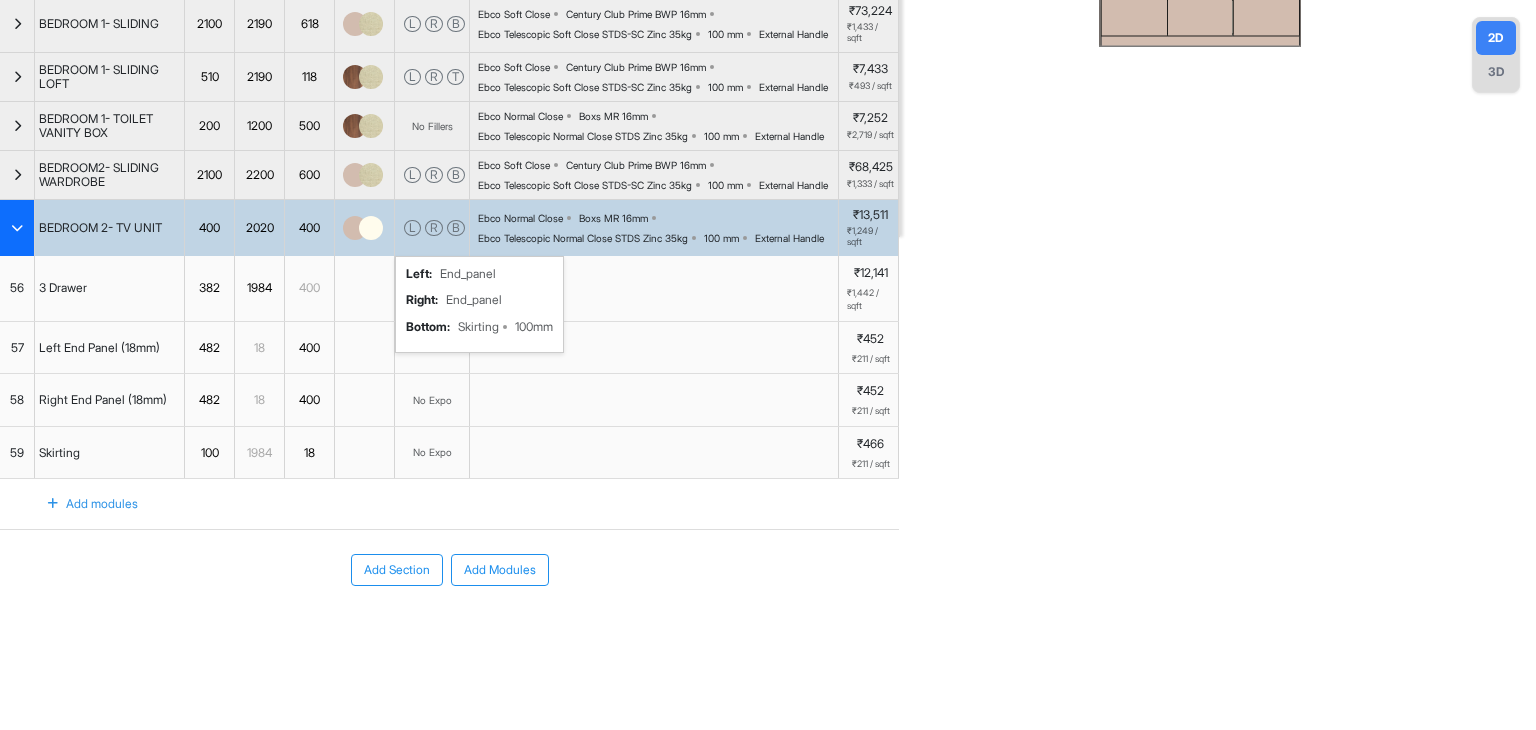 click on "482" at bounding box center (209, 348) 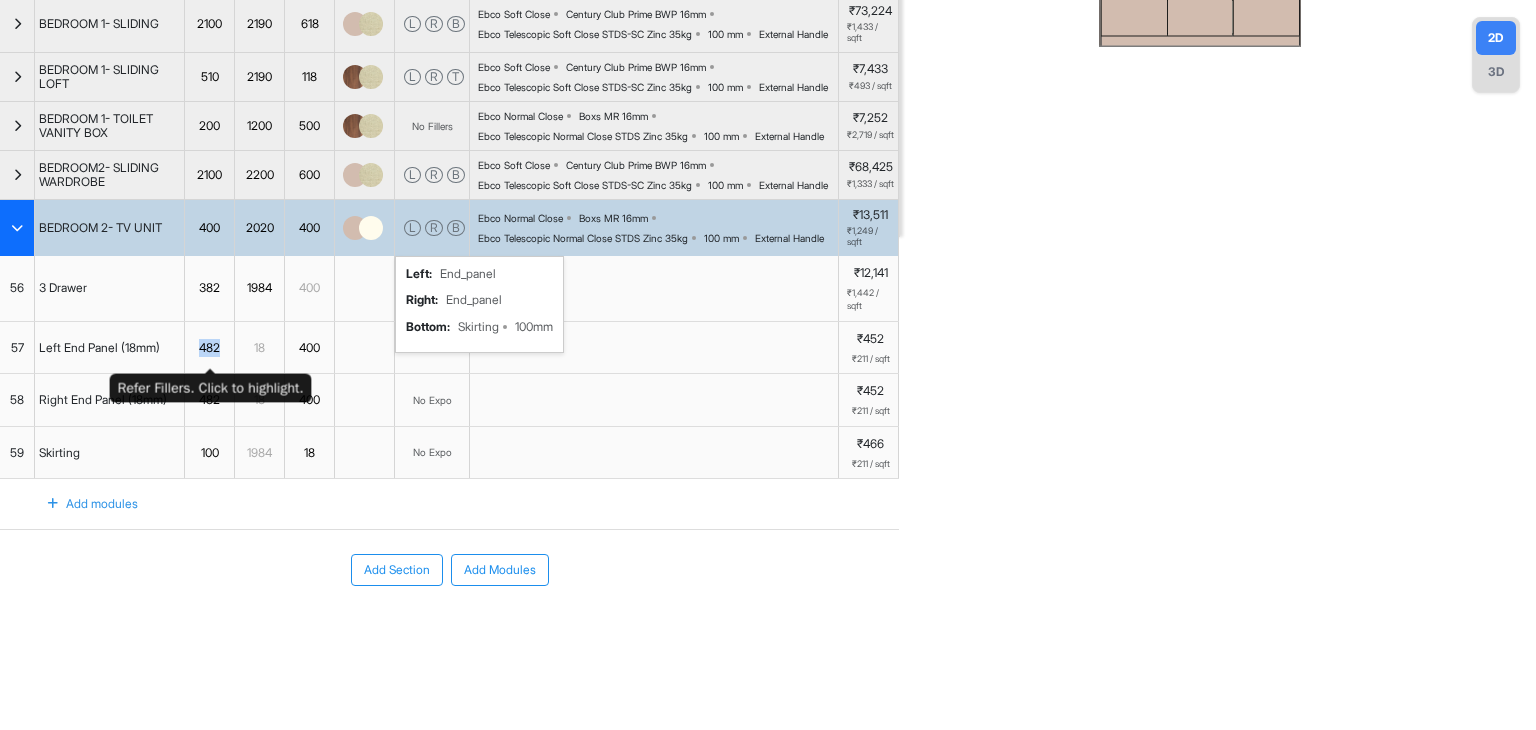 click on "482" at bounding box center [209, 348] 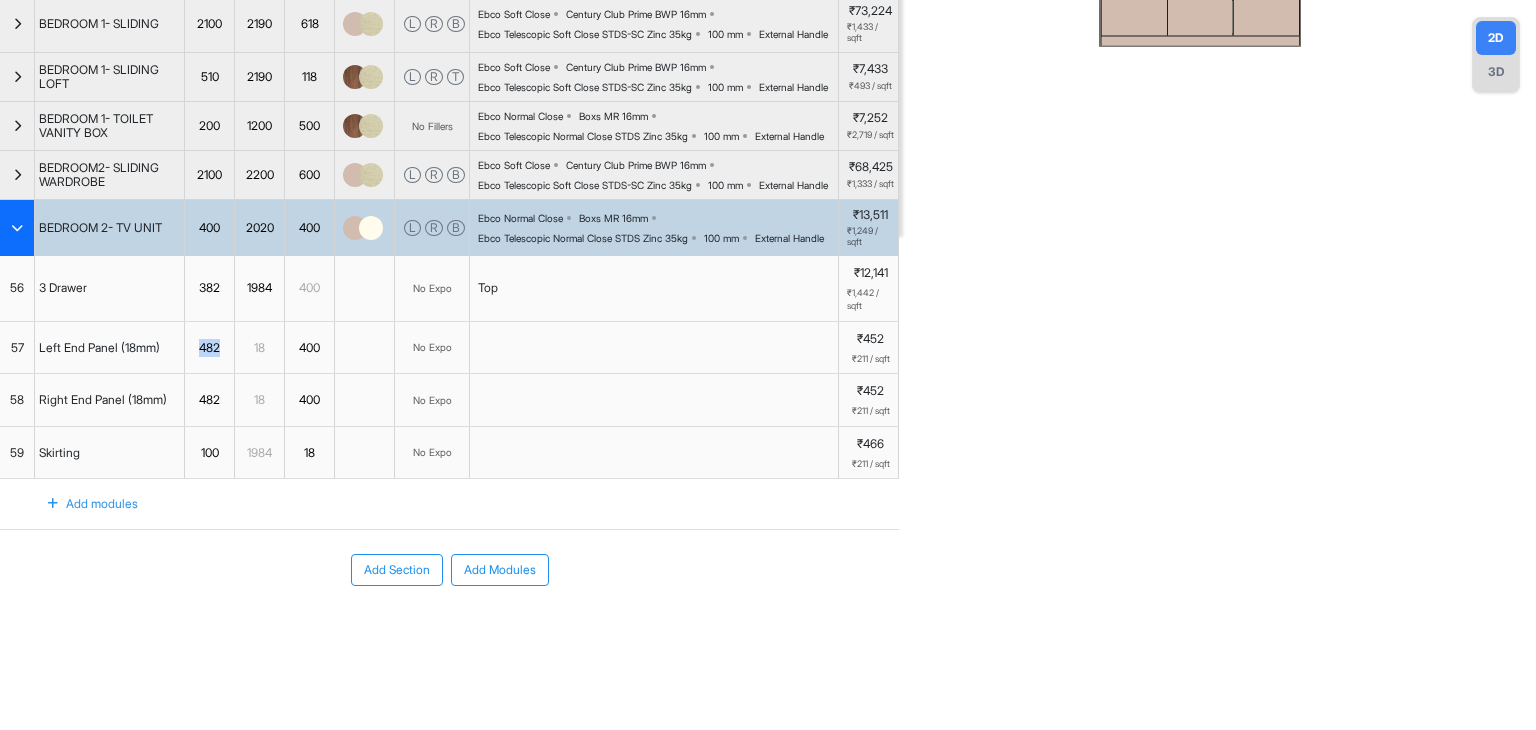 click on "400" at bounding box center [209, 228] 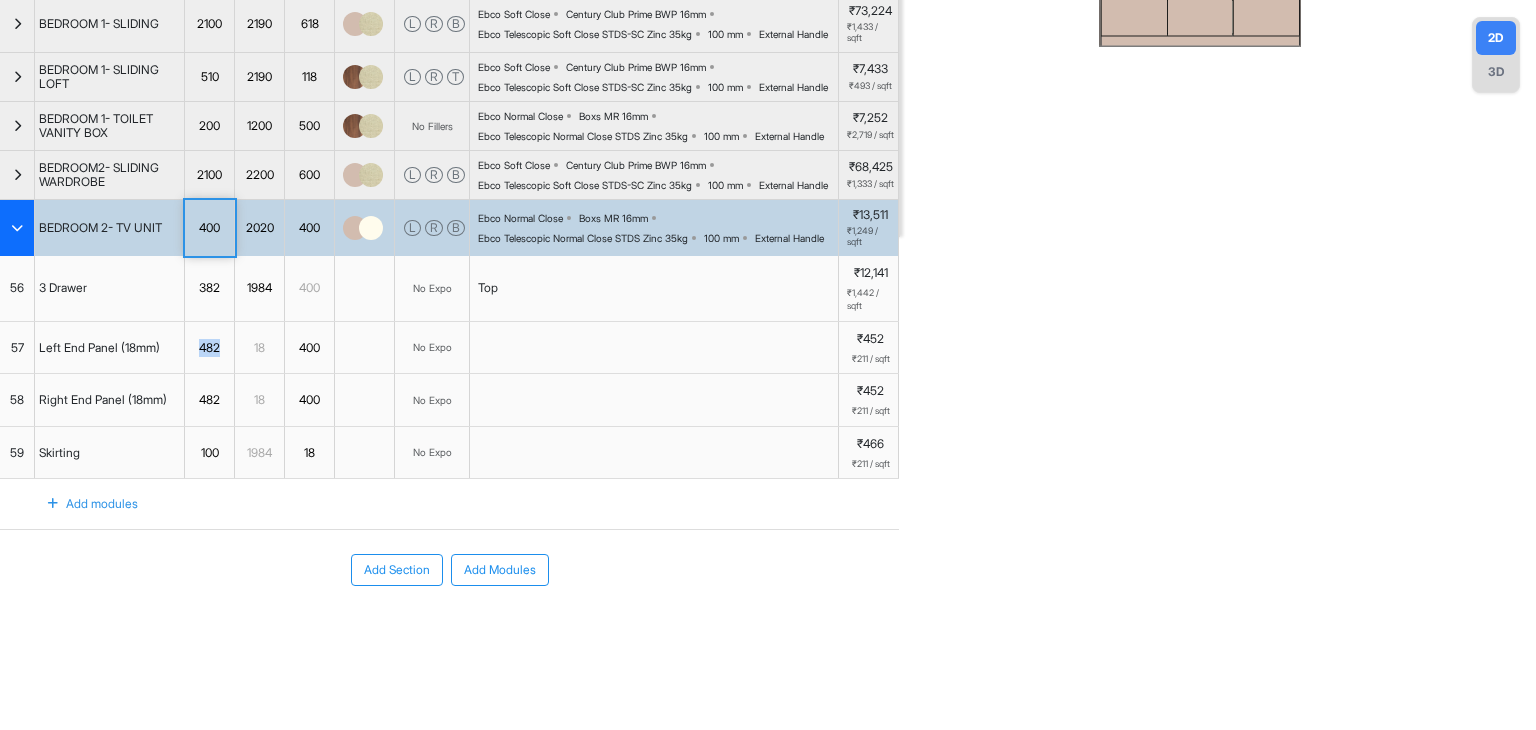 click on "400" at bounding box center [209, 228] 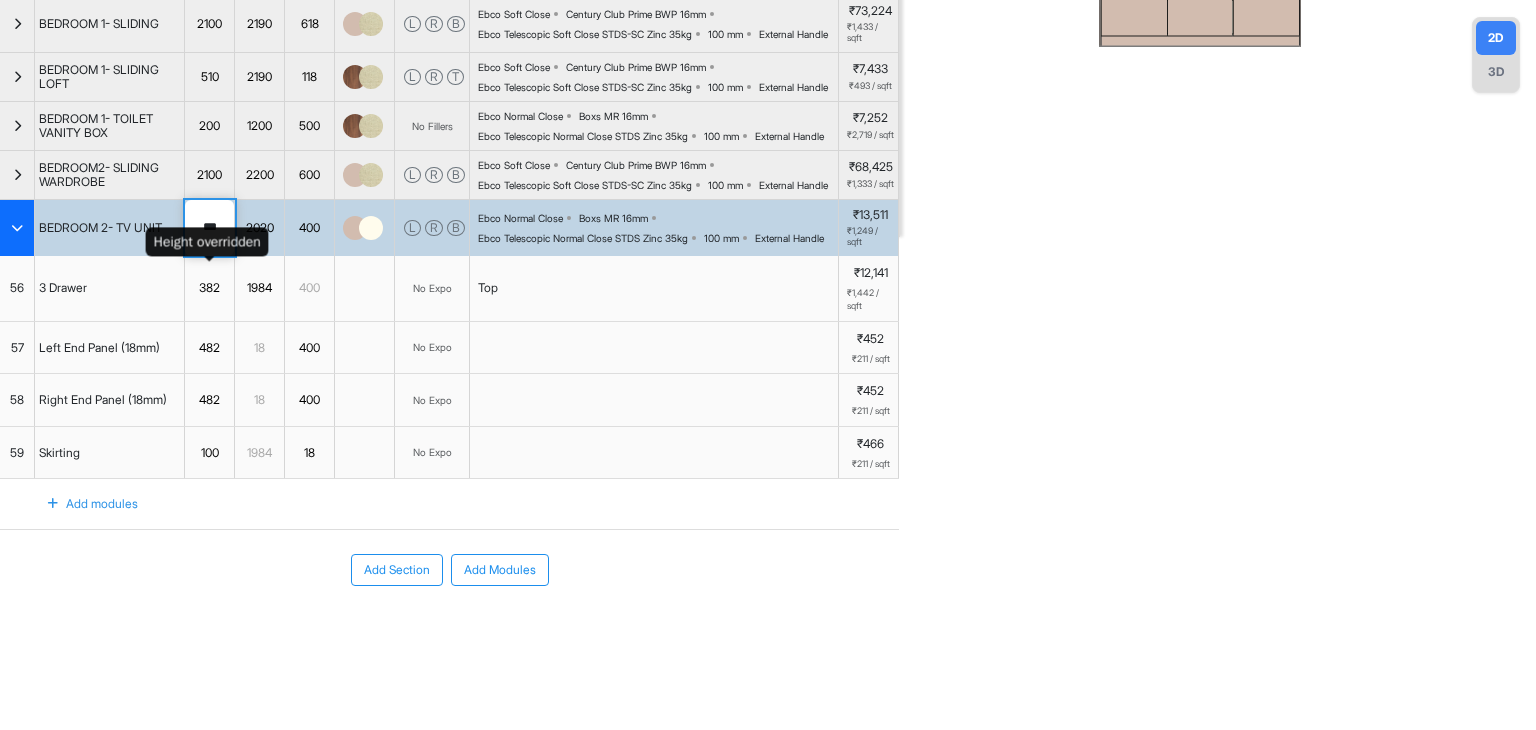 click on "382" at bounding box center [209, 288] 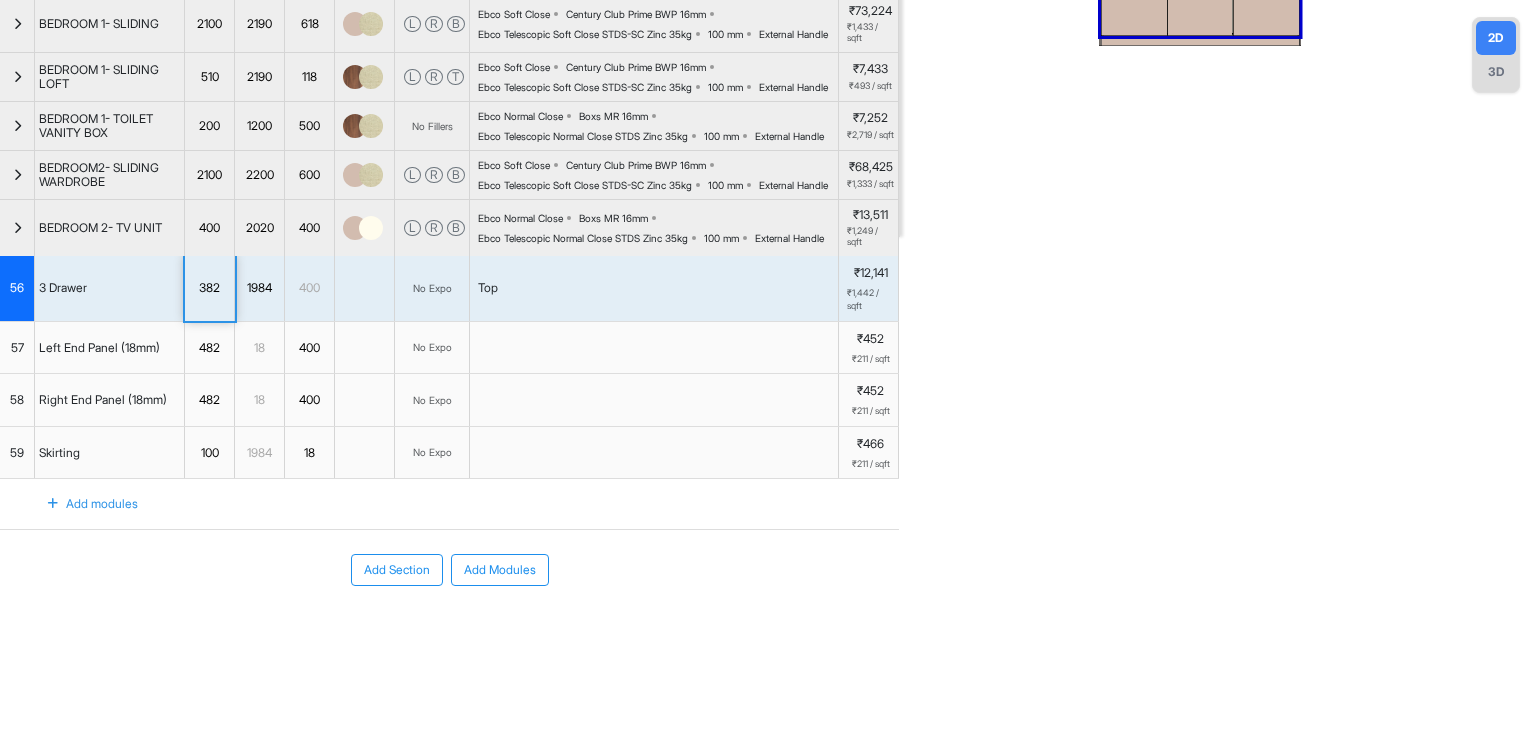 click on "400" at bounding box center [209, 228] 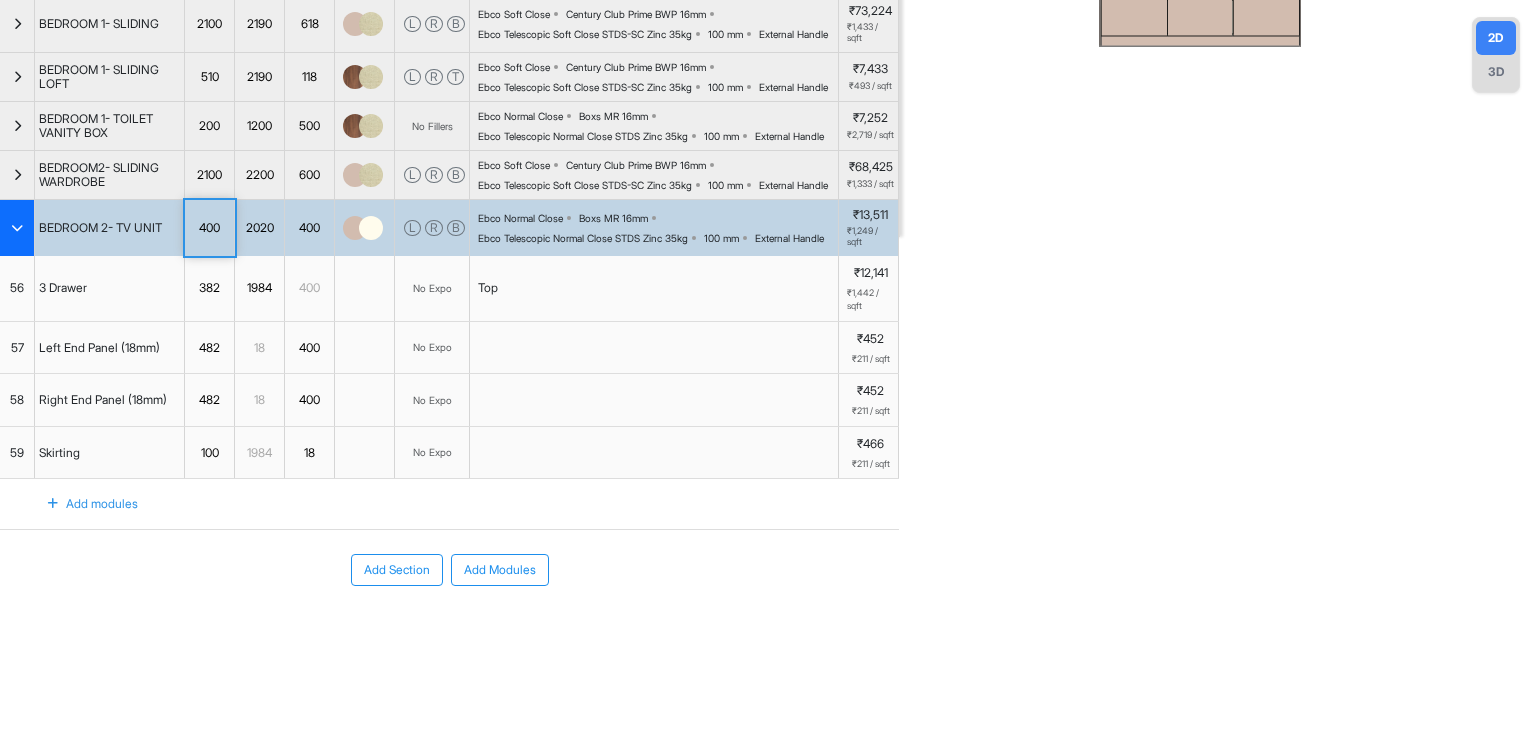 click on "400" at bounding box center (209, 228) 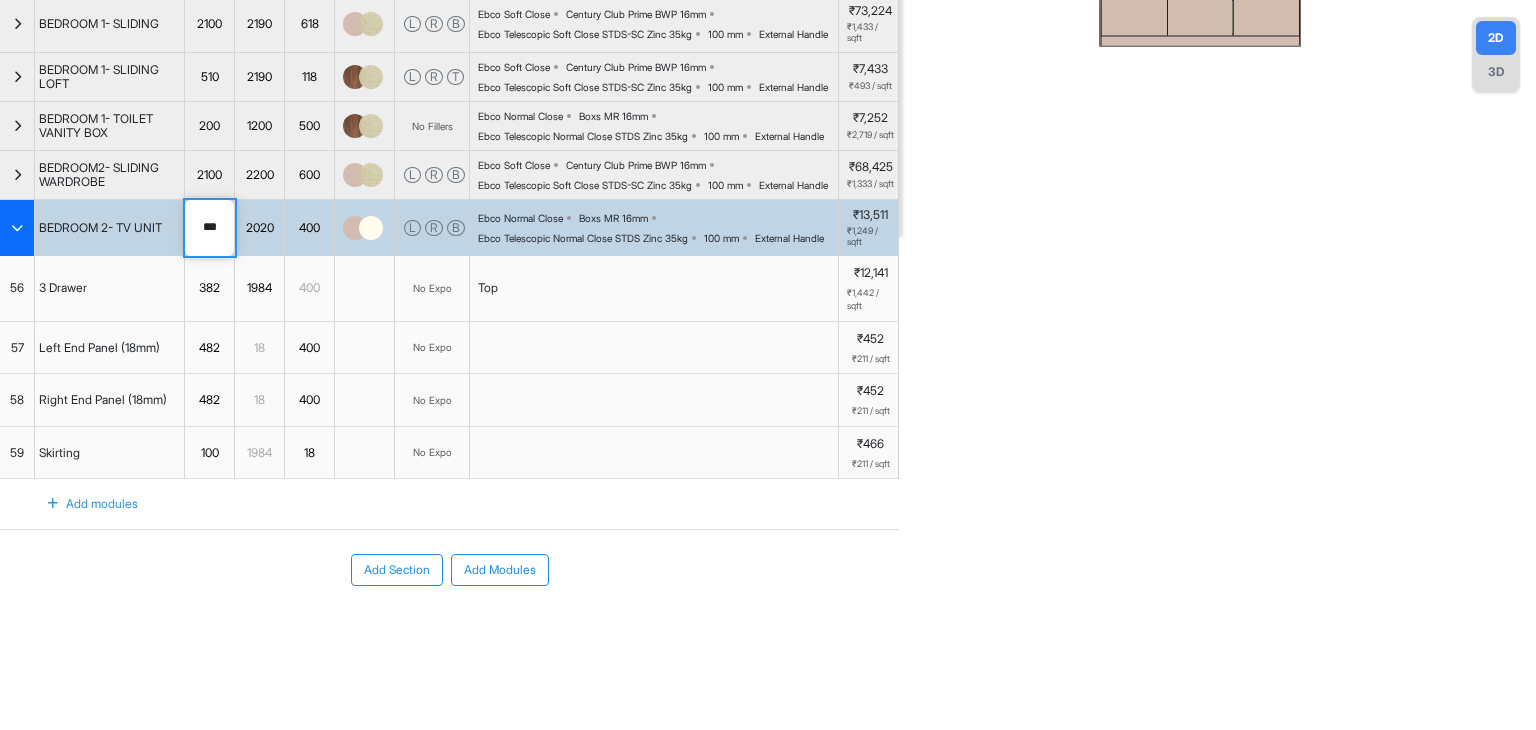 click on "382" at bounding box center (210, 288) 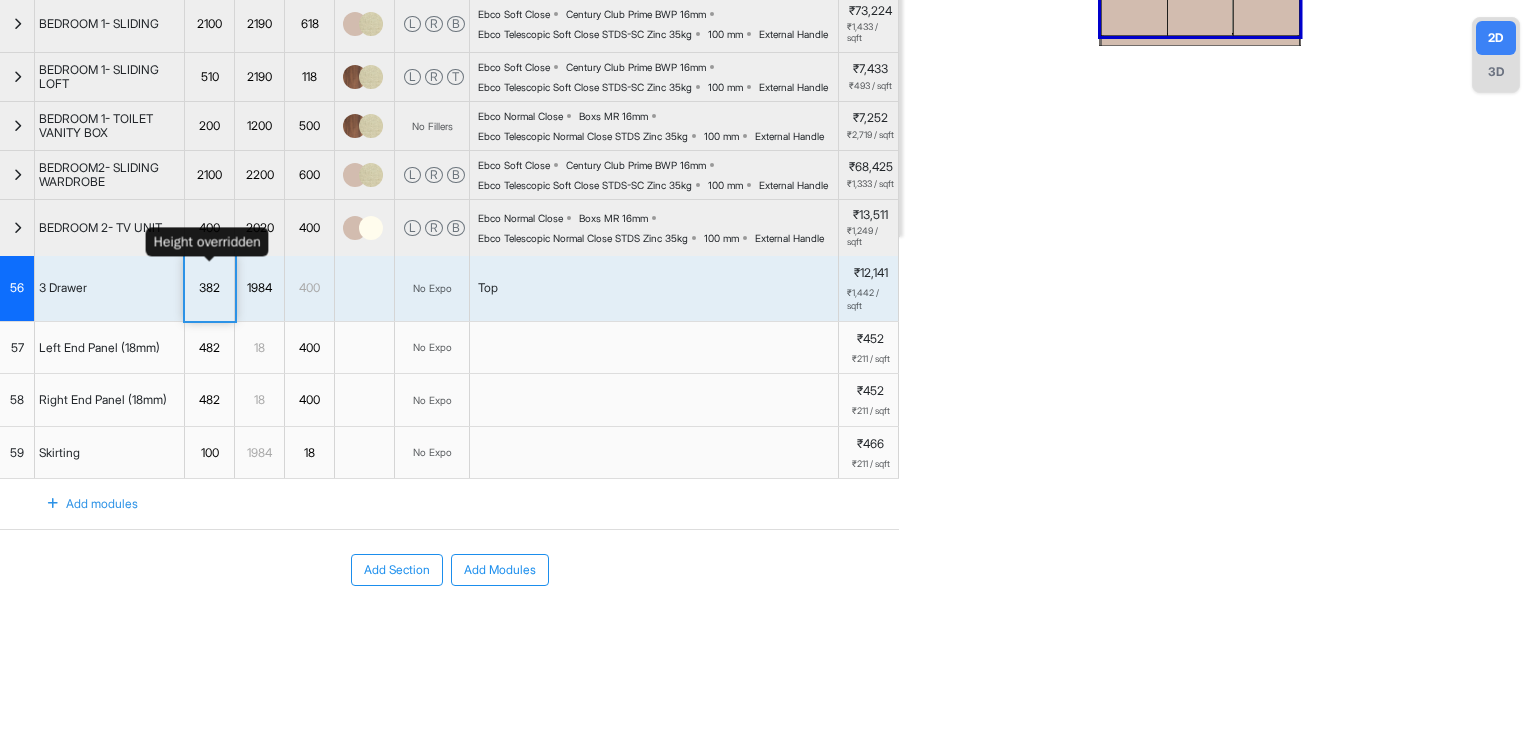 click on "382" at bounding box center [209, 288] 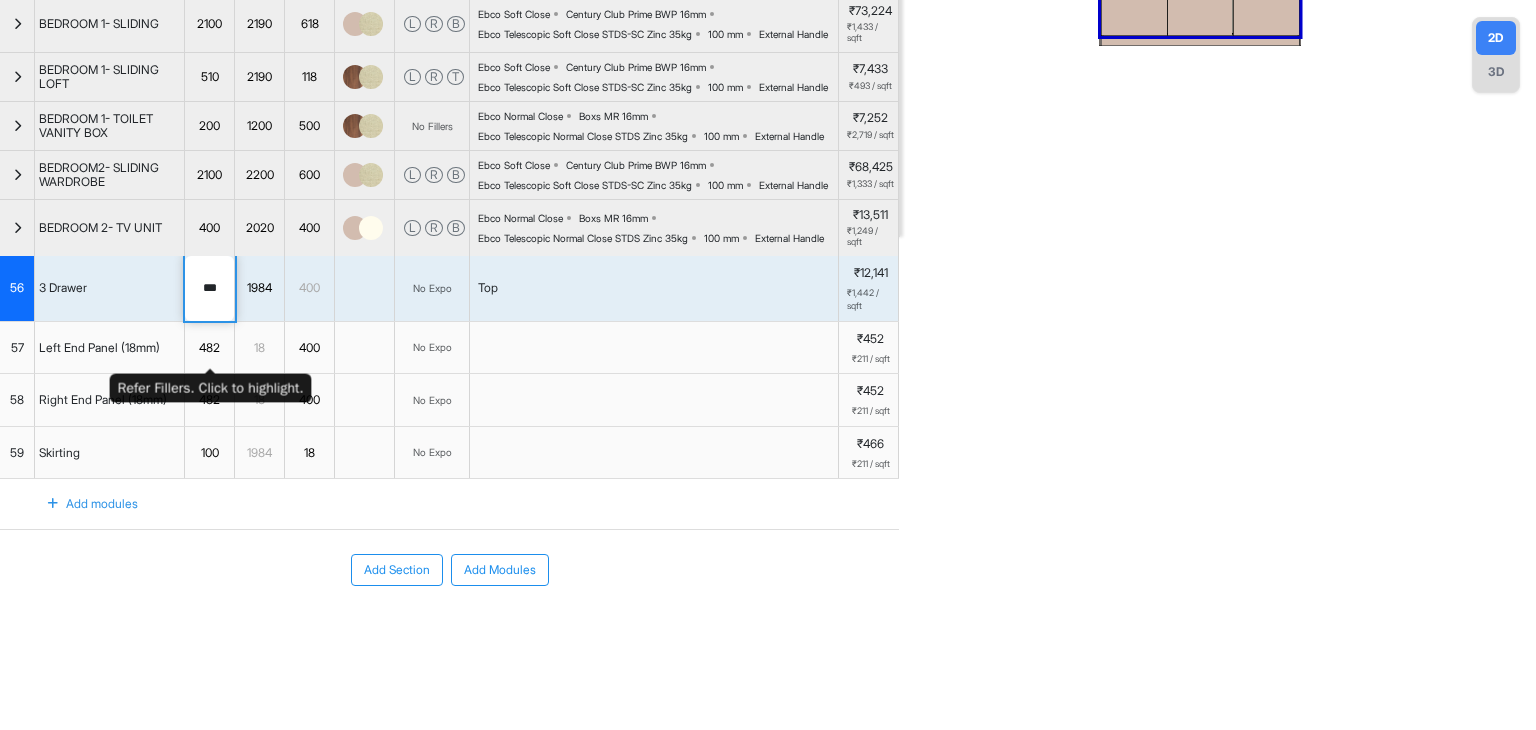 click on "482" at bounding box center (209, 348) 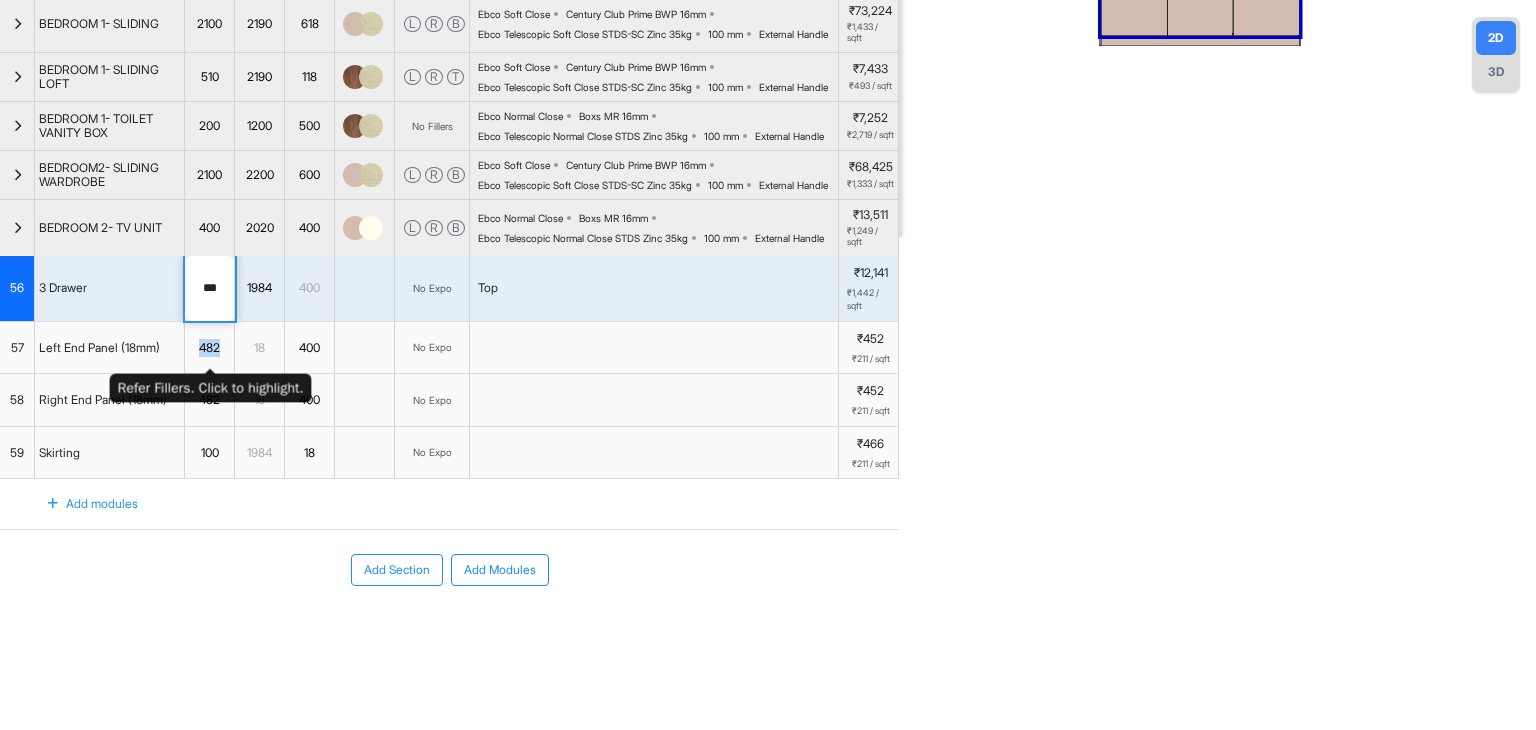 click on "482" at bounding box center [209, 348] 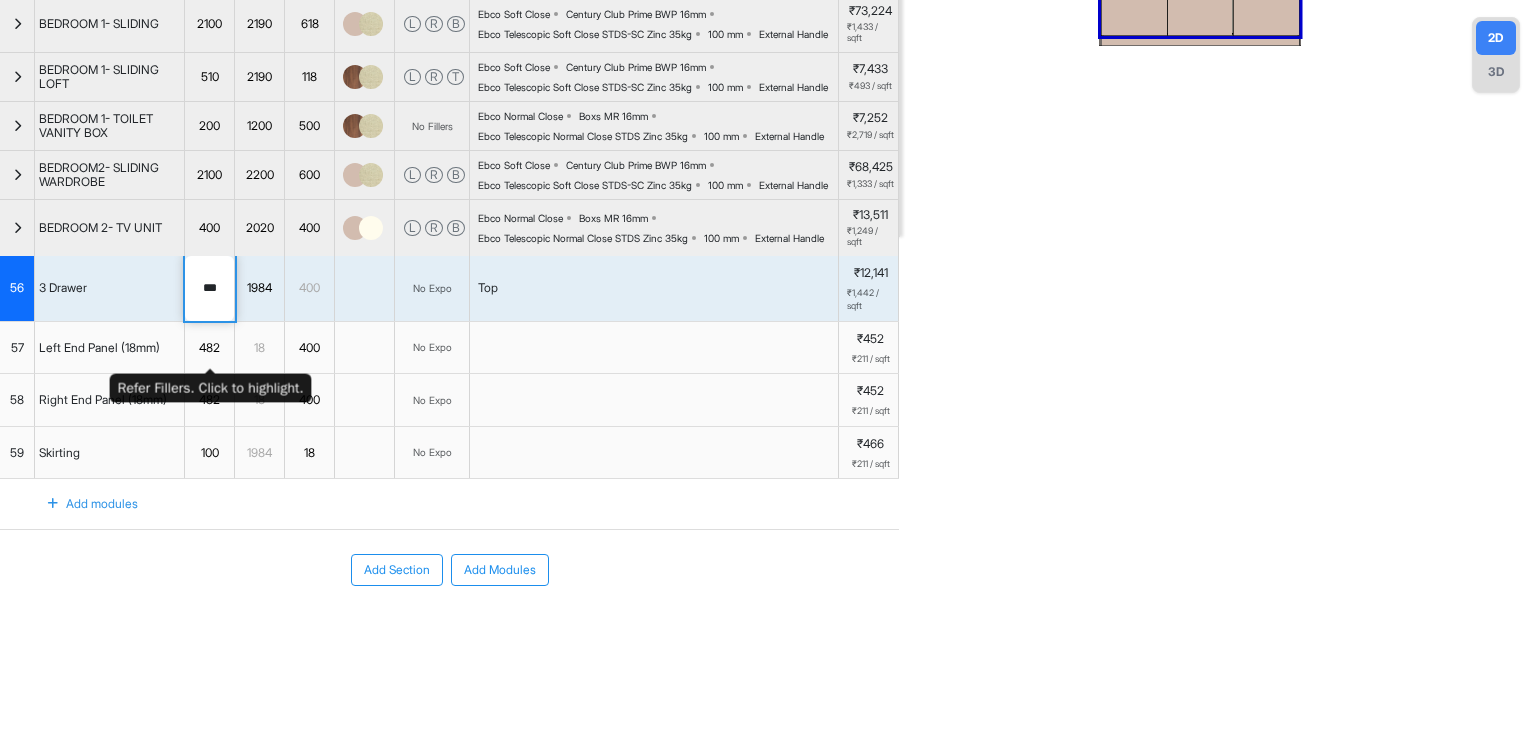 click on "18" at bounding box center [259, 348] 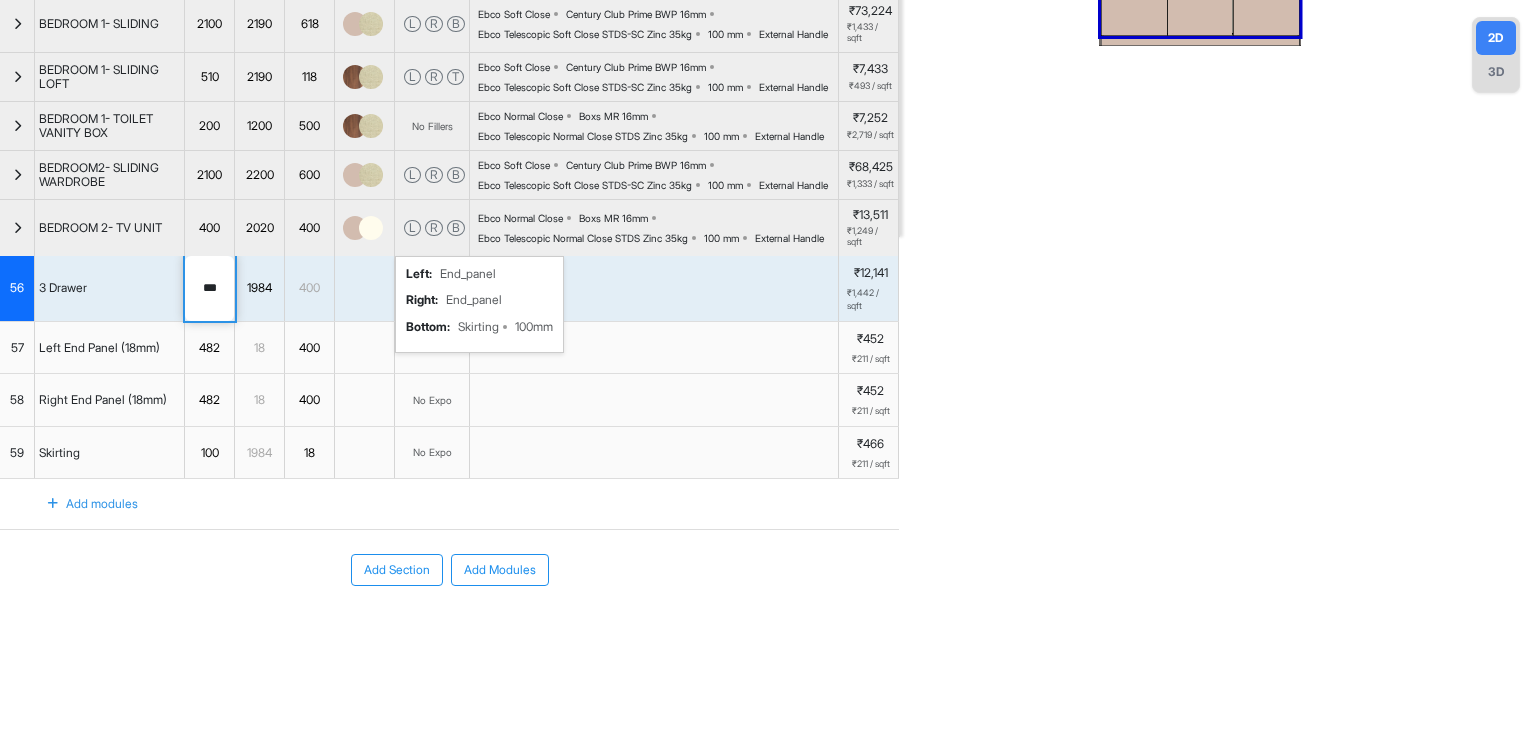 click on "R" at bounding box center [434, 228] 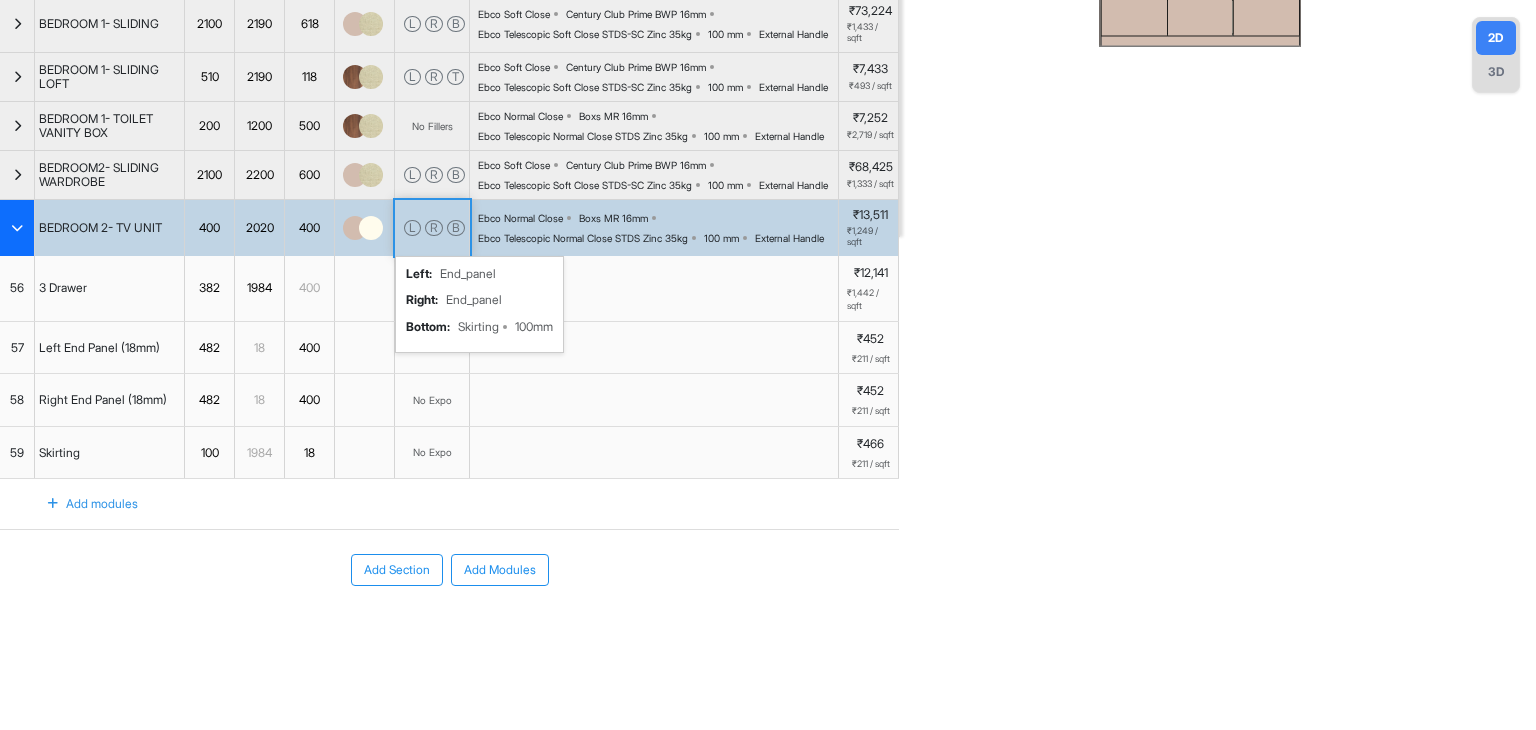 click on "R" at bounding box center [434, 228] 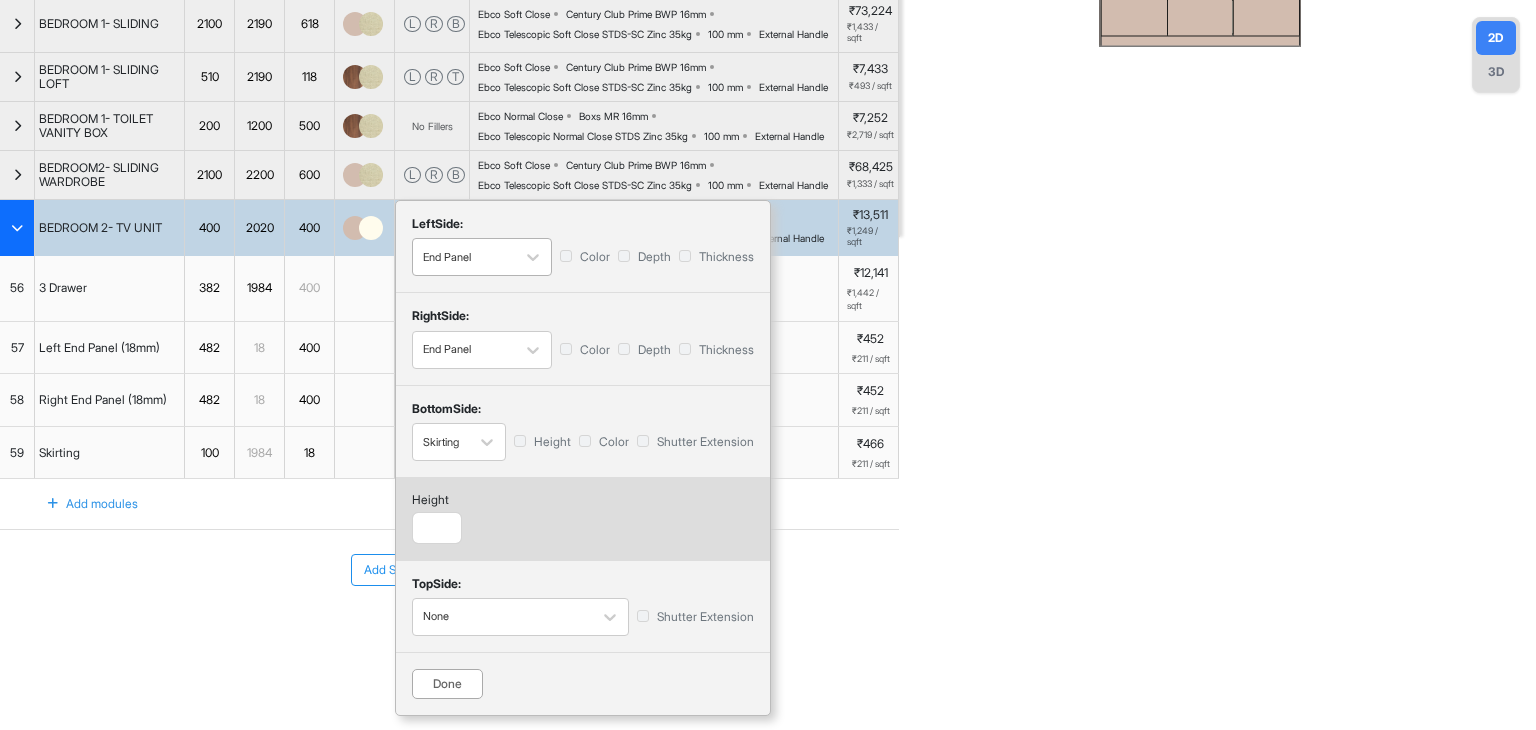 click at bounding box center (464, 257) 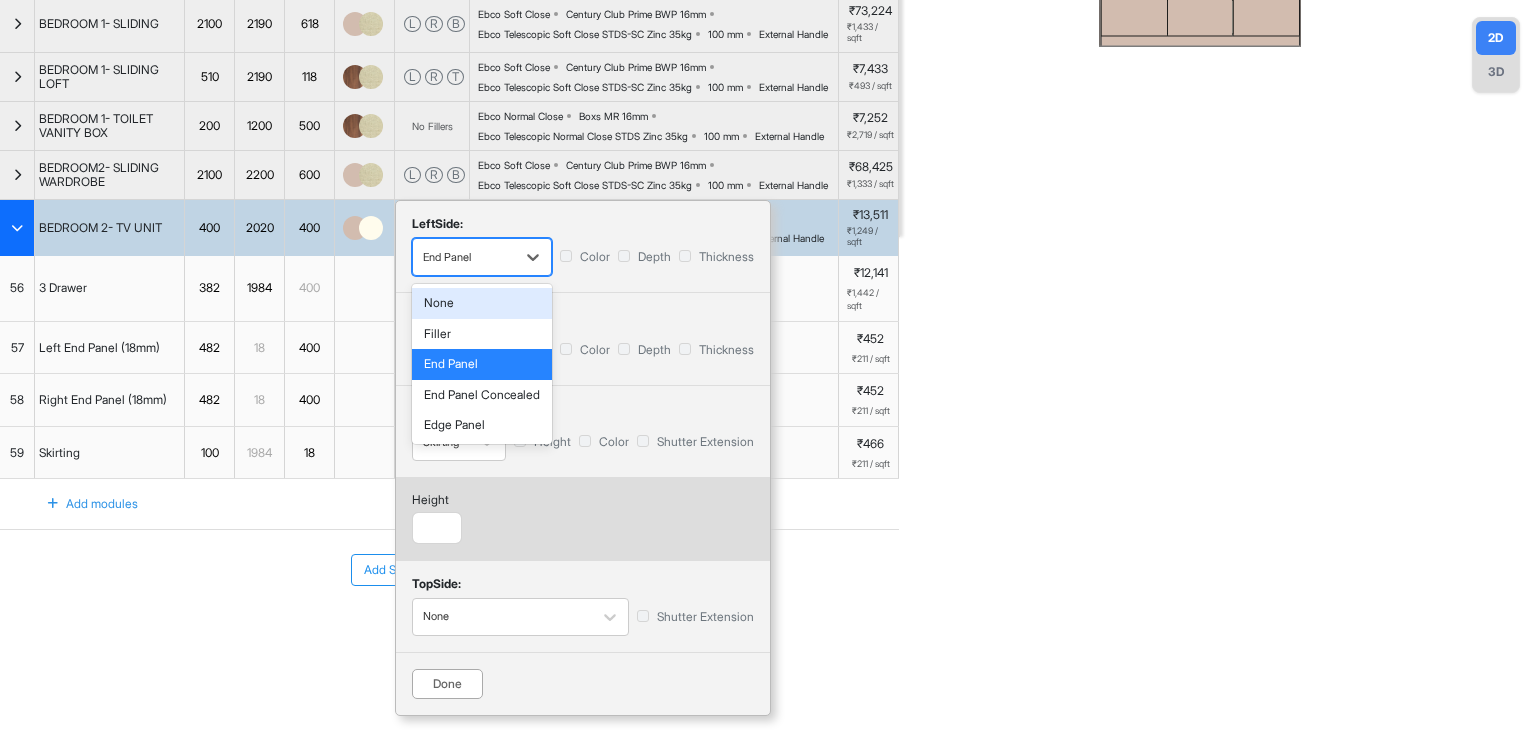 click on "None" at bounding box center (482, 303) 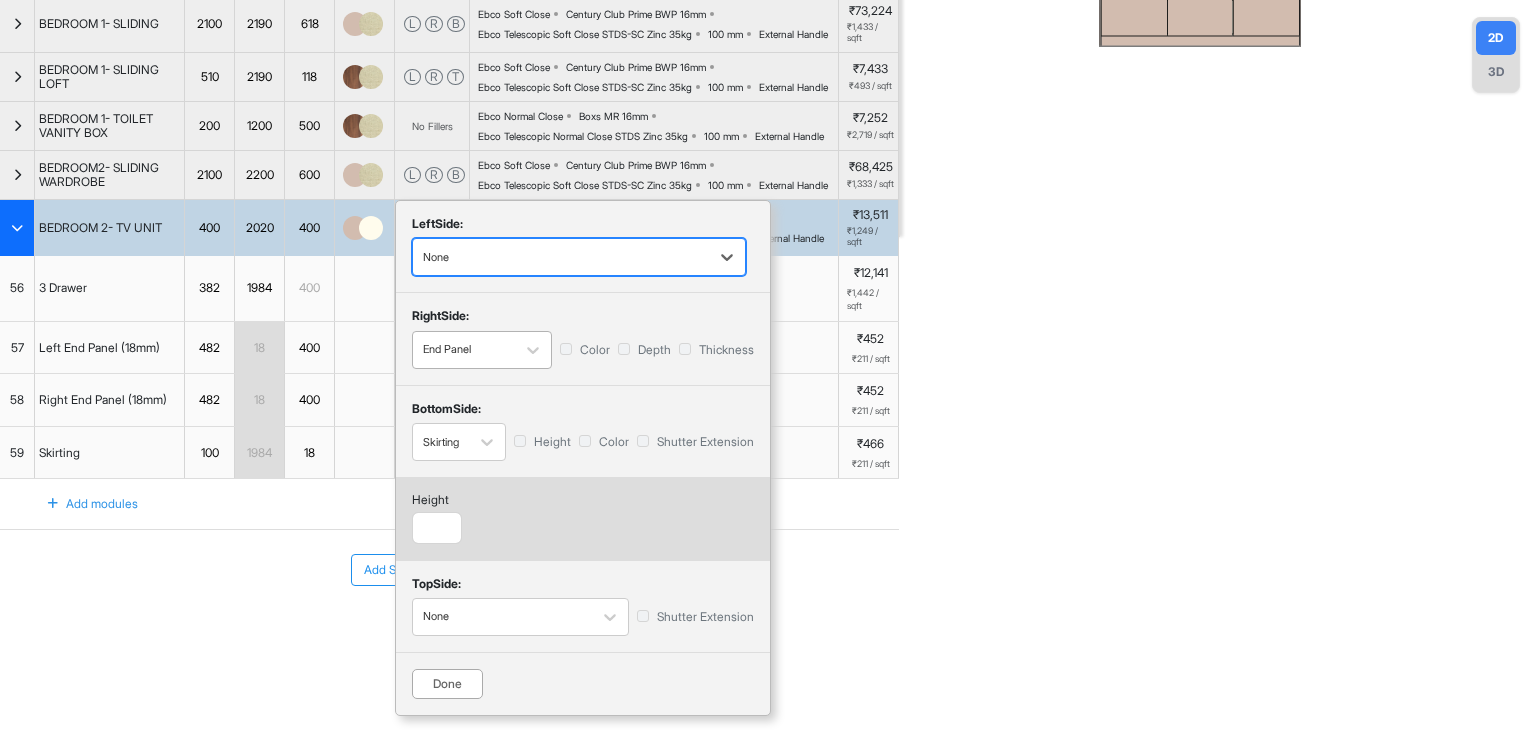 click on "End Panel" at bounding box center [464, 349] 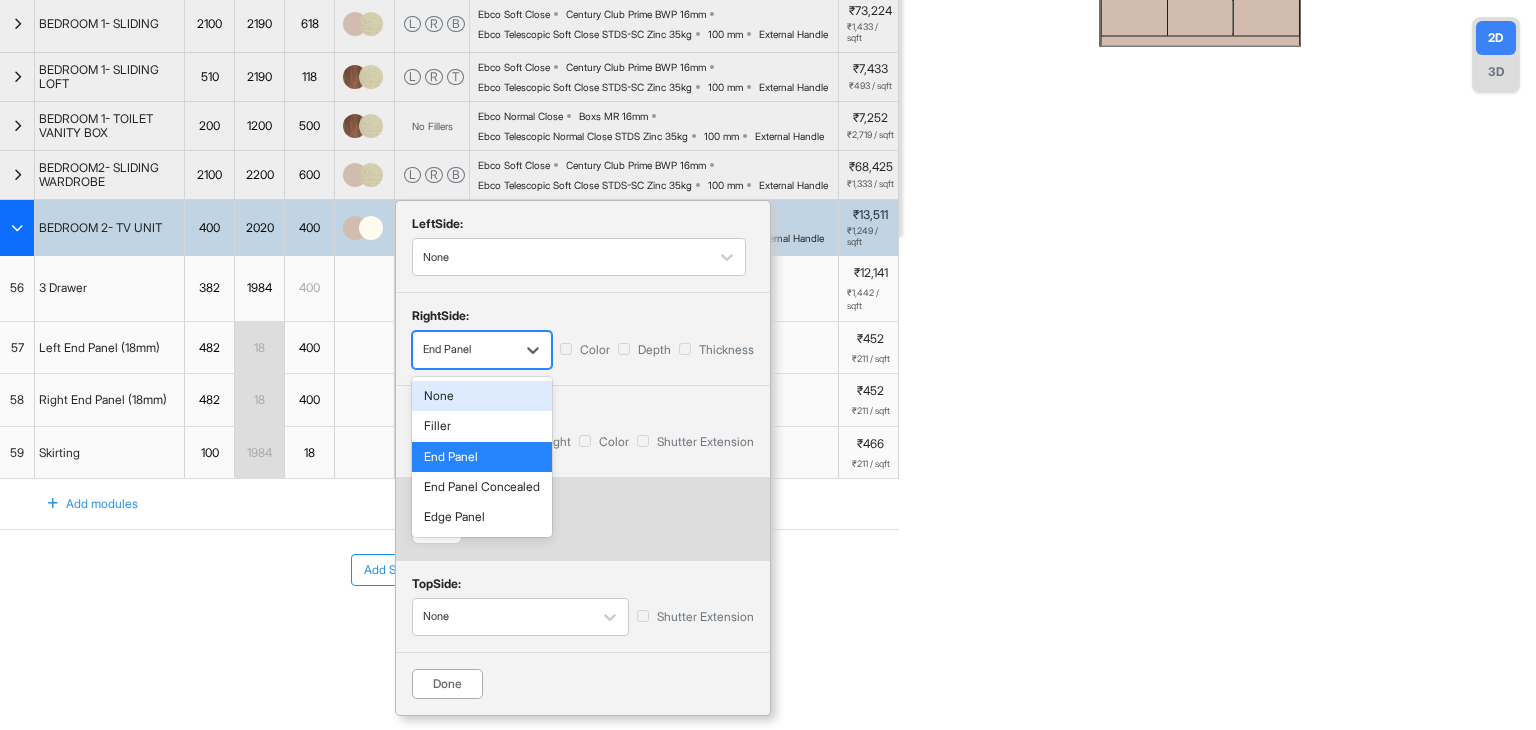 click on "None" at bounding box center [482, 396] 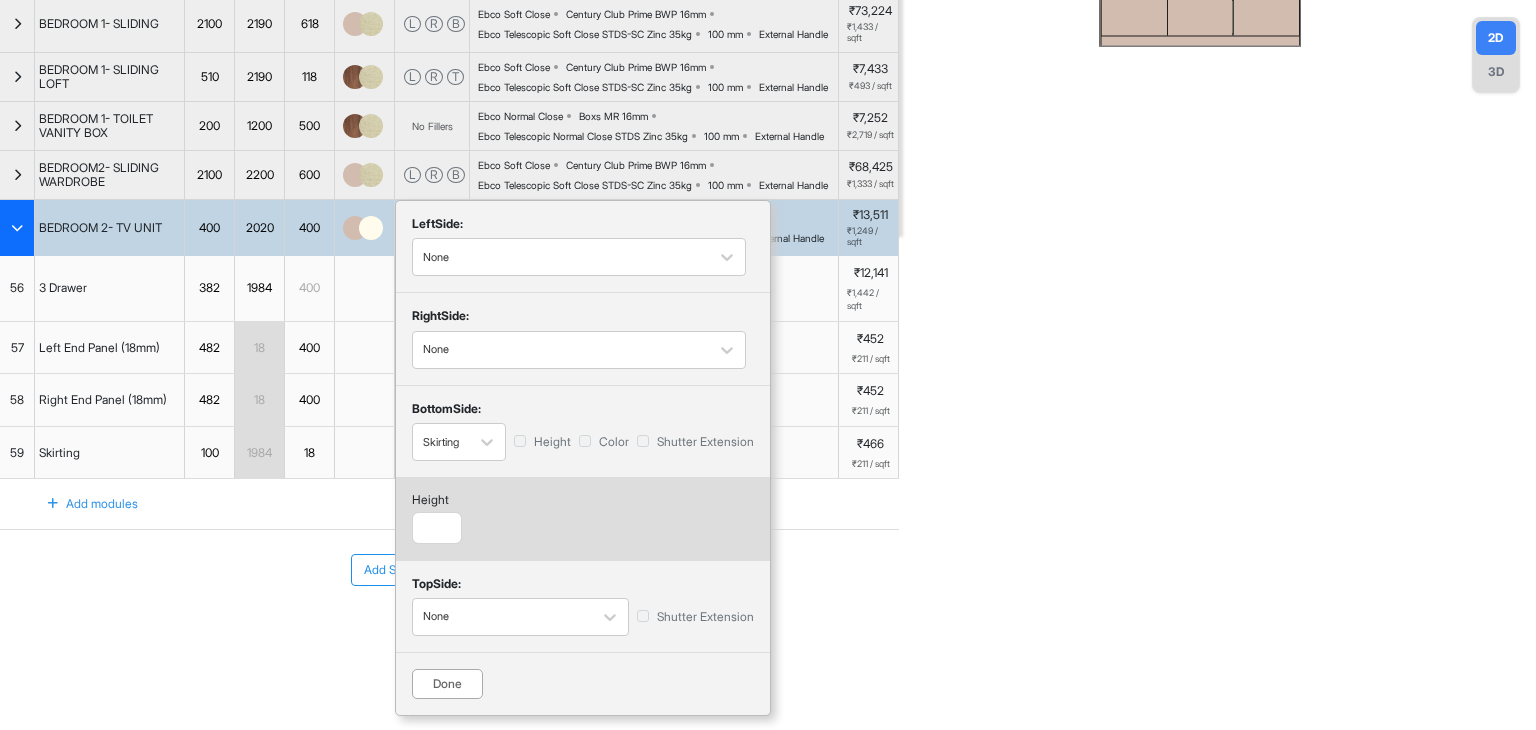 click on "Done" at bounding box center (447, 684) 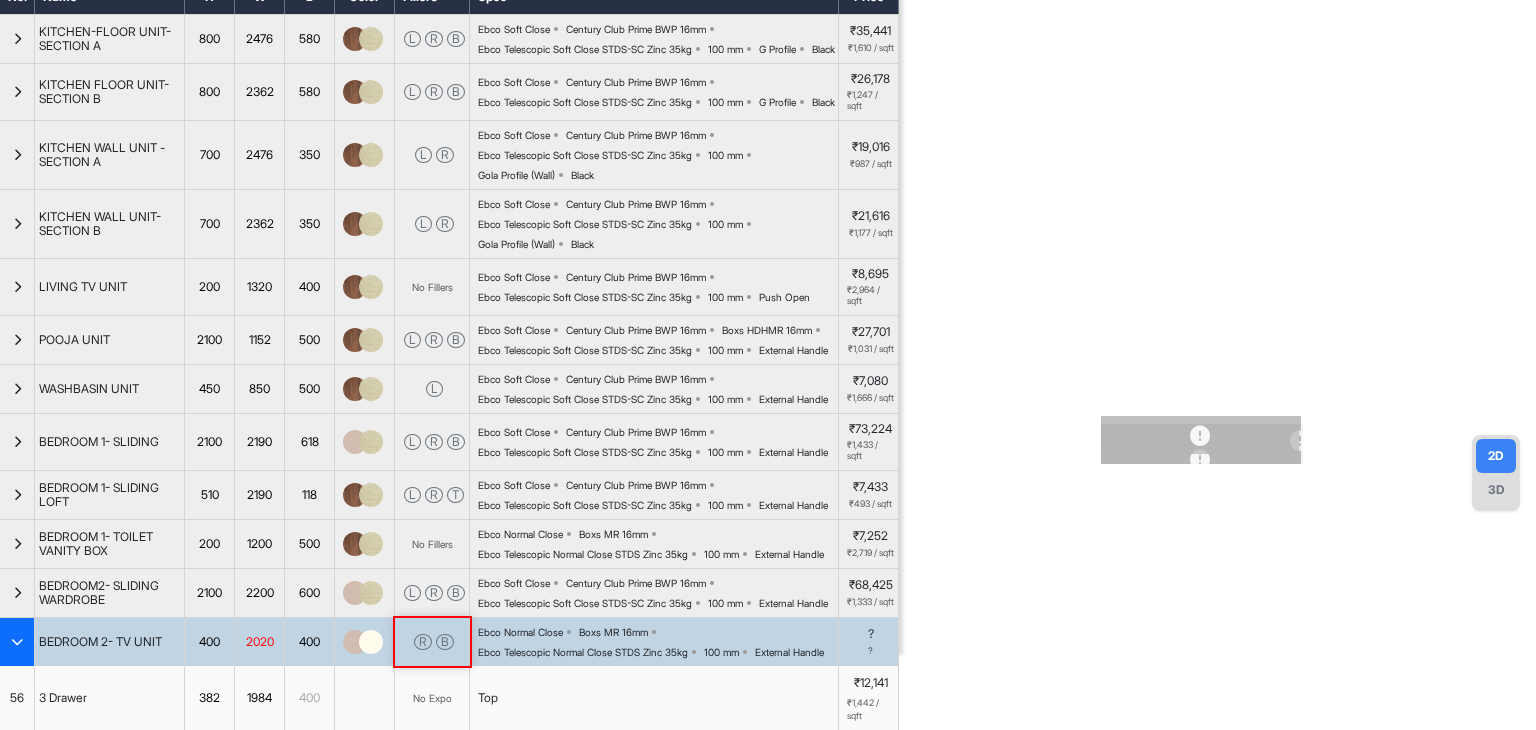 scroll, scrollTop: 0, scrollLeft: 0, axis: both 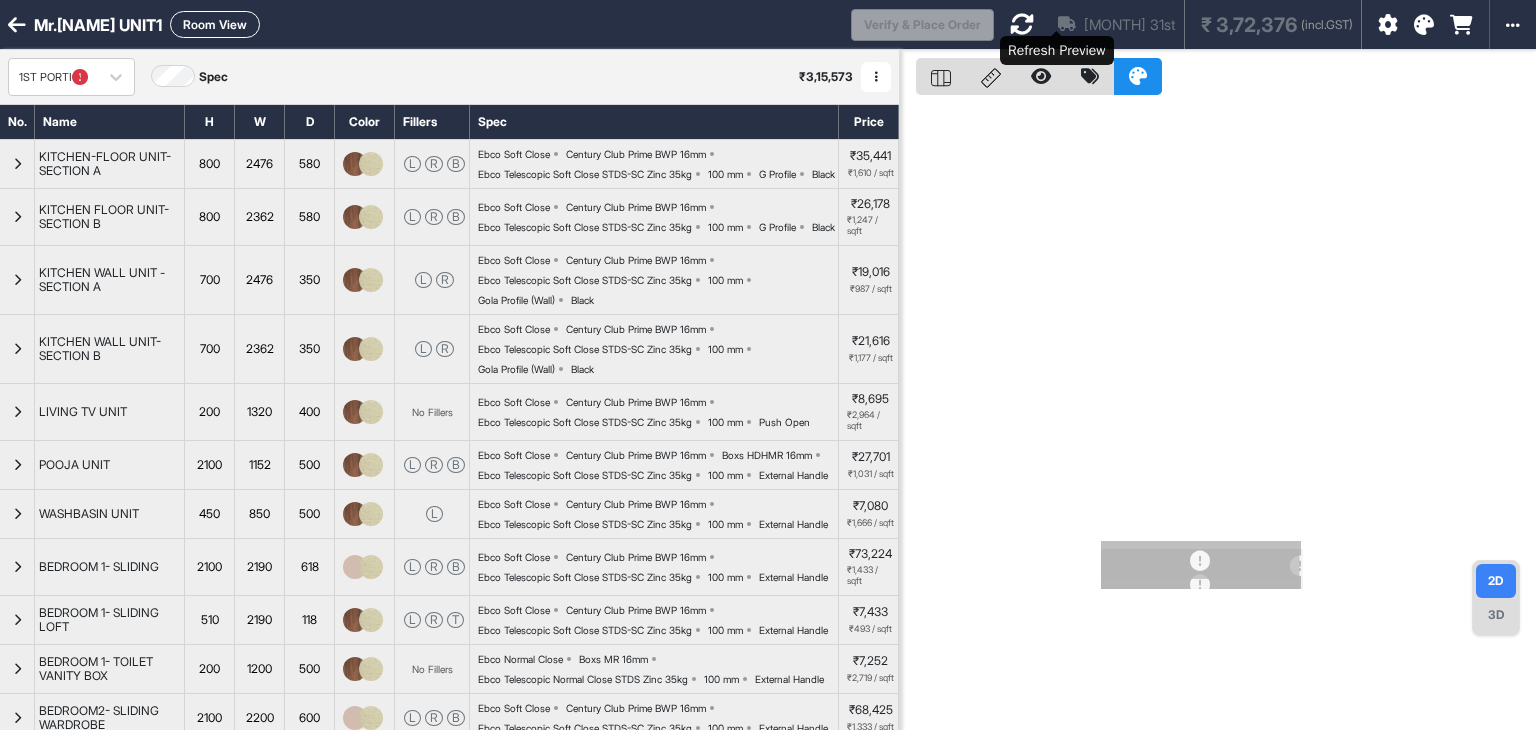 click at bounding box center [1022, 24] 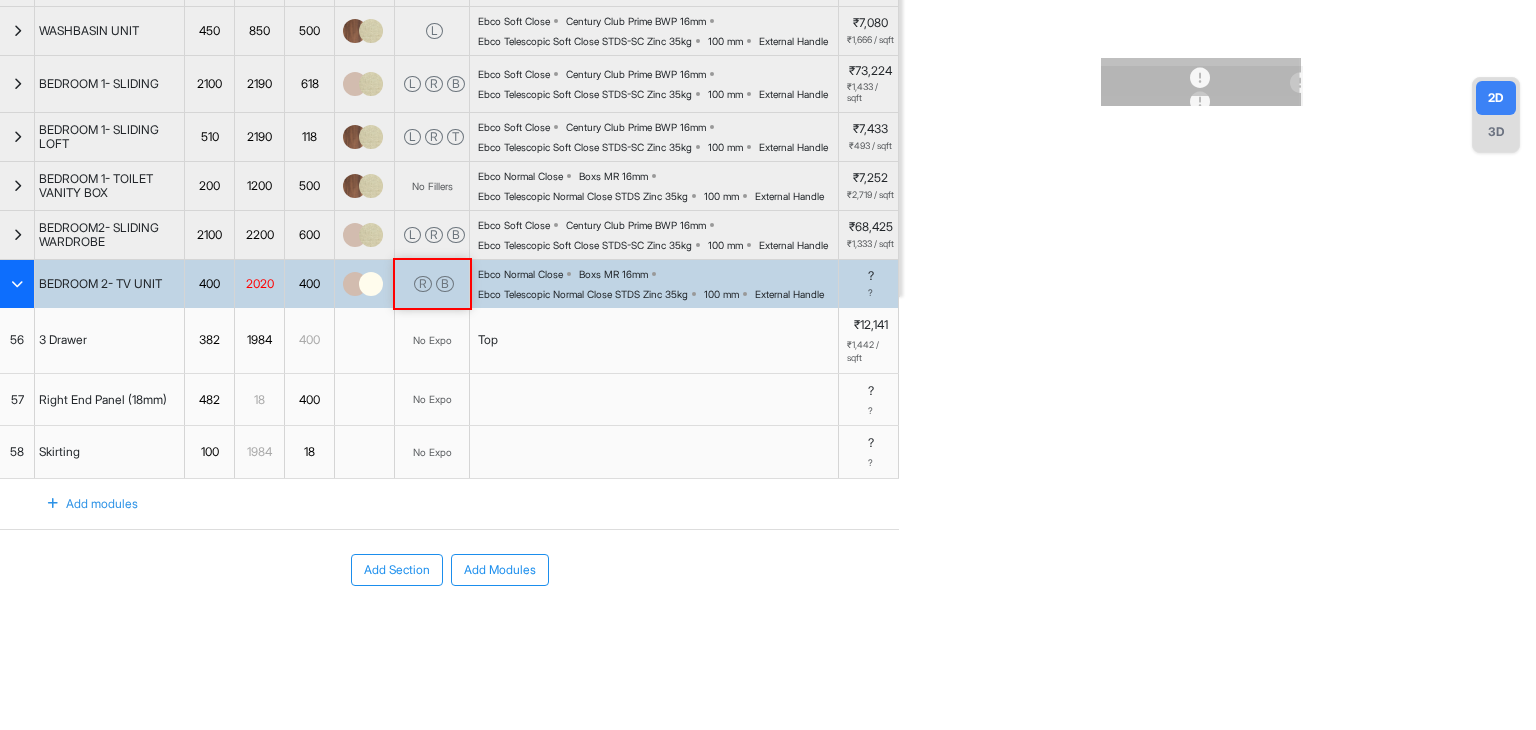 scroll, scrollTop: 644, scrollLeft: 0, axis: vertical 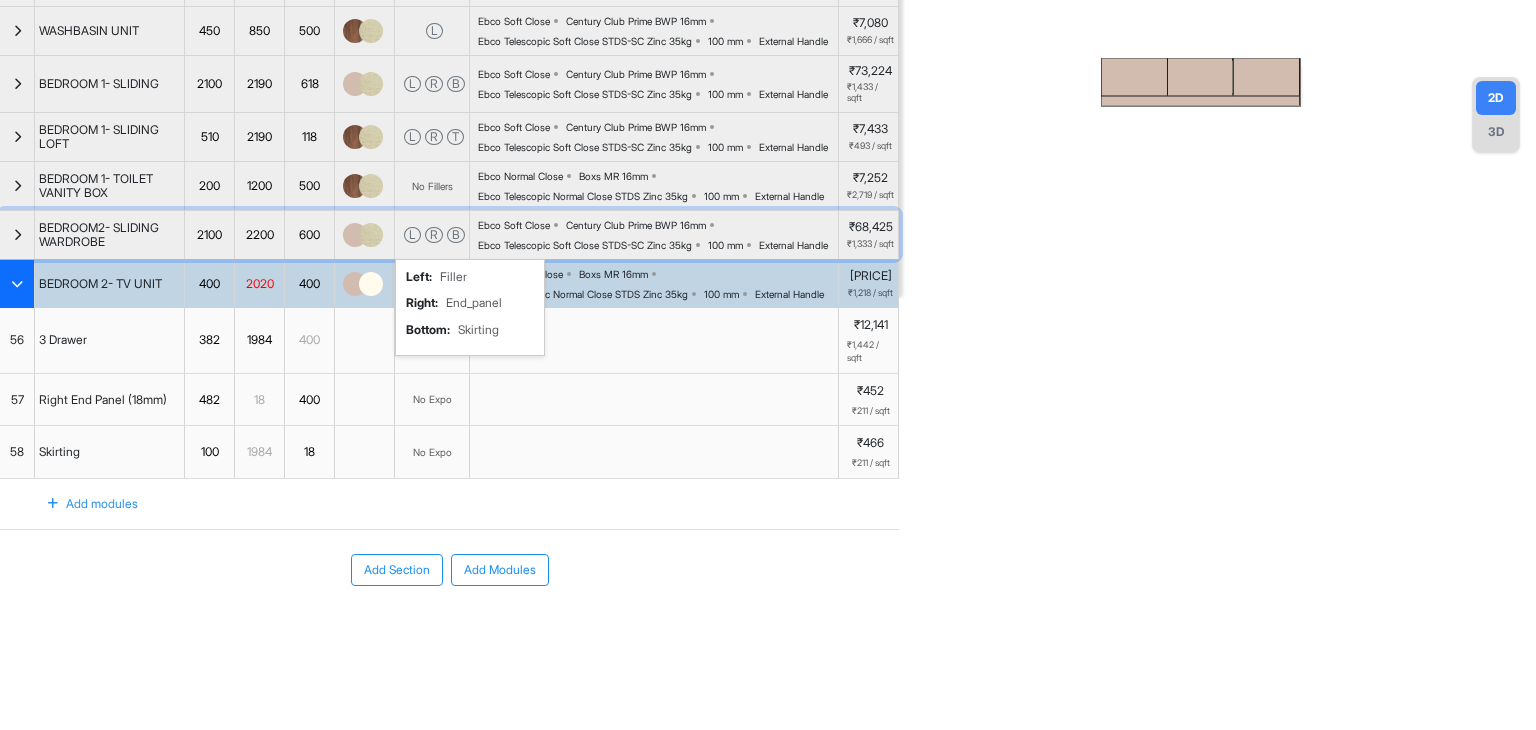 click on "left :" at bounding box center (419, 277) 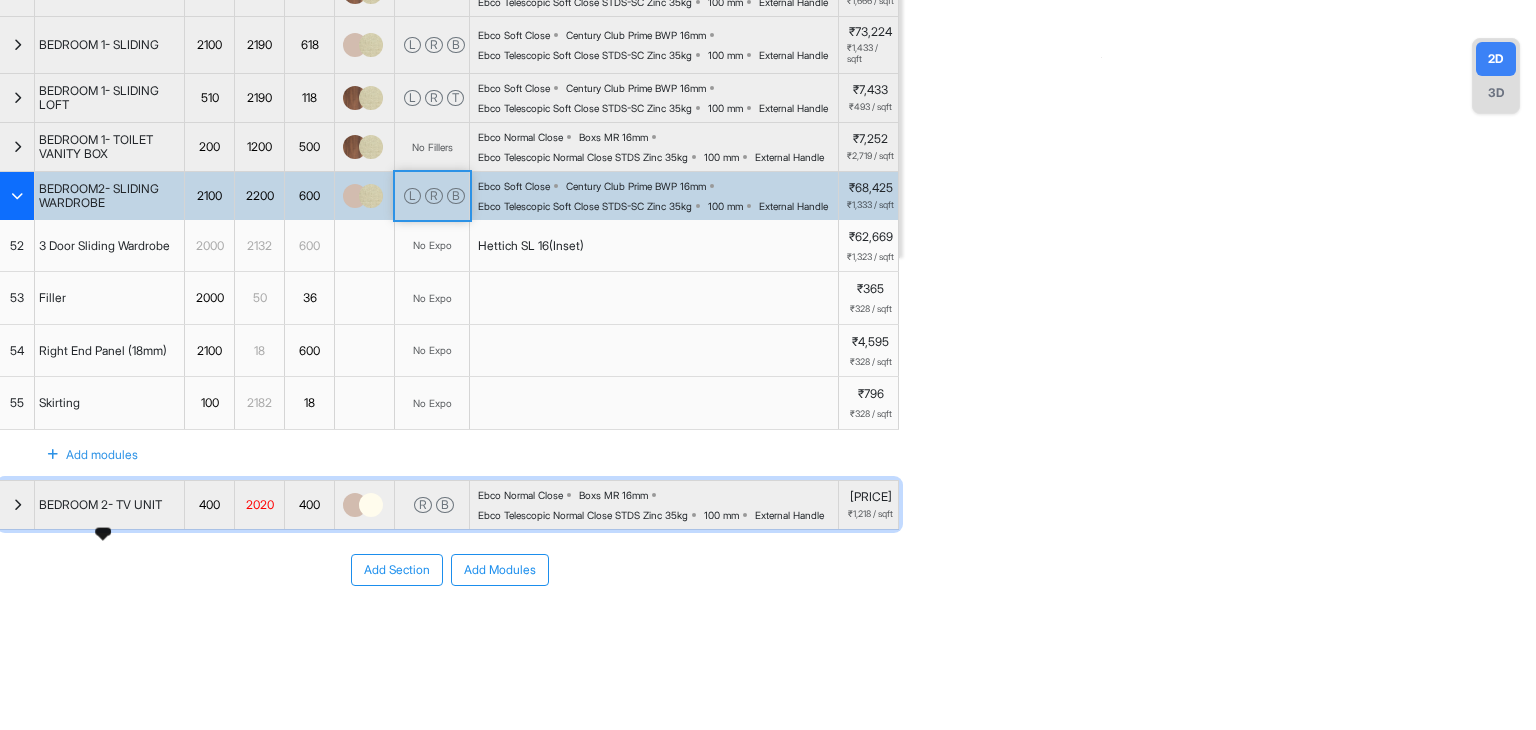 click at bounding box center (17, 505) 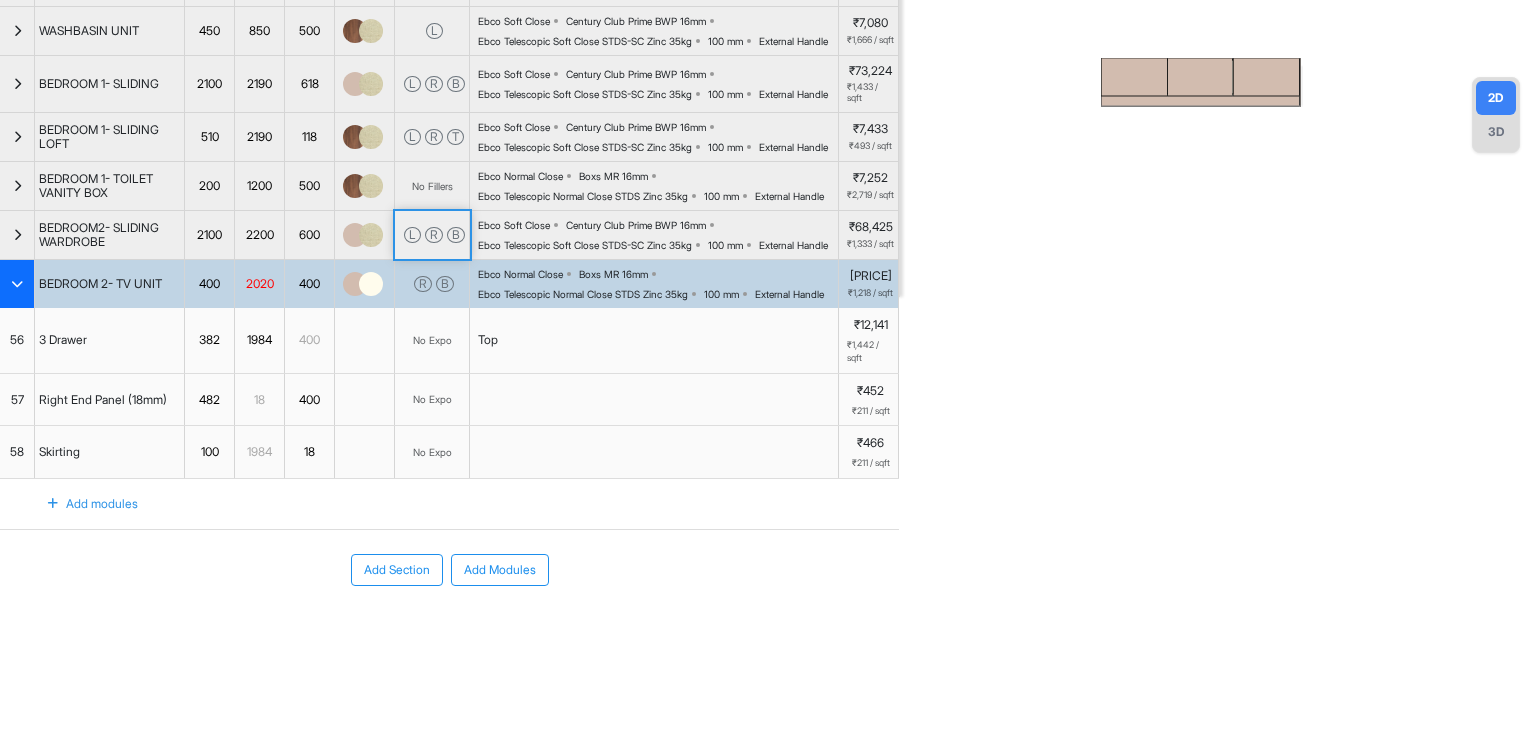 click on "58" at bounding box center (17, 452) 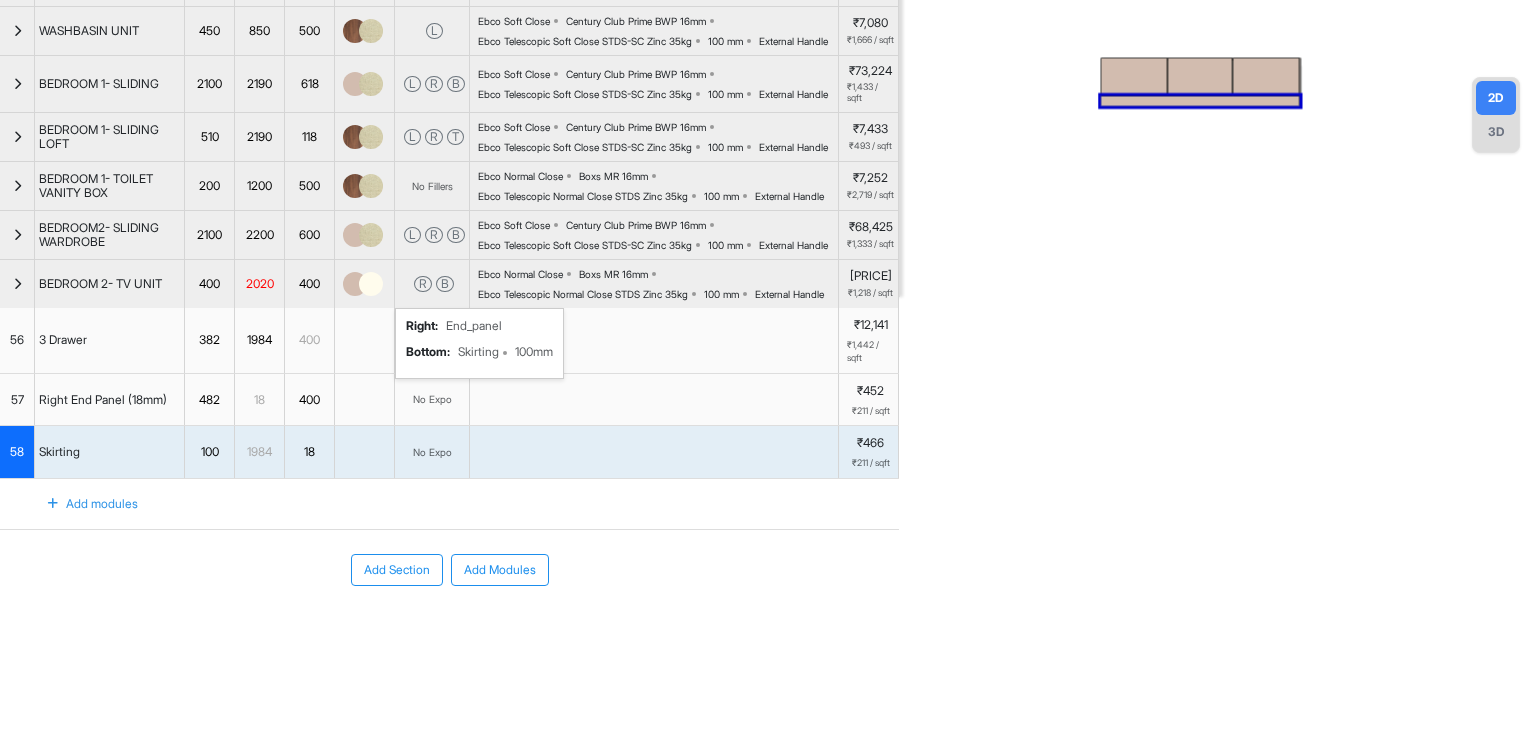 click on "B" at bounding box center (445, 284) 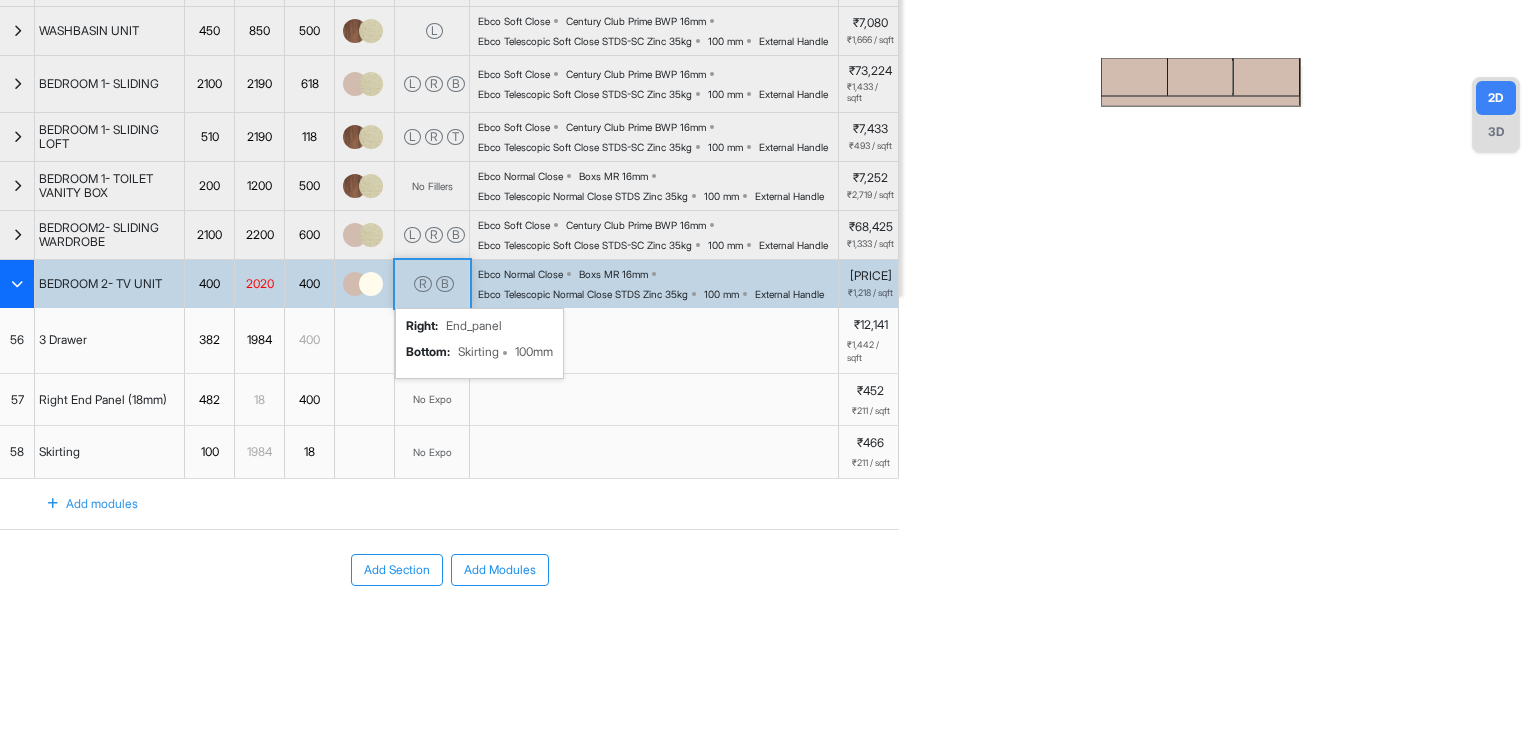 click on "B" at bounding box center (445, 284) 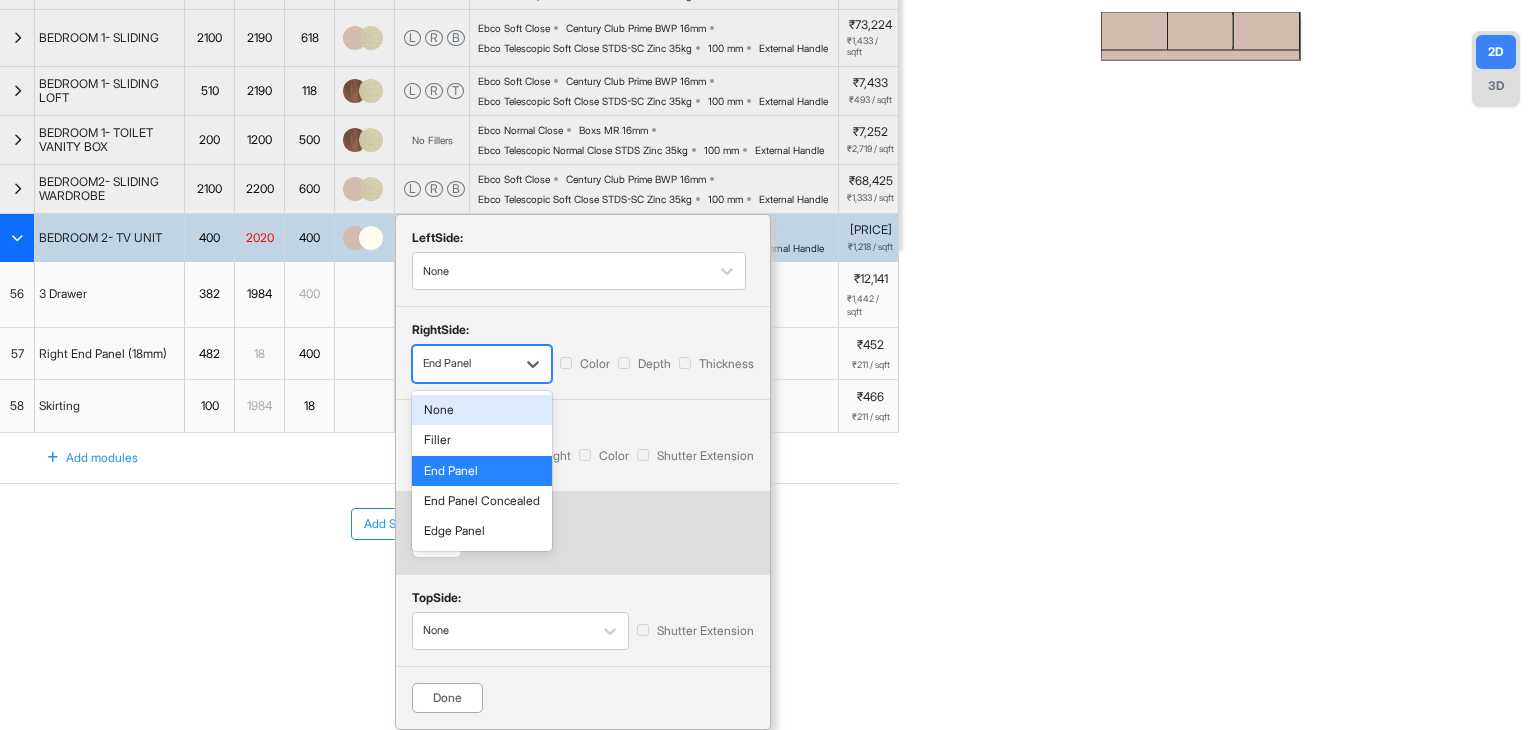 click at bounding box center (464, 364) 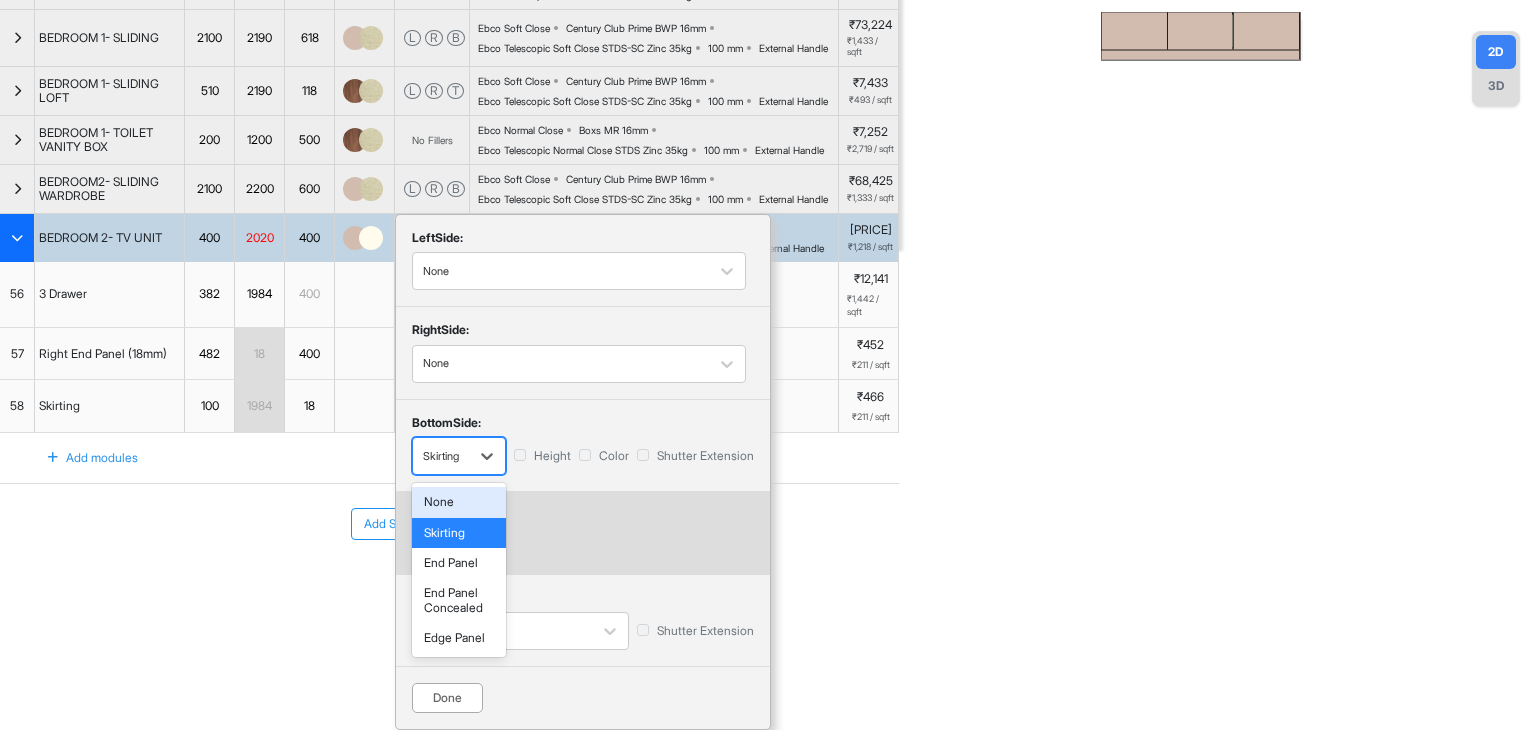 click at bounding box center [441, 456] 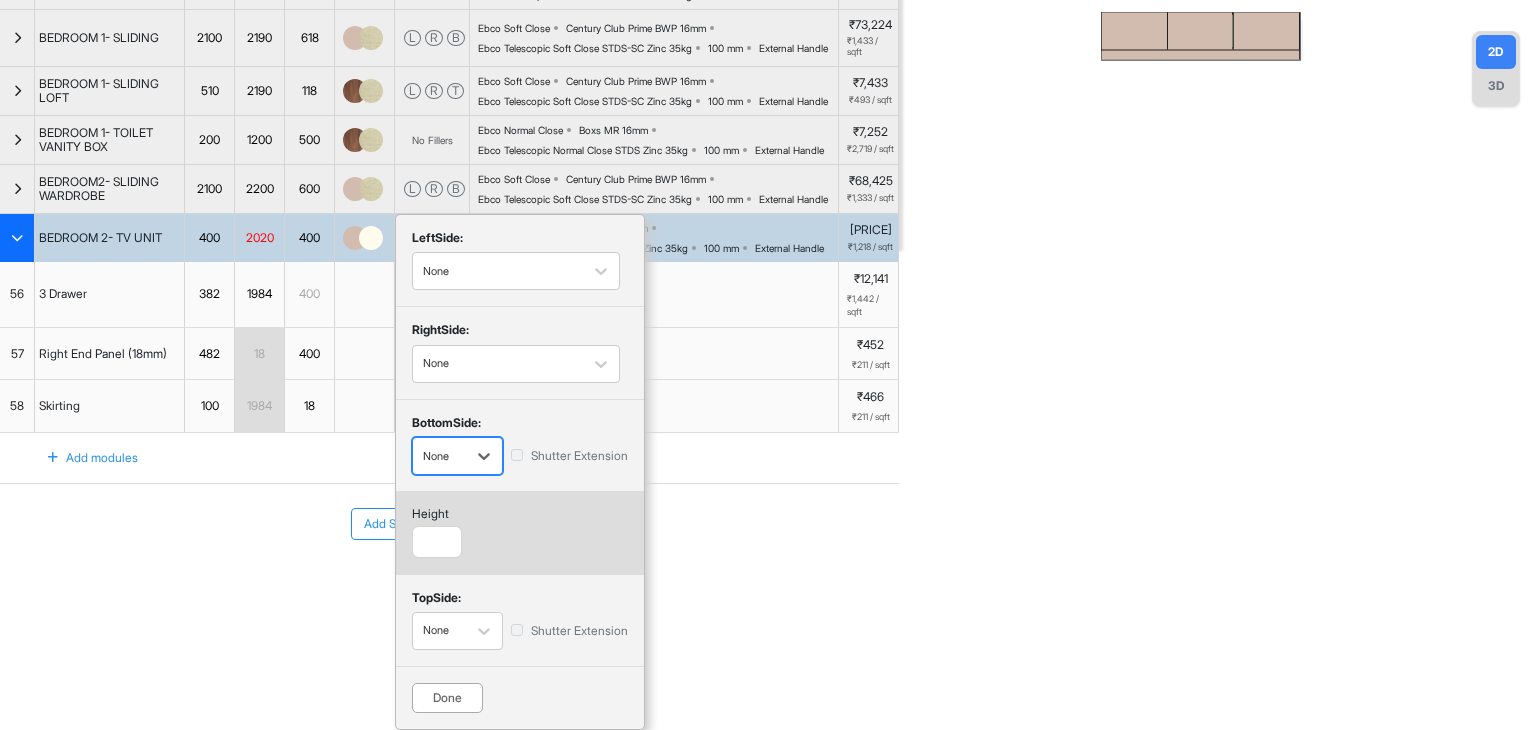 scroll, scrollTop: 669, scrollLeft: 0, axis: vertical 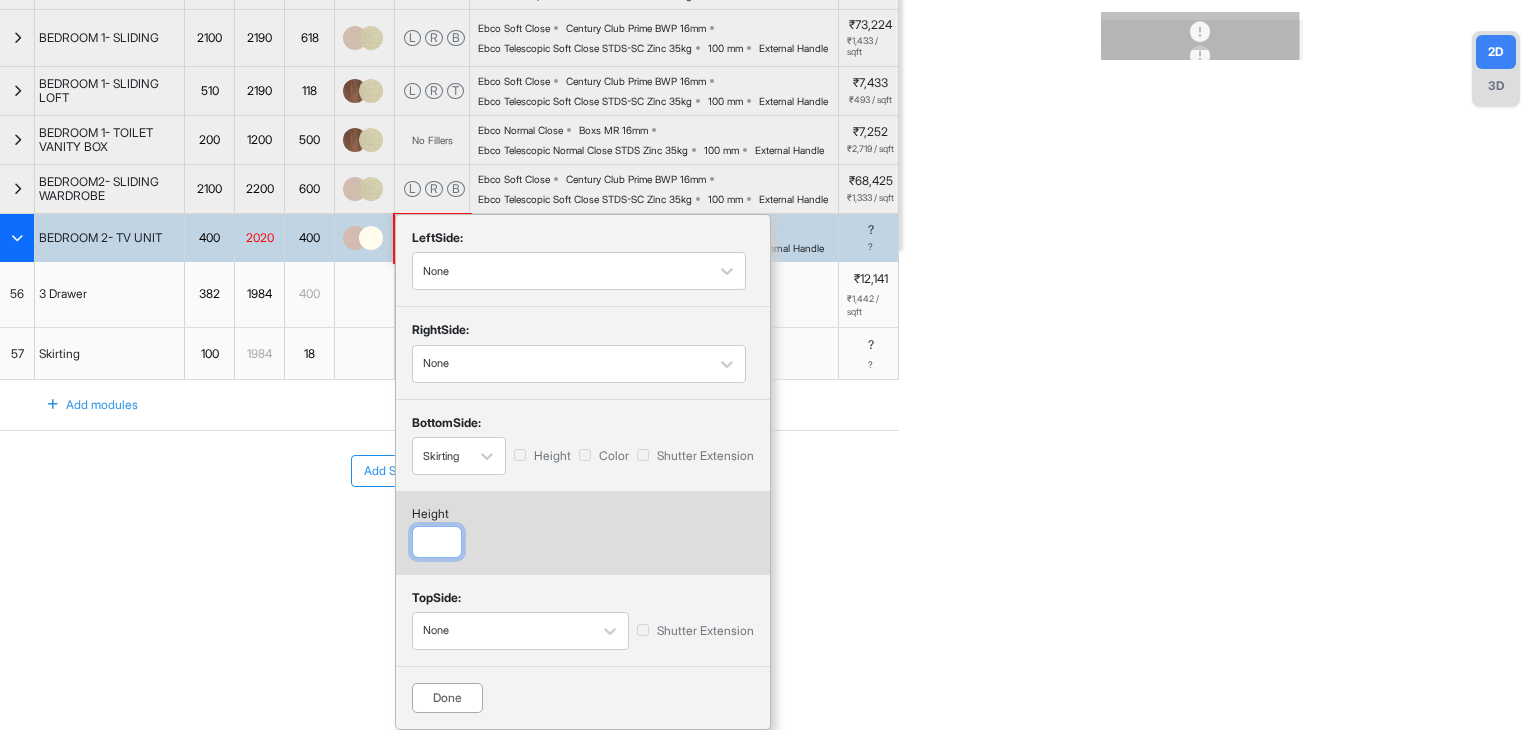 drag, startPoint x: 447, startPoint y: 538, endPoint x: 328, endPoint y: 531, distance: 119.2057 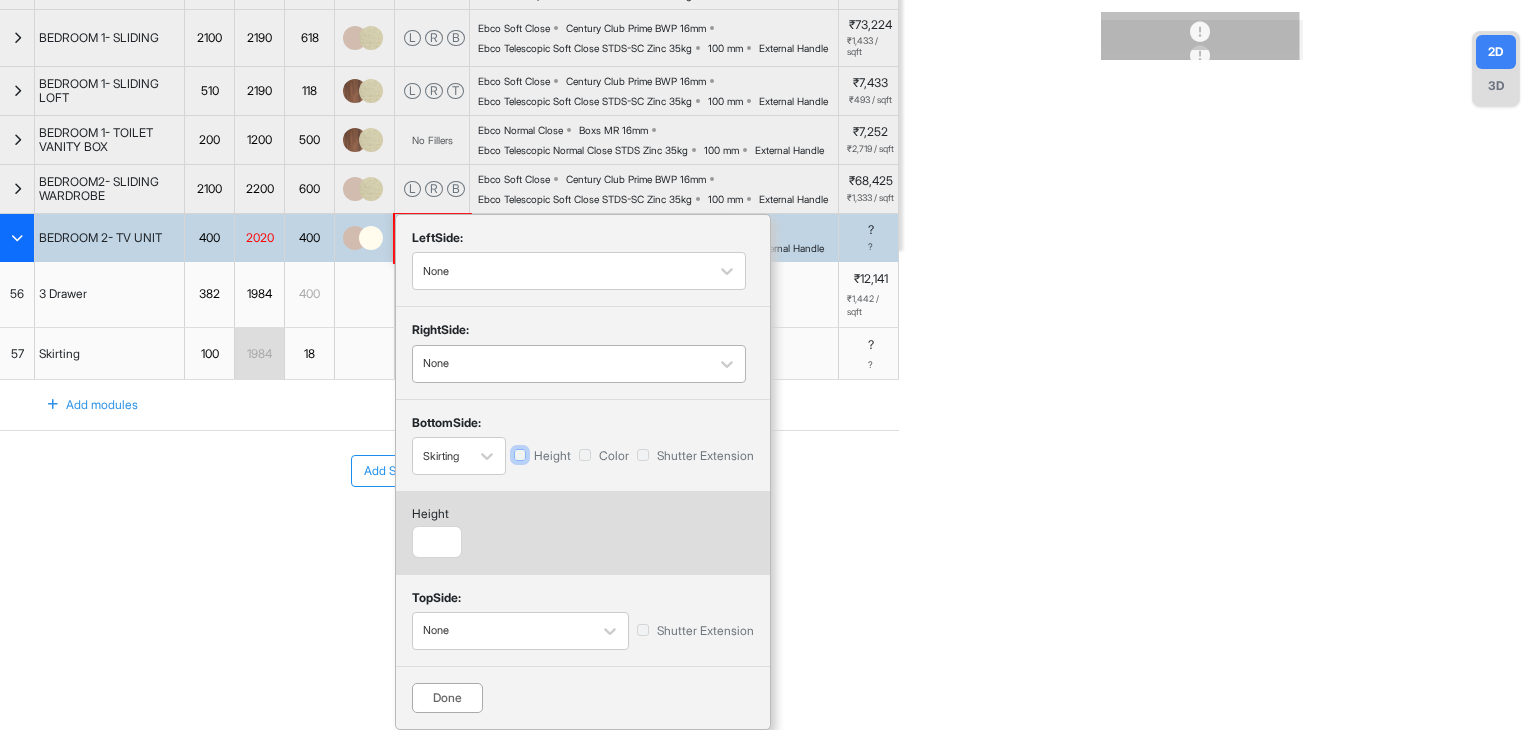 scroll, scrollTop: 592, scrollLeft: 0, axis: vertical 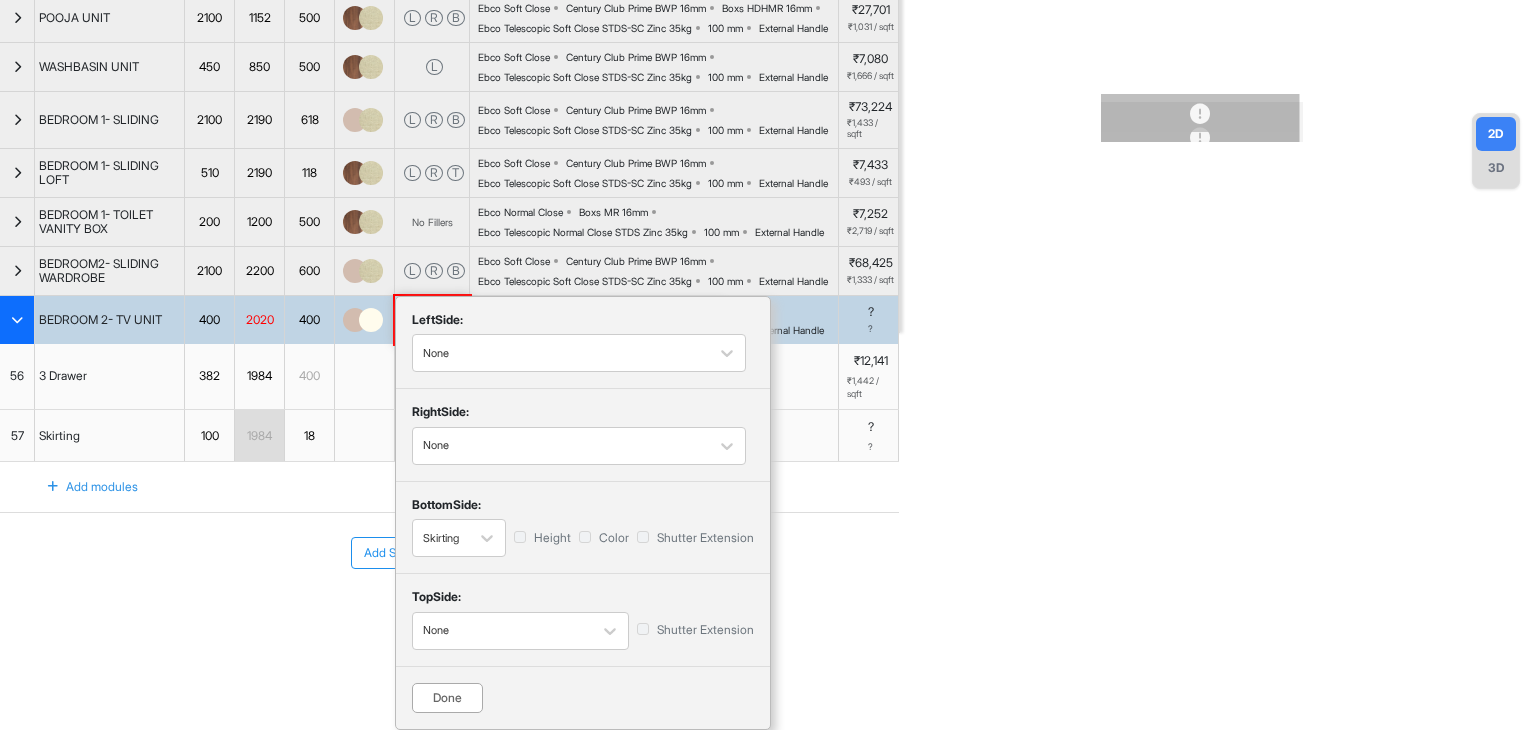 click on "Done" at bounding box center [447, 698] 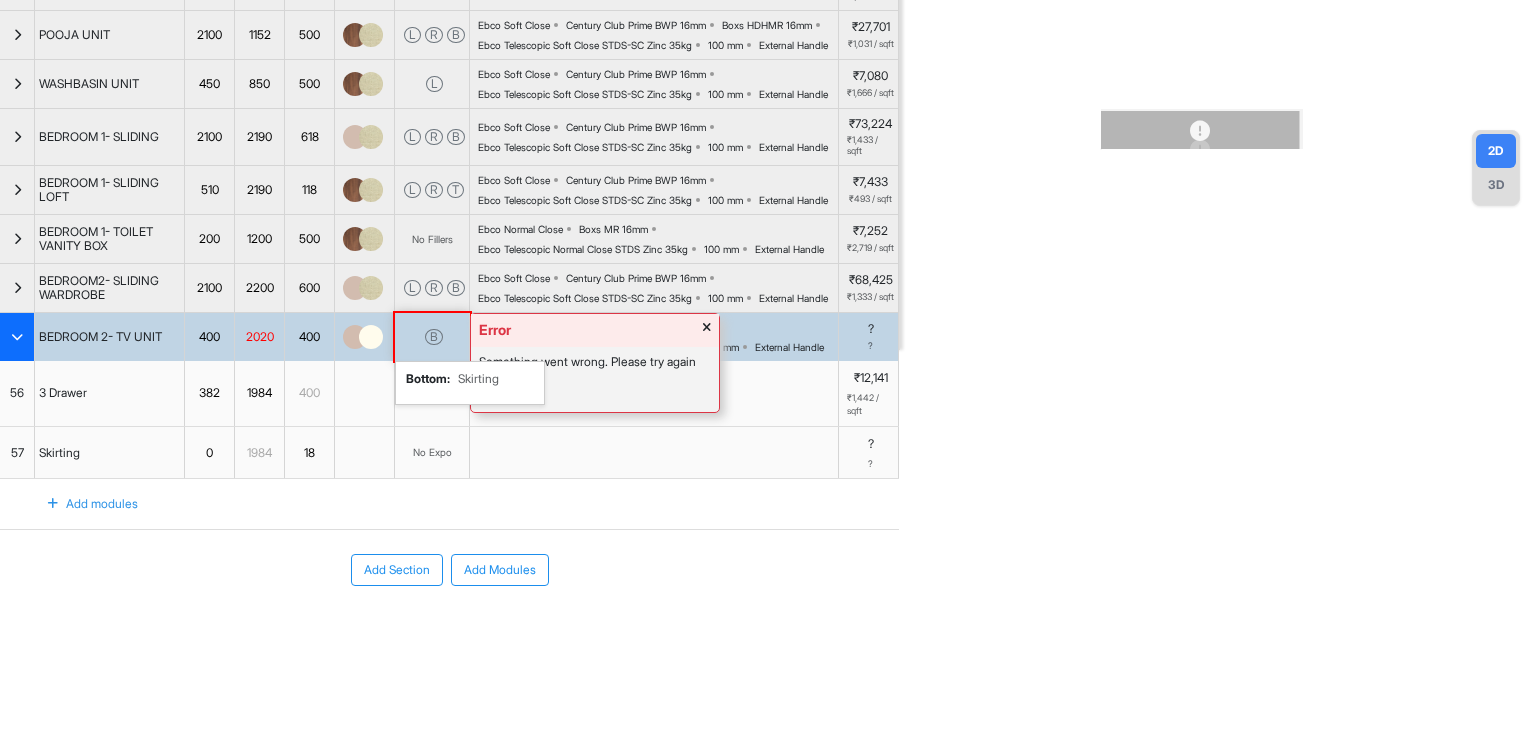 scroll, scrollTop: 0, scrollLeft: 0, axis: both 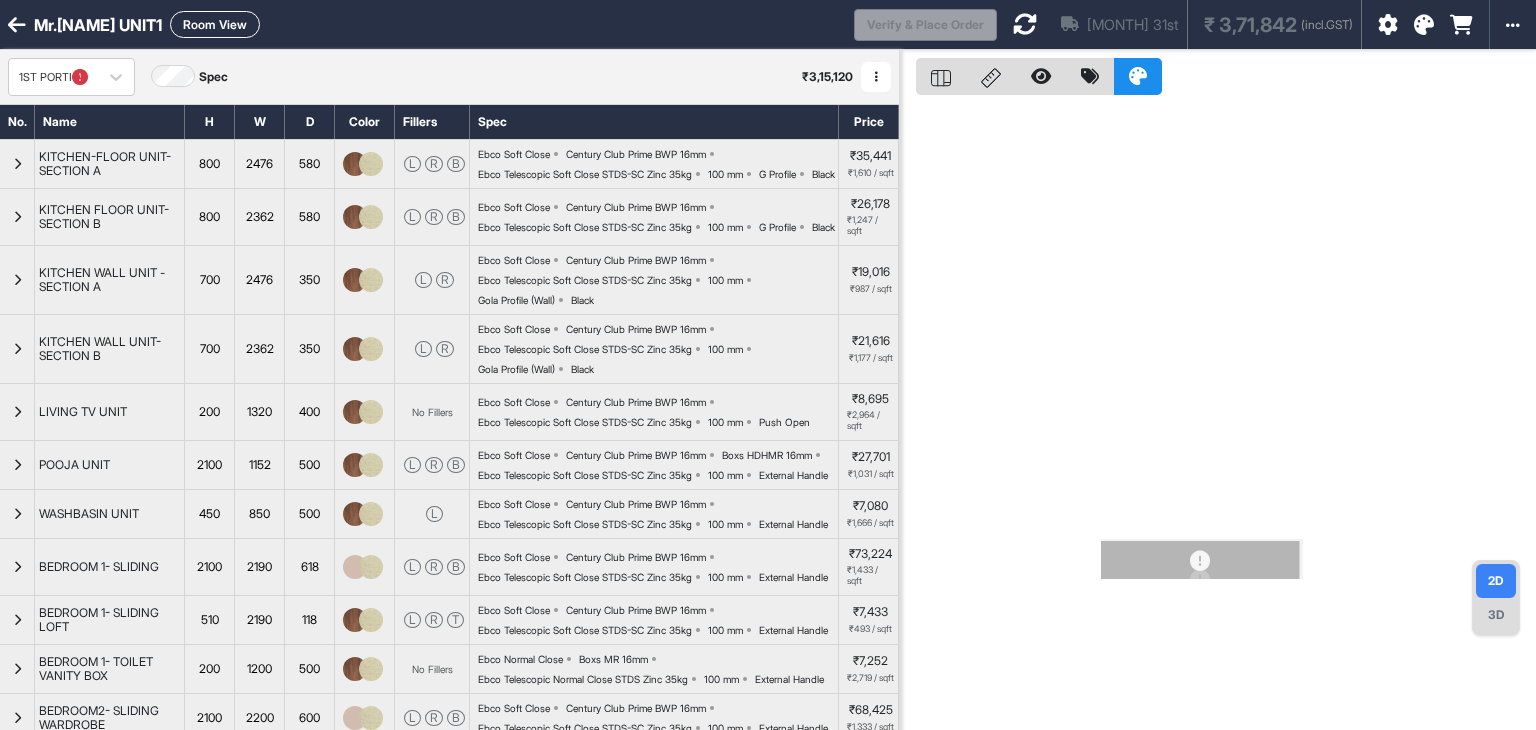 click at bounding box center [1025, 24] 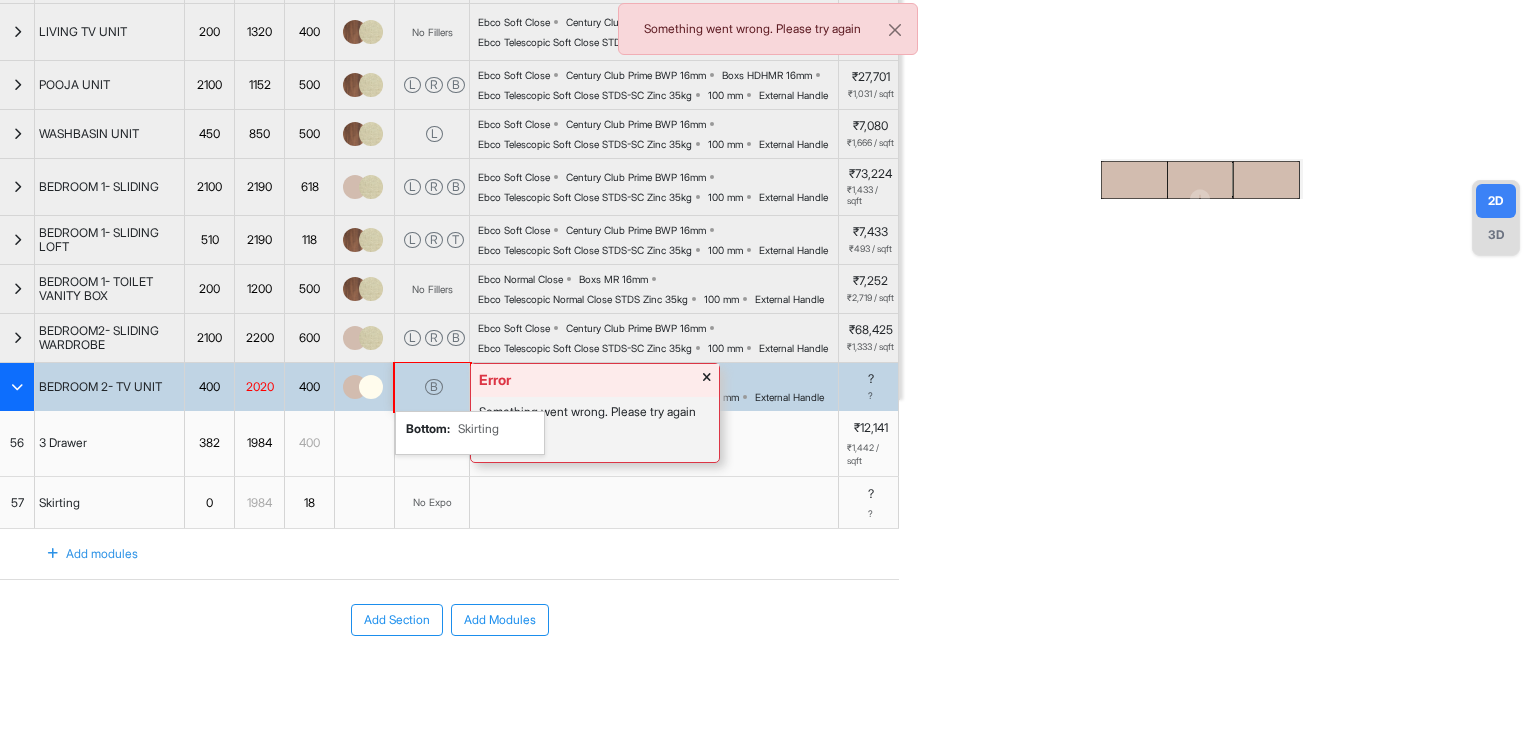 scroll, scrollTop: 0, scrollLeft: 0, axis: both 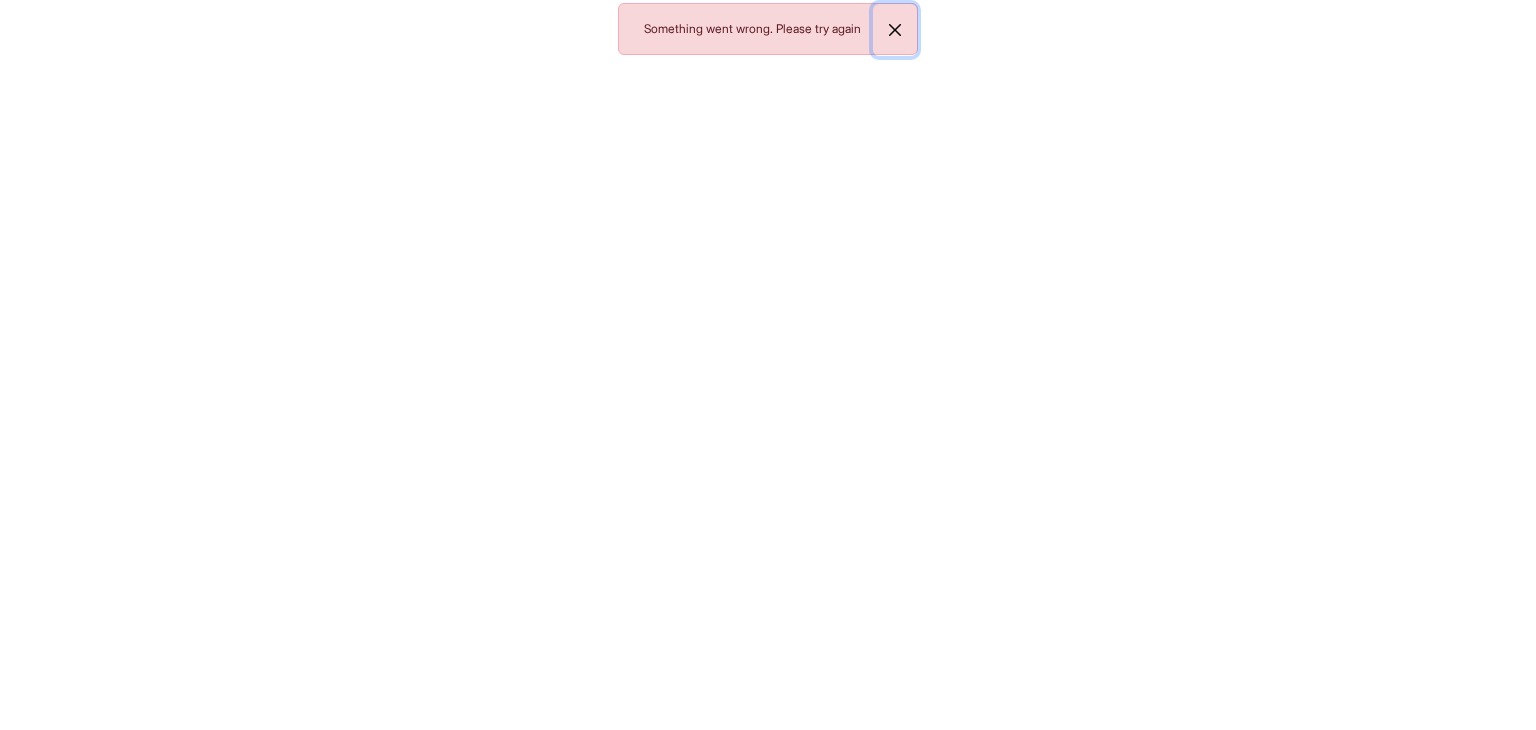 click at bounding box center [895, 30] 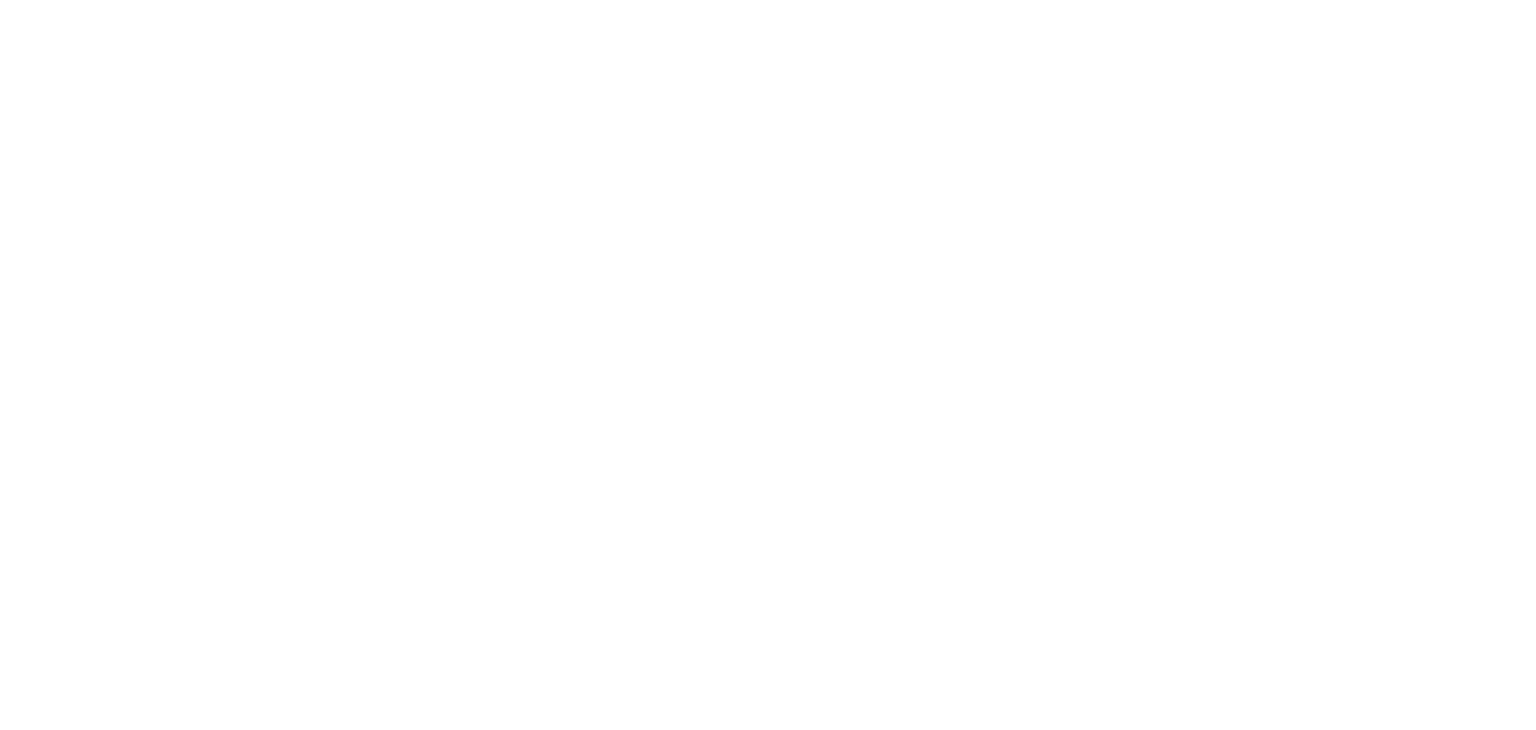 scroll, scrollTop: 0, scrollLeft: 0, axis: both 